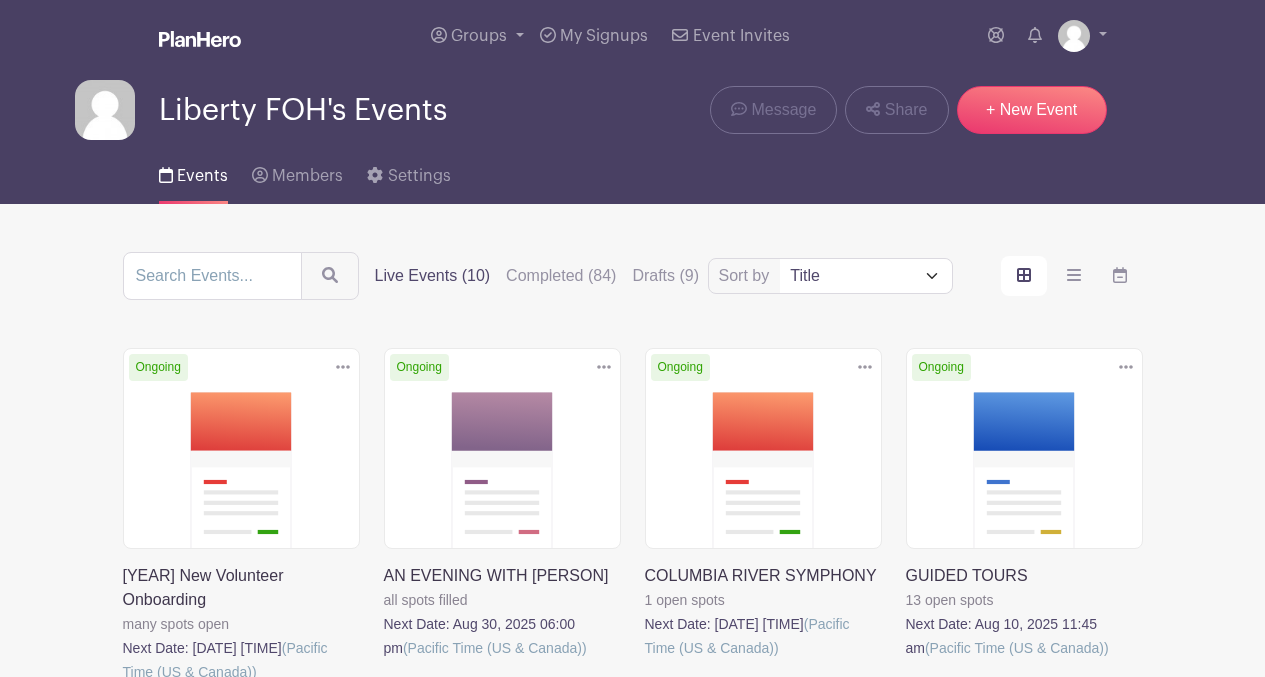 scroll, scrollTop: 0, scrollLeft: 0, axis: both 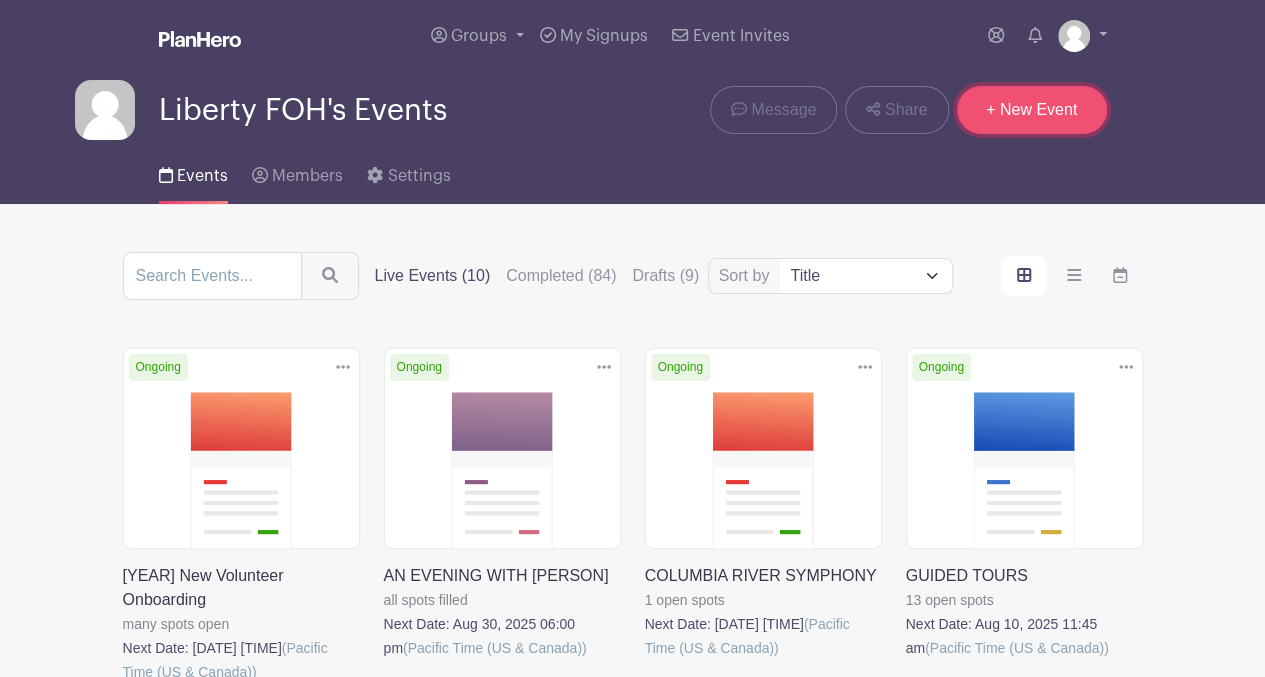 click on "+ New Event" at bounding box center [1032, 110] 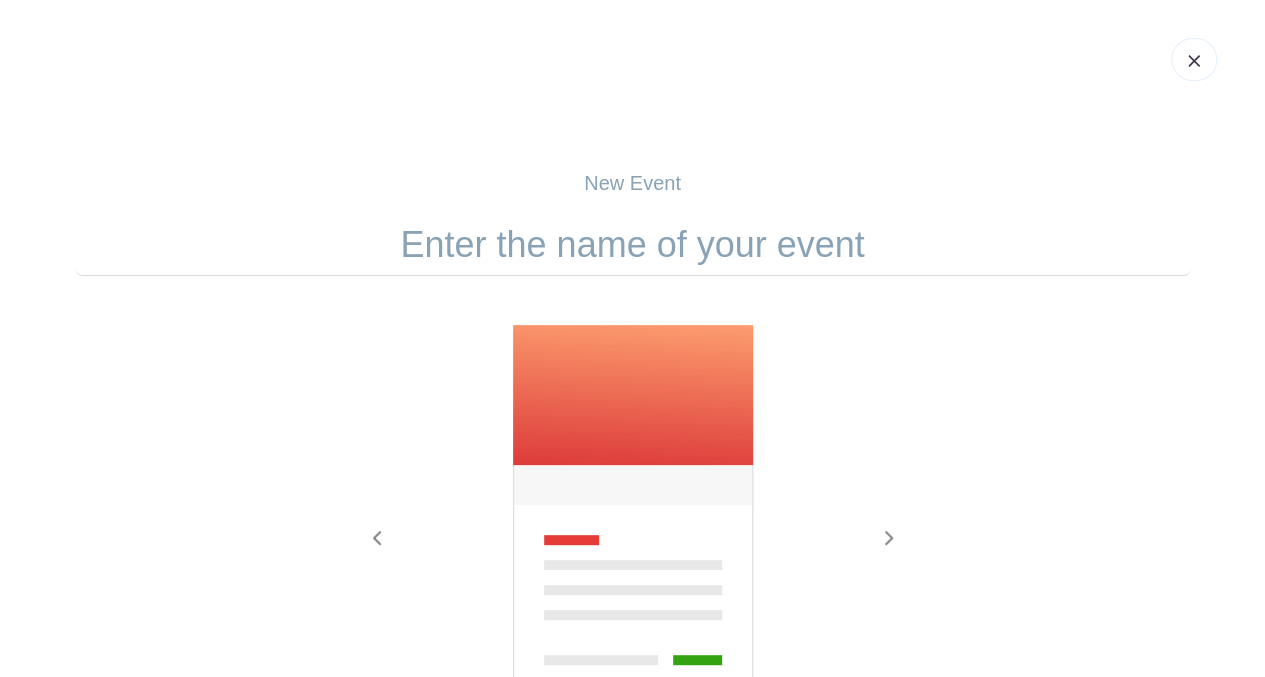 click at bounding box center (633, 245) 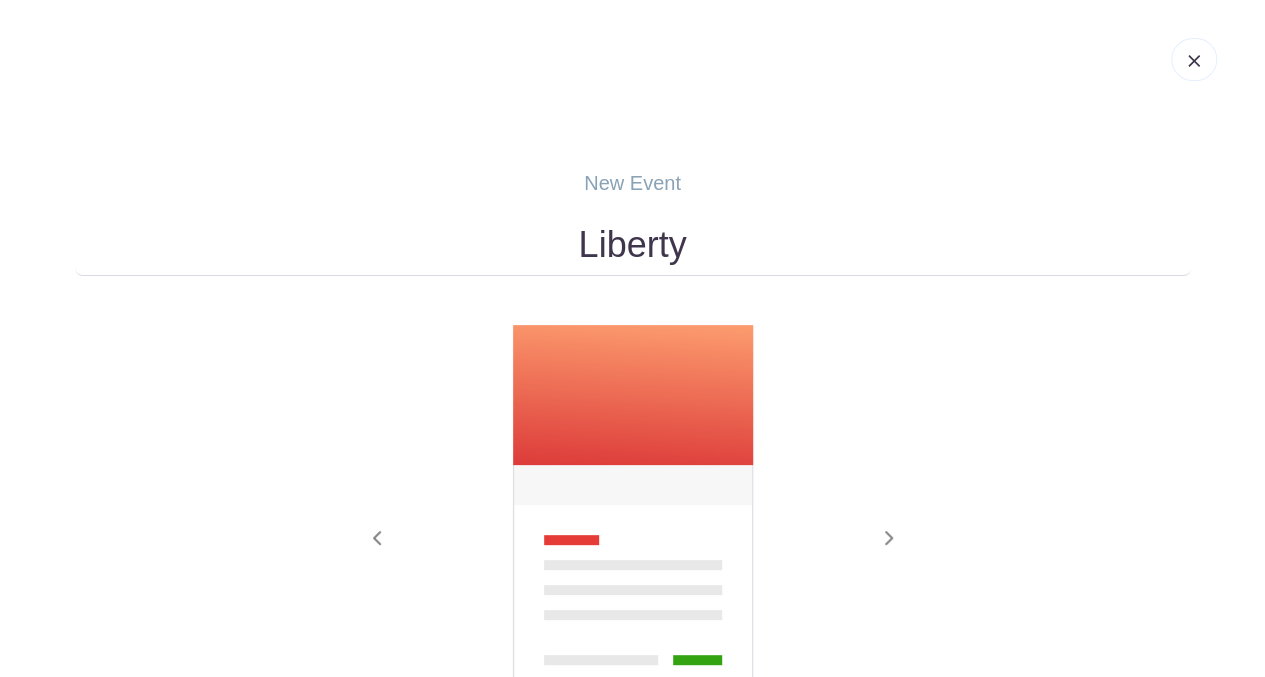 type on "LIBERTY GALA" 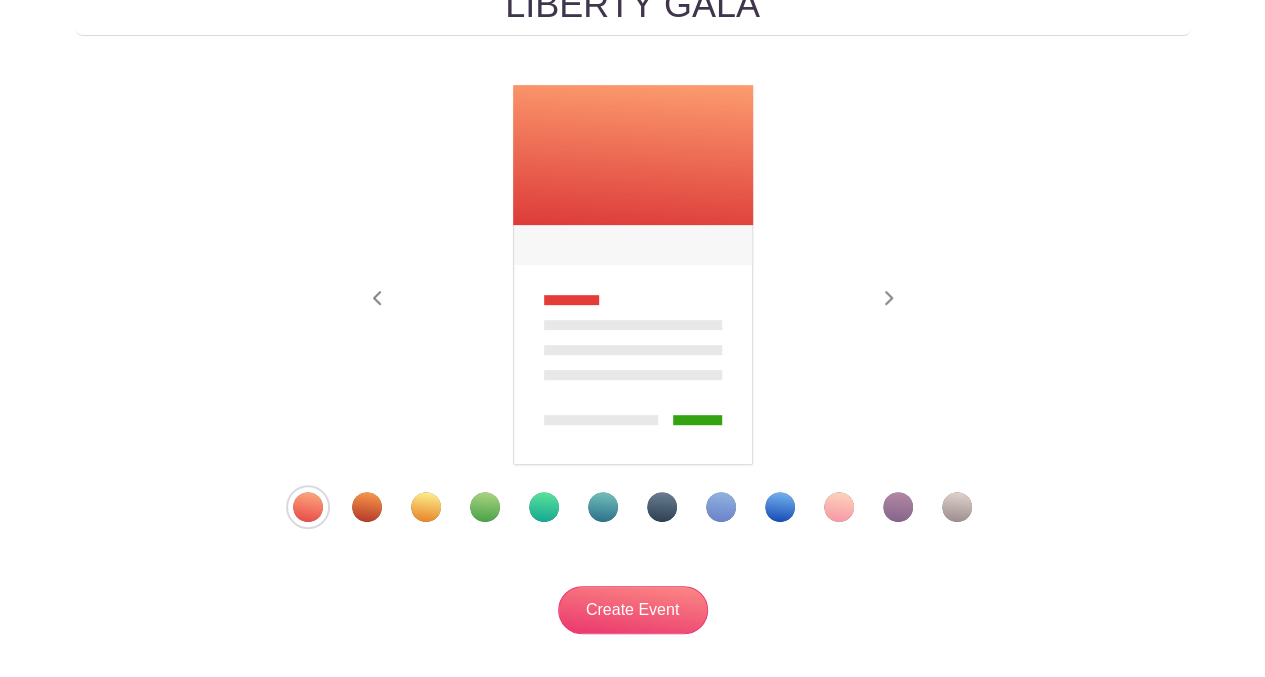 scroll, scrollTop: 240, scrollLeft: 0, axis: vertical 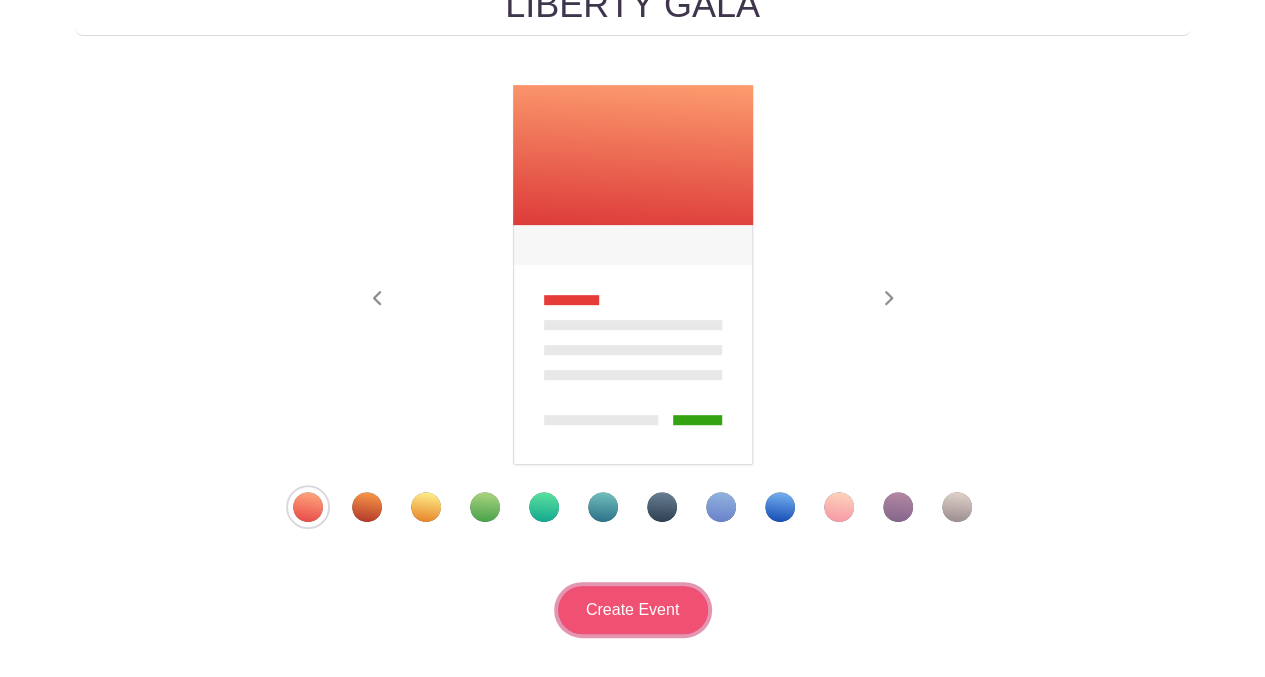 click on "Create Event" at bounding box center [633, 610] 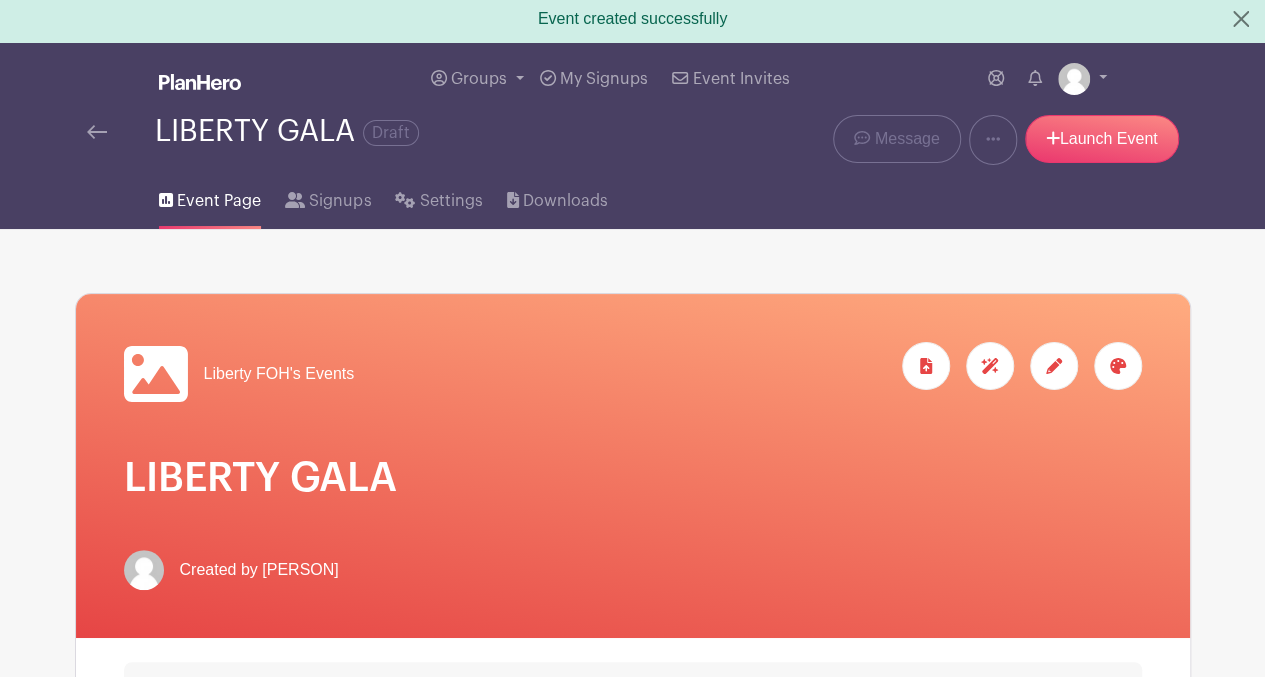 scroll, scrollTop: 0, scrollLeft: 0, axis: both 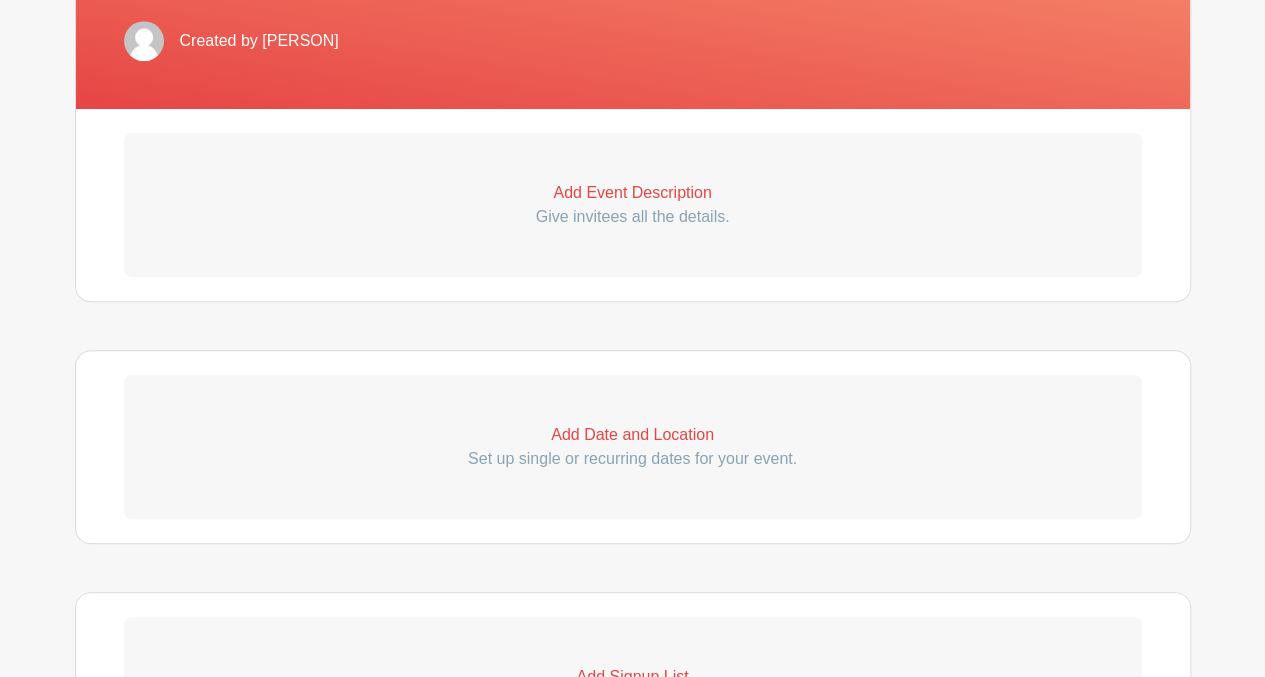 click on "Add Event Description" at bounding box center [633, 193] 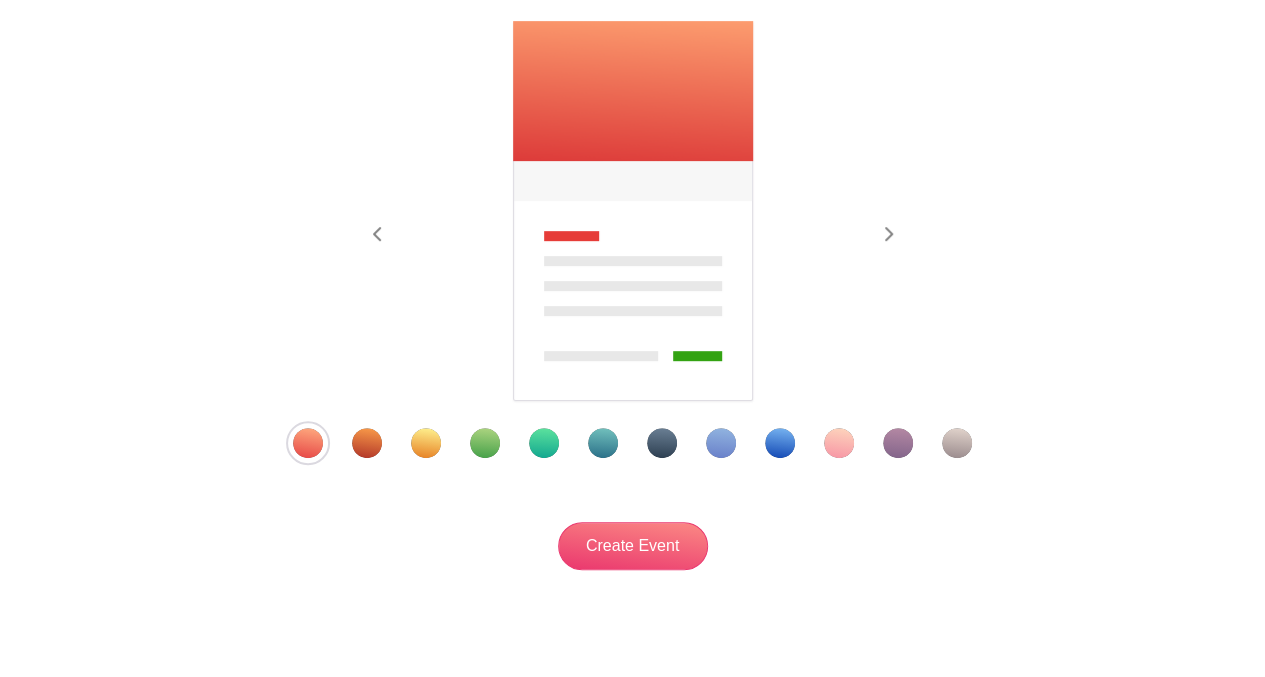 scroll, scrollTop: 240, scrollLeft: 0, axis: vertical 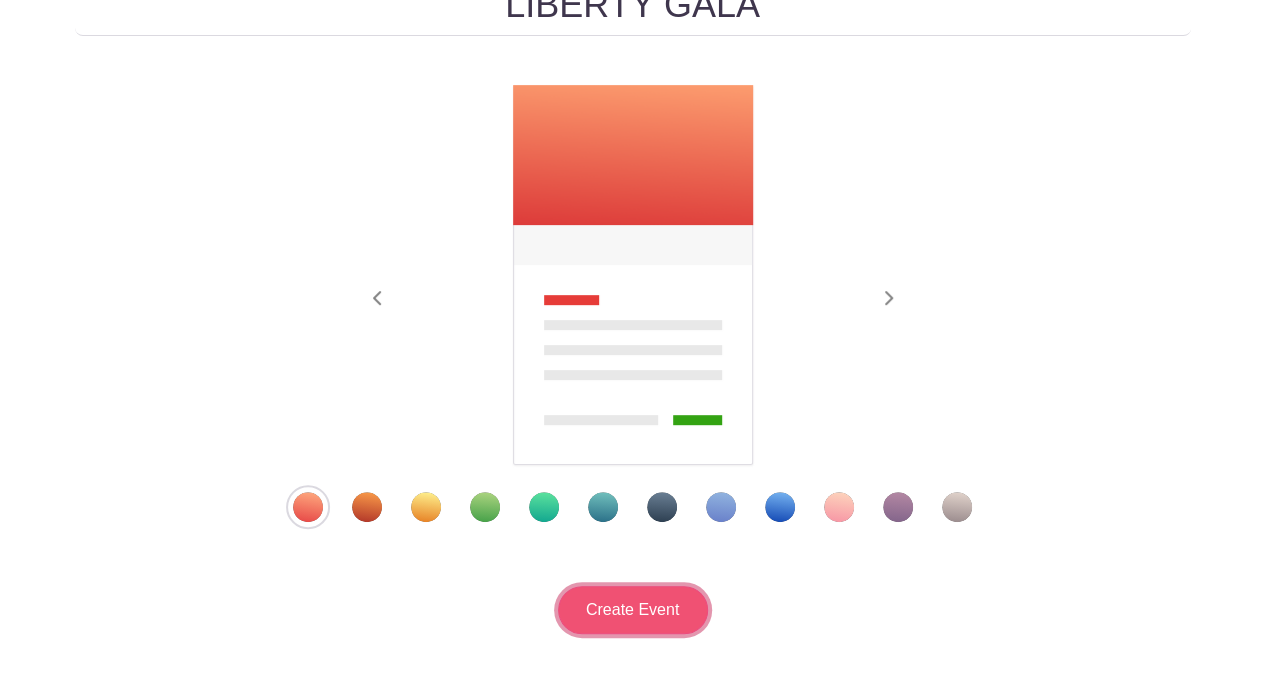 click on "Create Event" at bounding box center (633, 610) 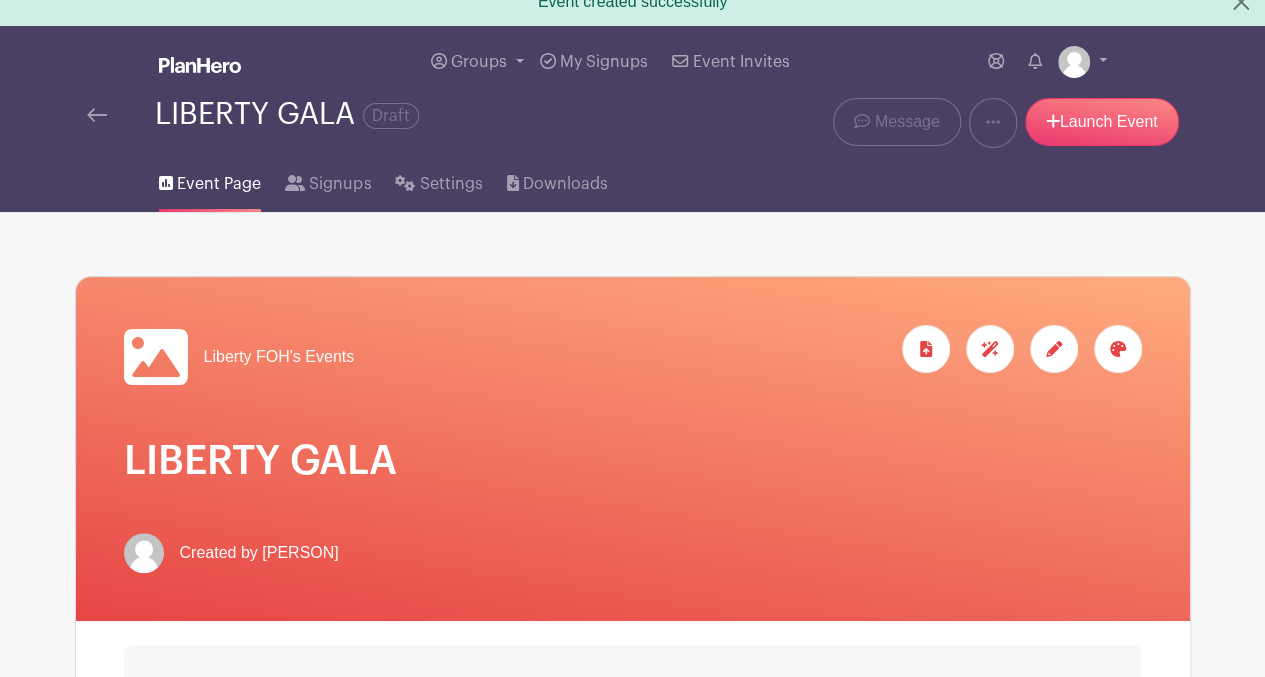 scroll, scrollTop: 0, scrollLeft: 0, axis: both 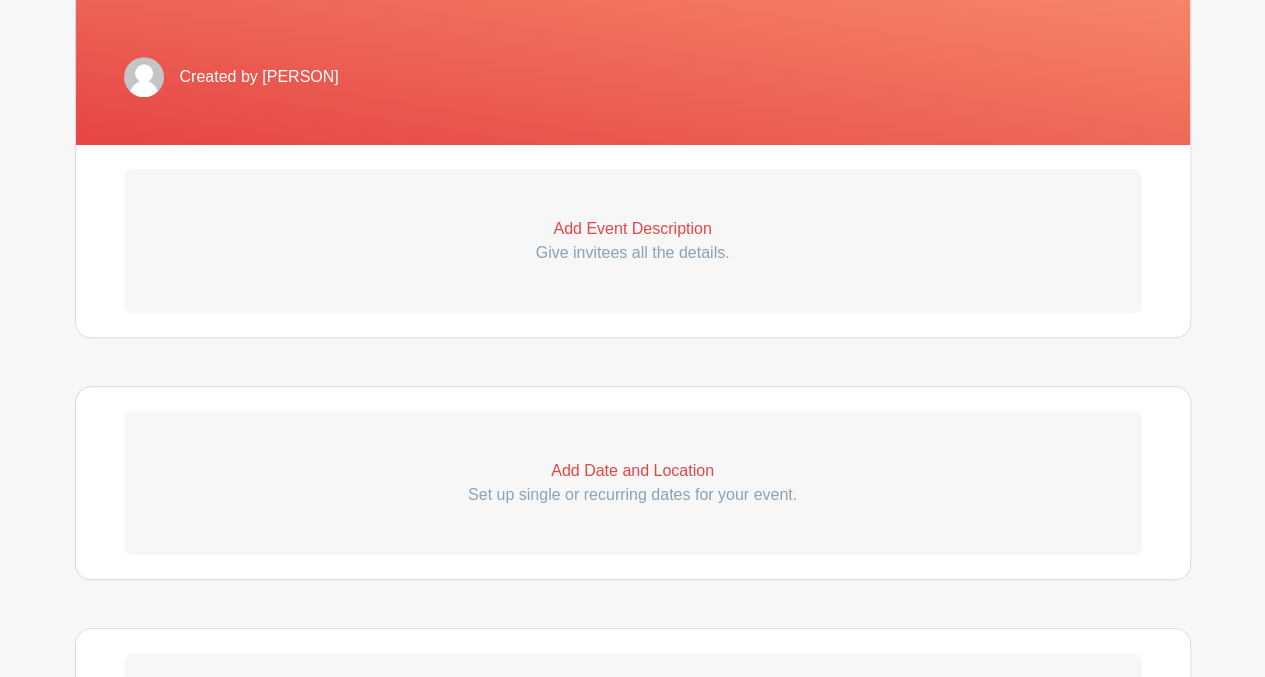 click on "Add Event Description" at bounding box center [633, 229] 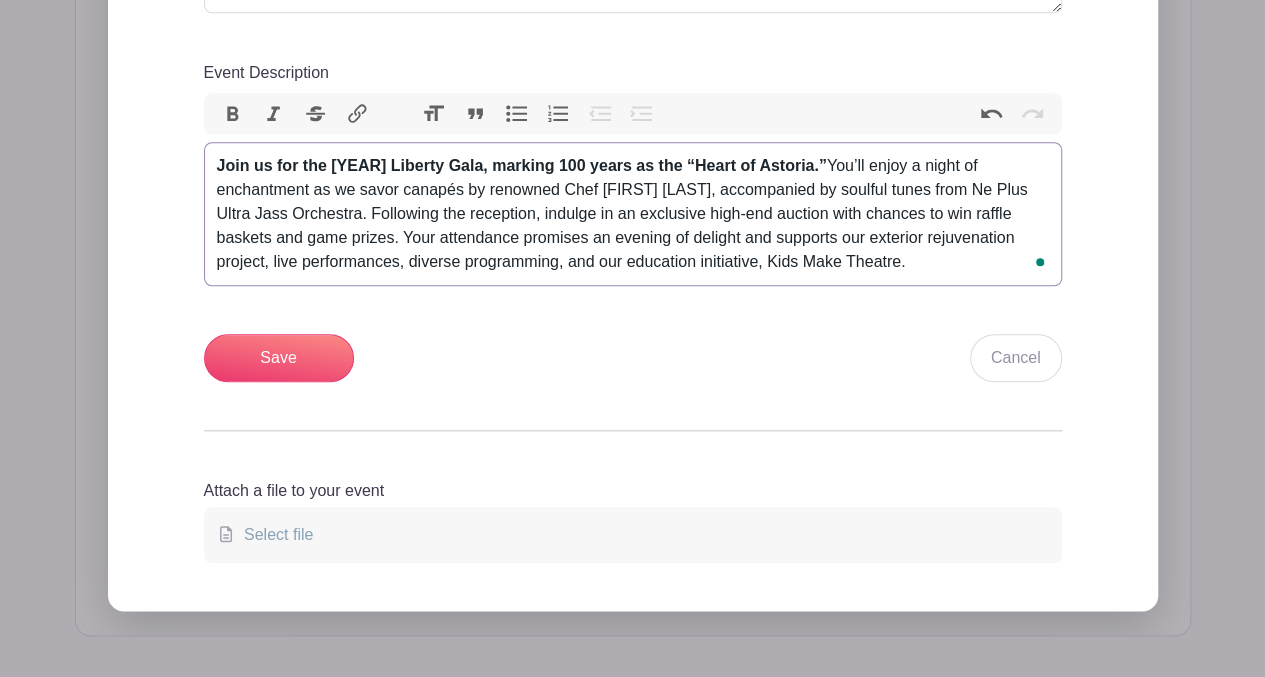 scroll, scrollTop: 877, scrollLeft: 0, axis: vertical 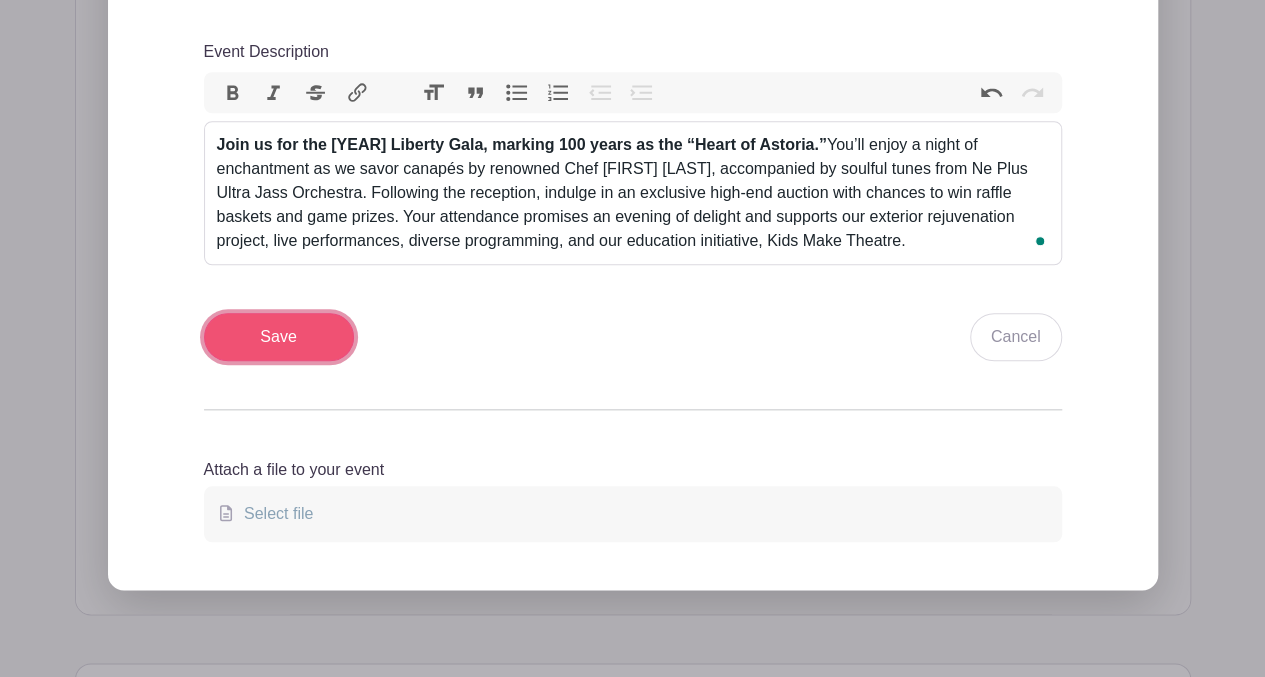 click on "Save" at bounding box center (279, 337) 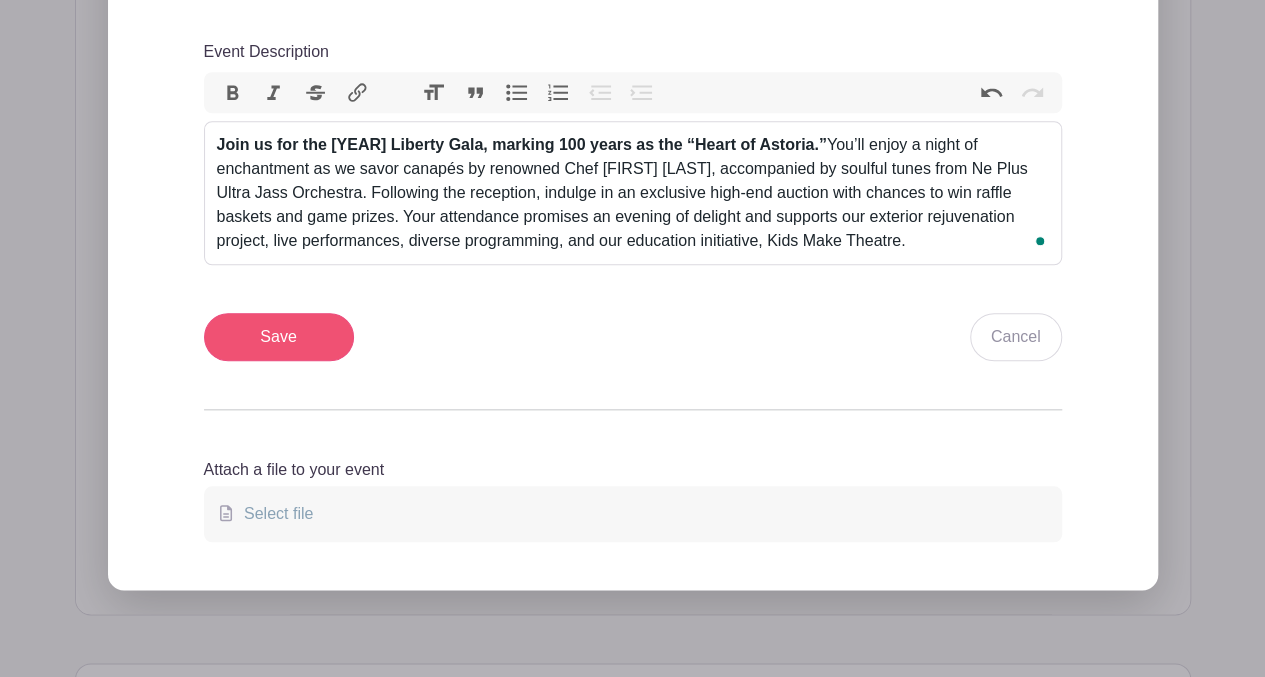 scroll, scrollTop: 1037, scrollLeft: 0, axis: vertical 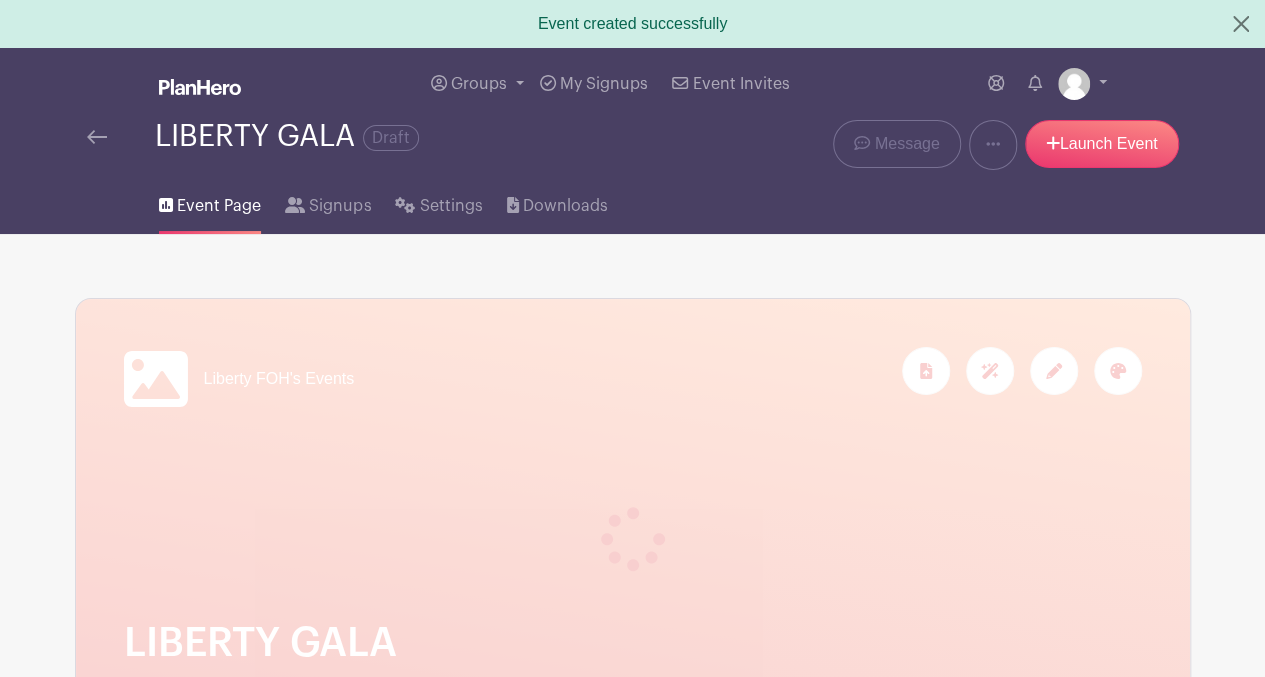click at bounding box center [97, 137] 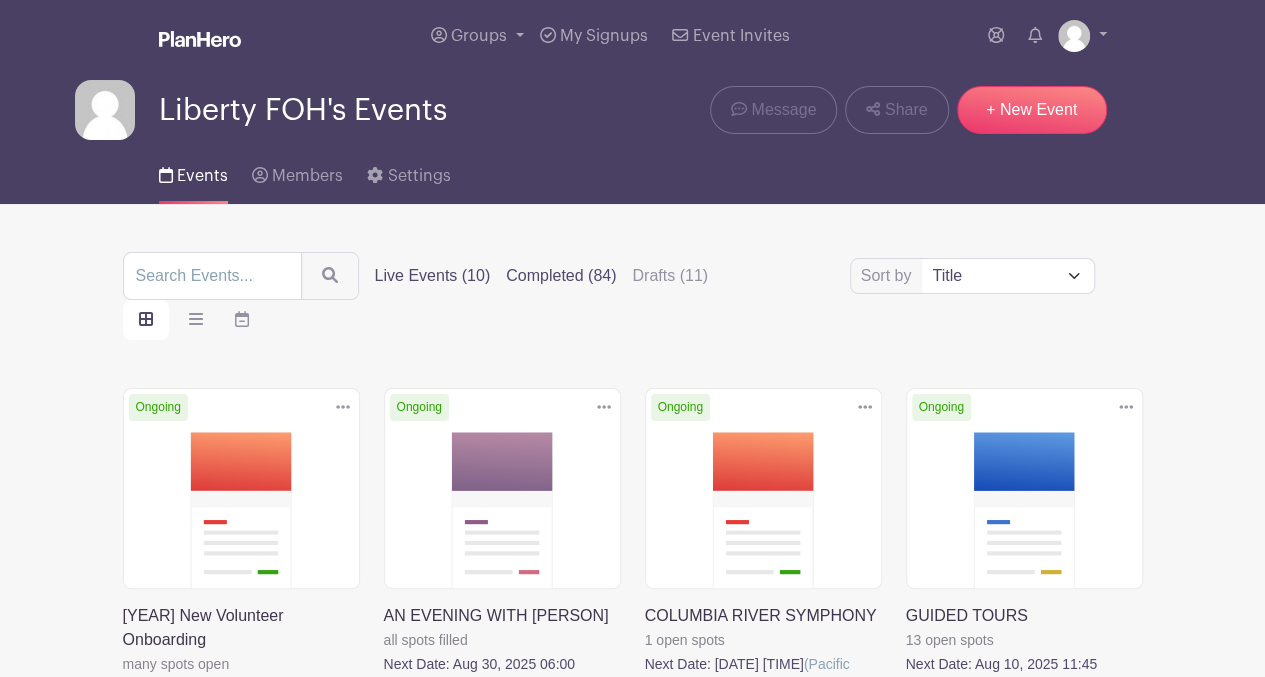 click on "Completed (84)" at bounding box center (561, 276) 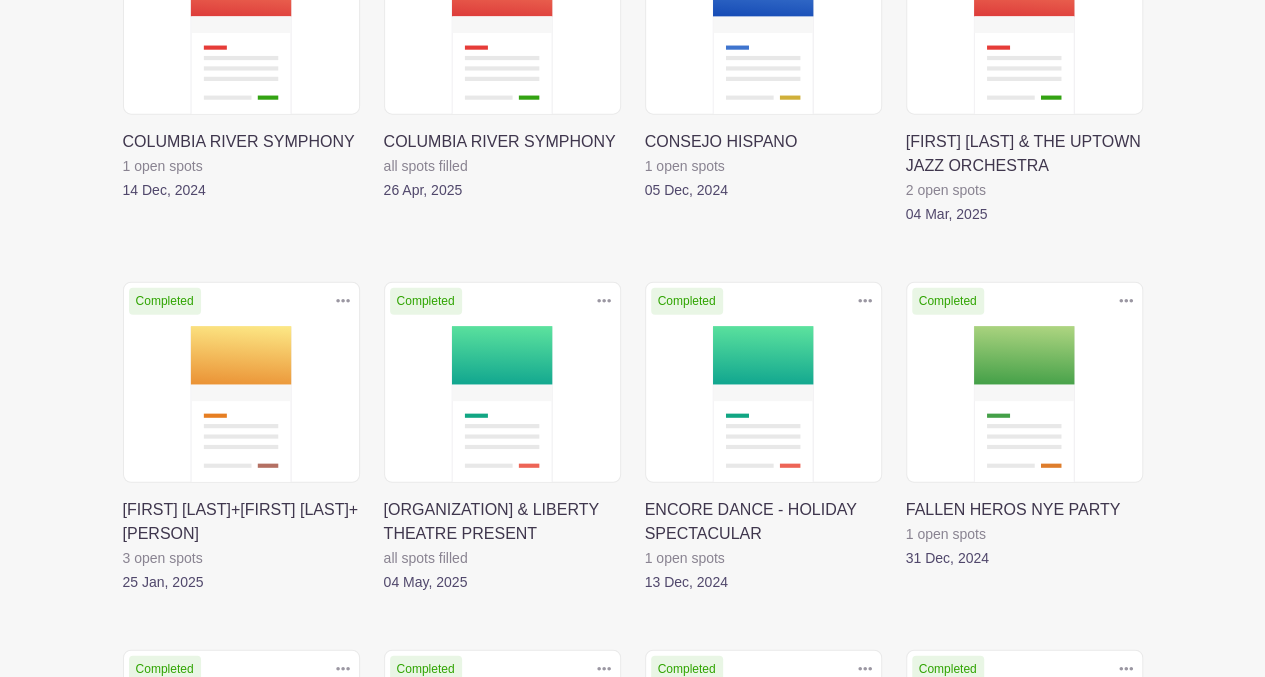 scroll, scrollTop: 2318, scrollLeft: 0, axis: vertical 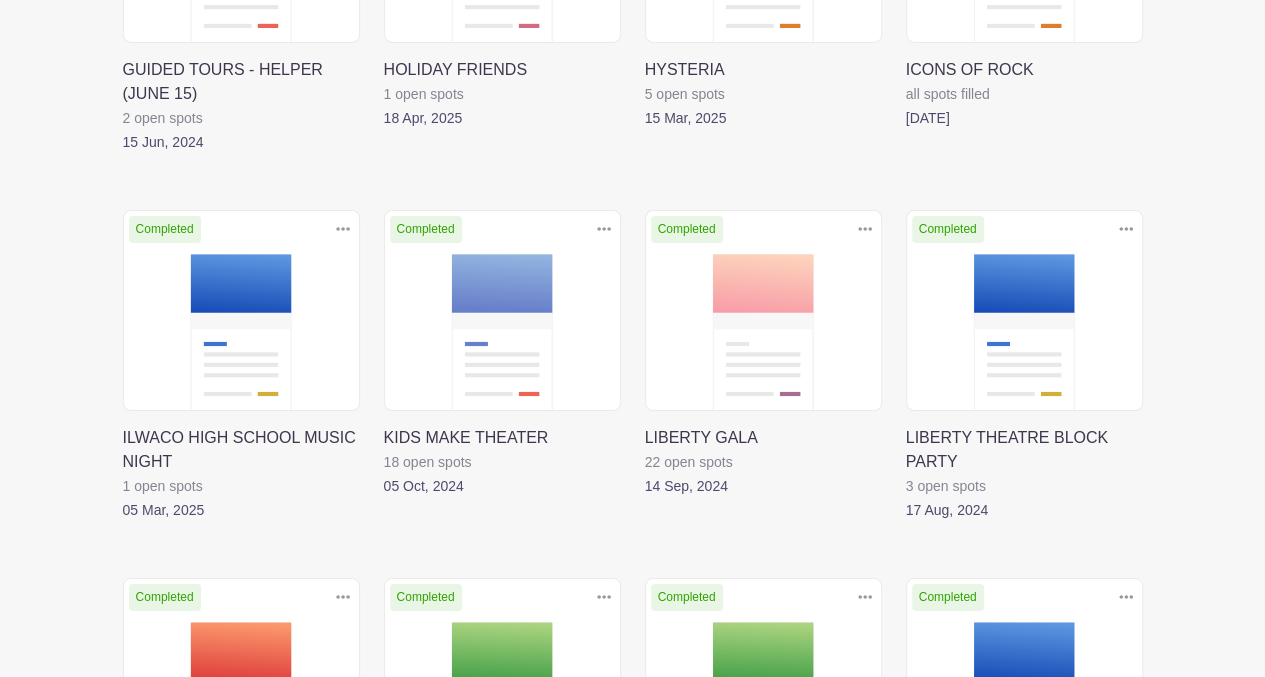 click at bounding box center (645, 498) 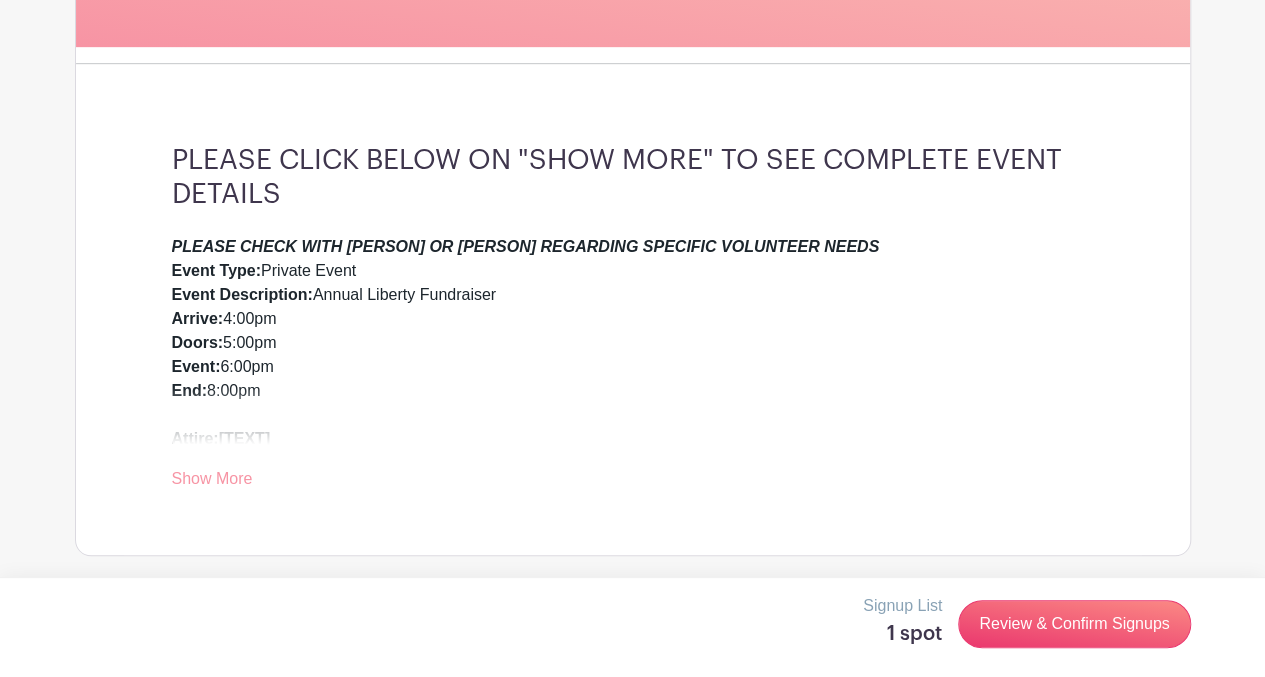 scroll, scrollTop: 534, scrollLeft: 0, axis: vertical 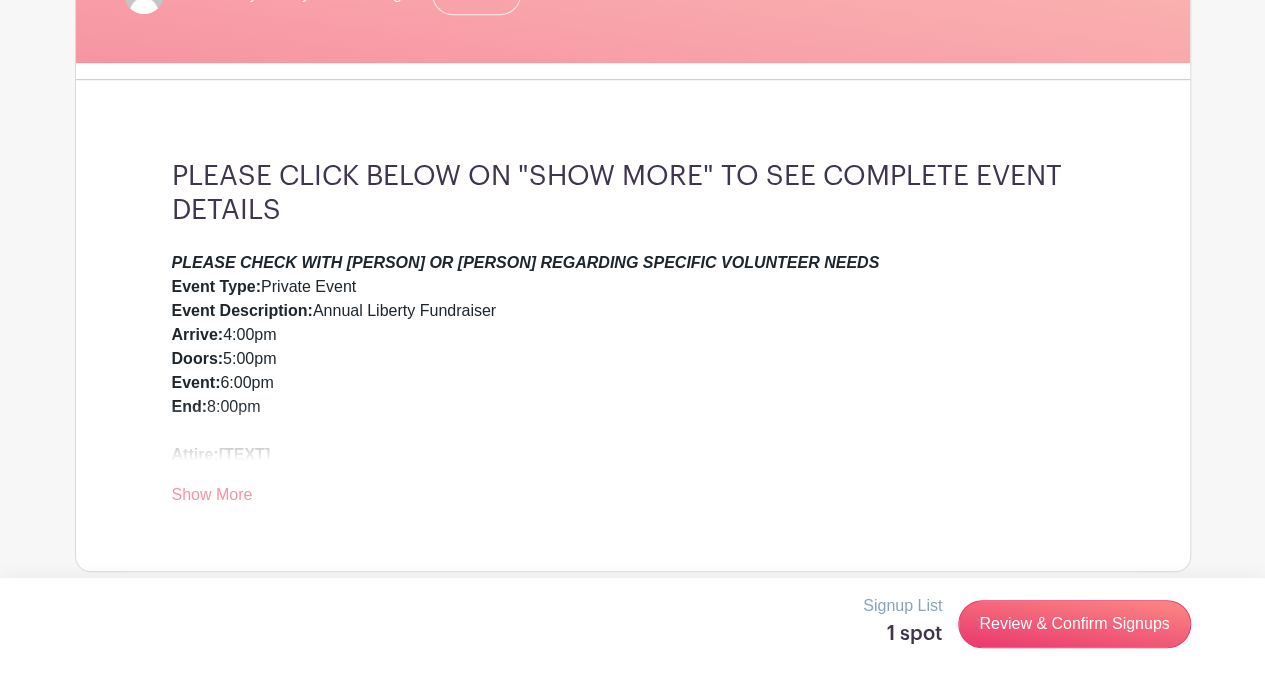 click on "Show More" at bounding box center (212, 498) 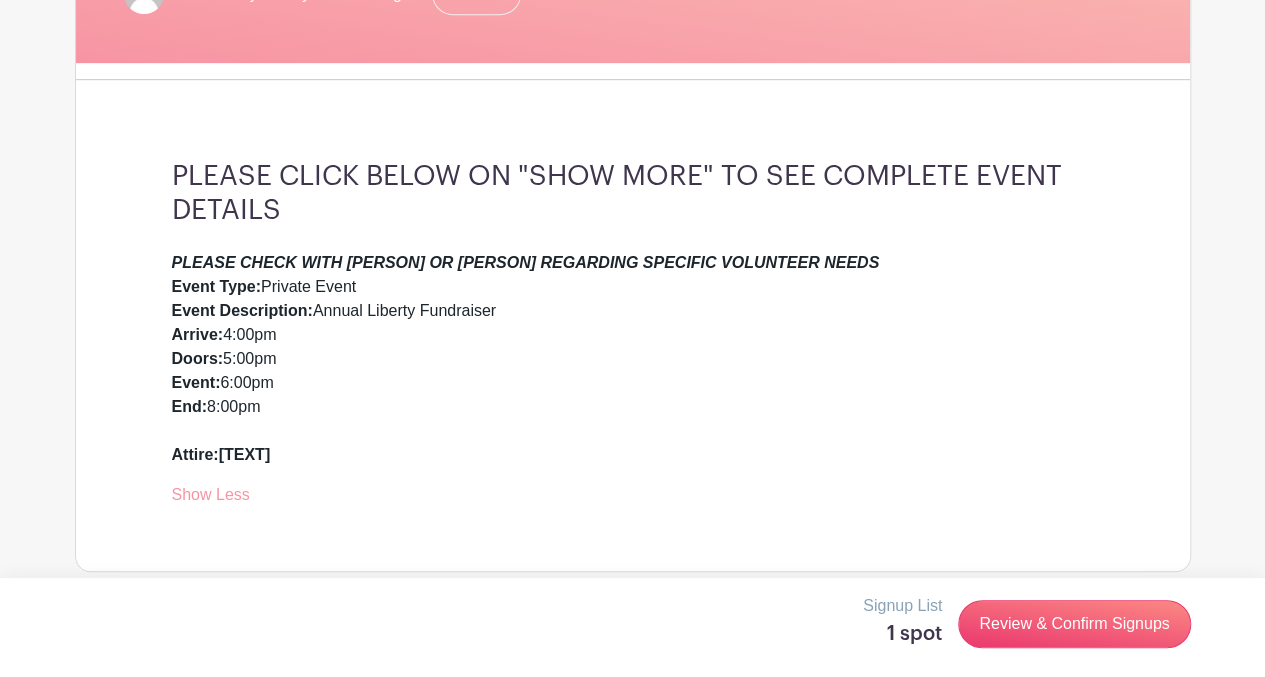drag, startPoint x: 166, startPoint y: 163, endPoint x: 342, endPoint y: 459, distance: 344.3719 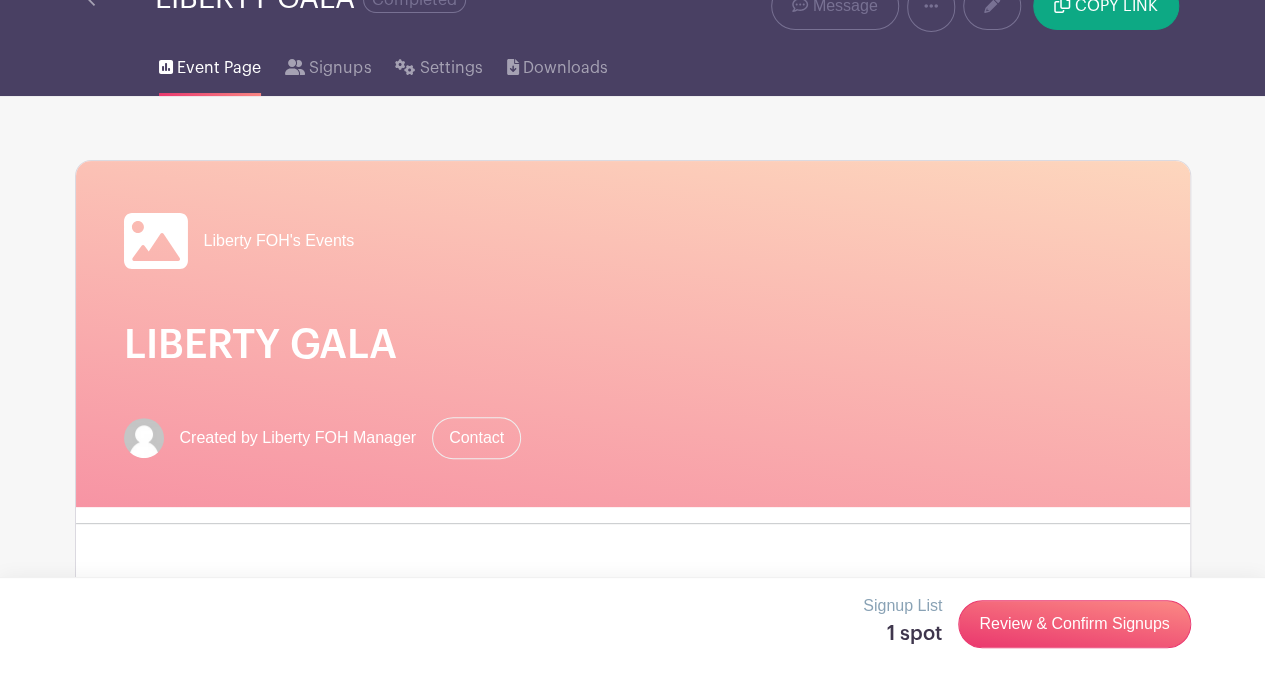 scroll, scrollTop: 0, scrollLeft: 0, axis: both 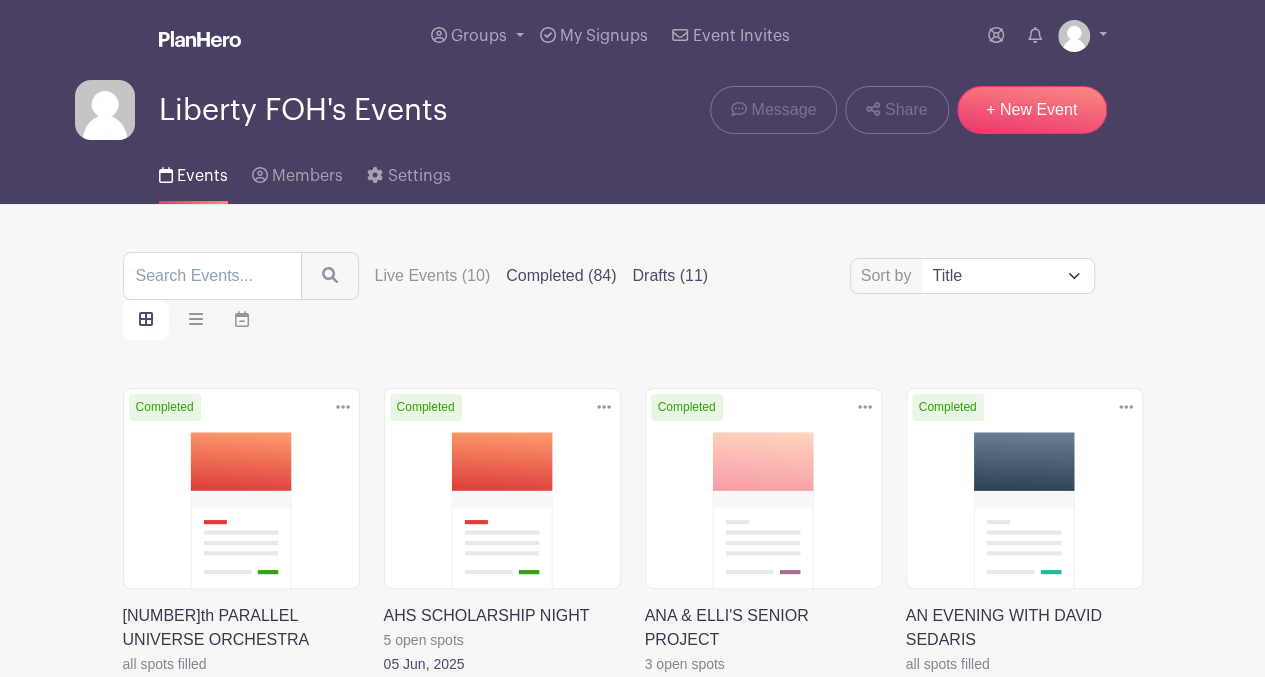click on "Drafts (11)" at bounding box center [670, 276] 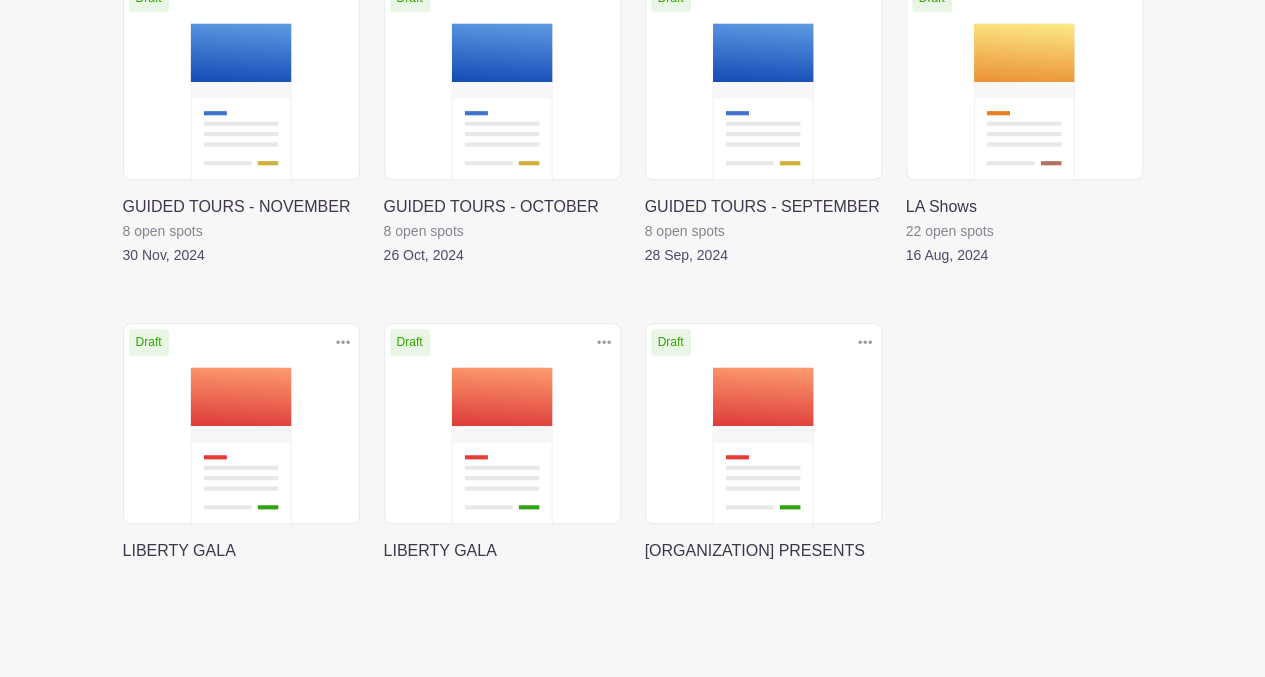 scroll, scrollTop: 794, scrollLeft: 0, axis: vertical 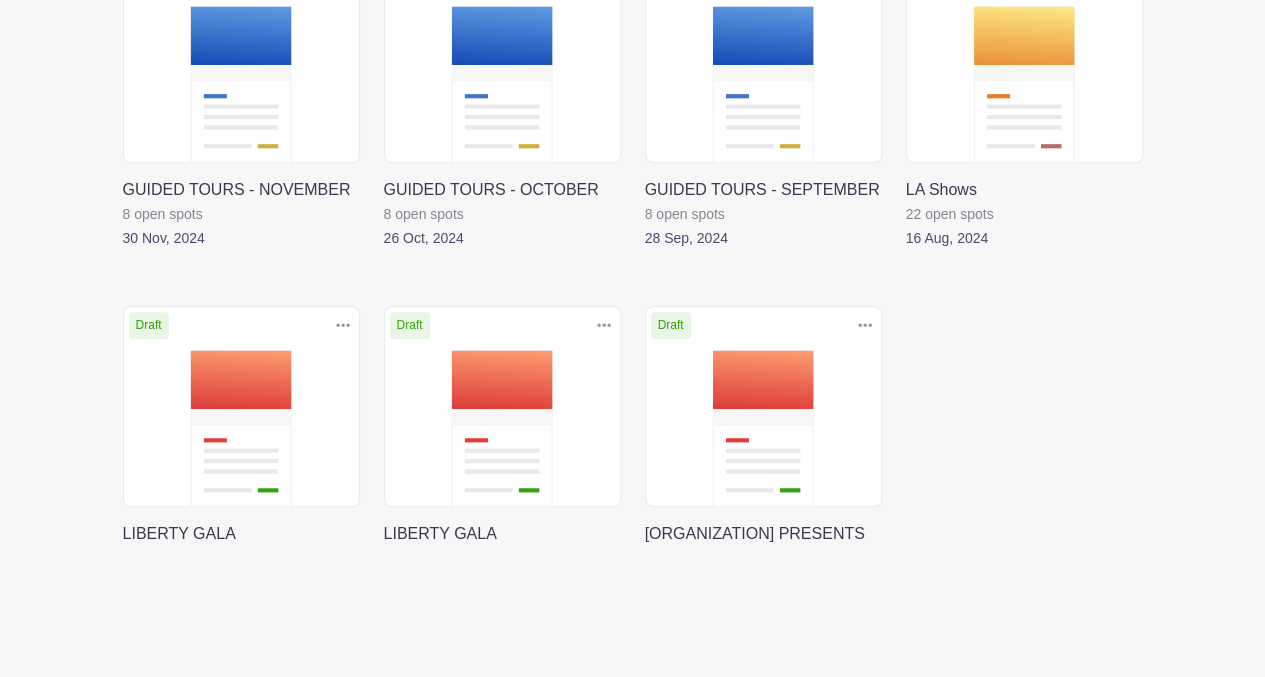 click at bounding box center [384, 546] 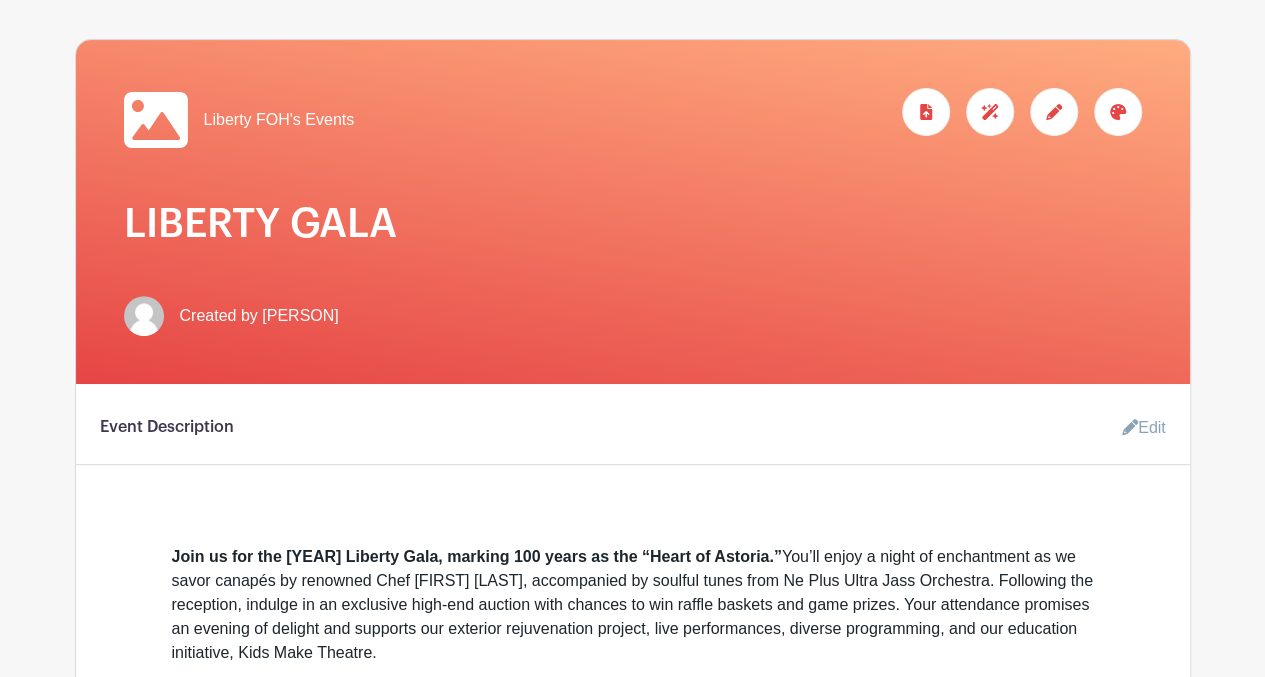 scroll, scrollTop: 190, scrollLeft: 0, axis: vertical 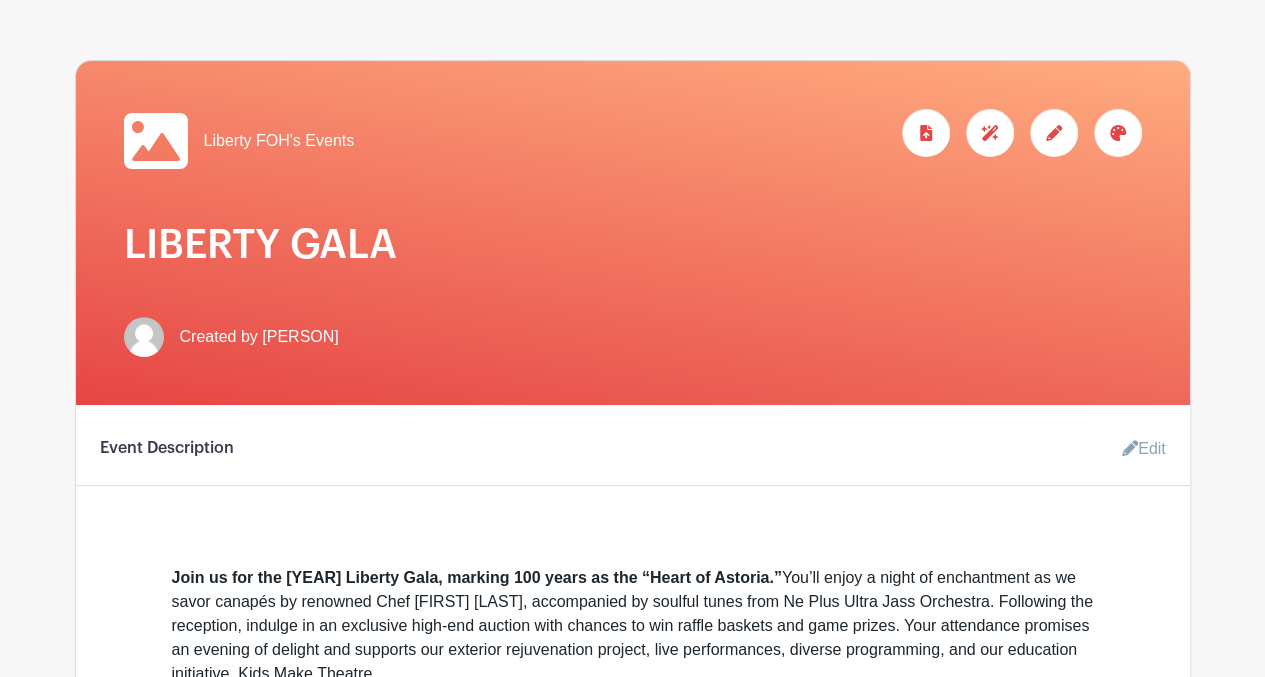 click 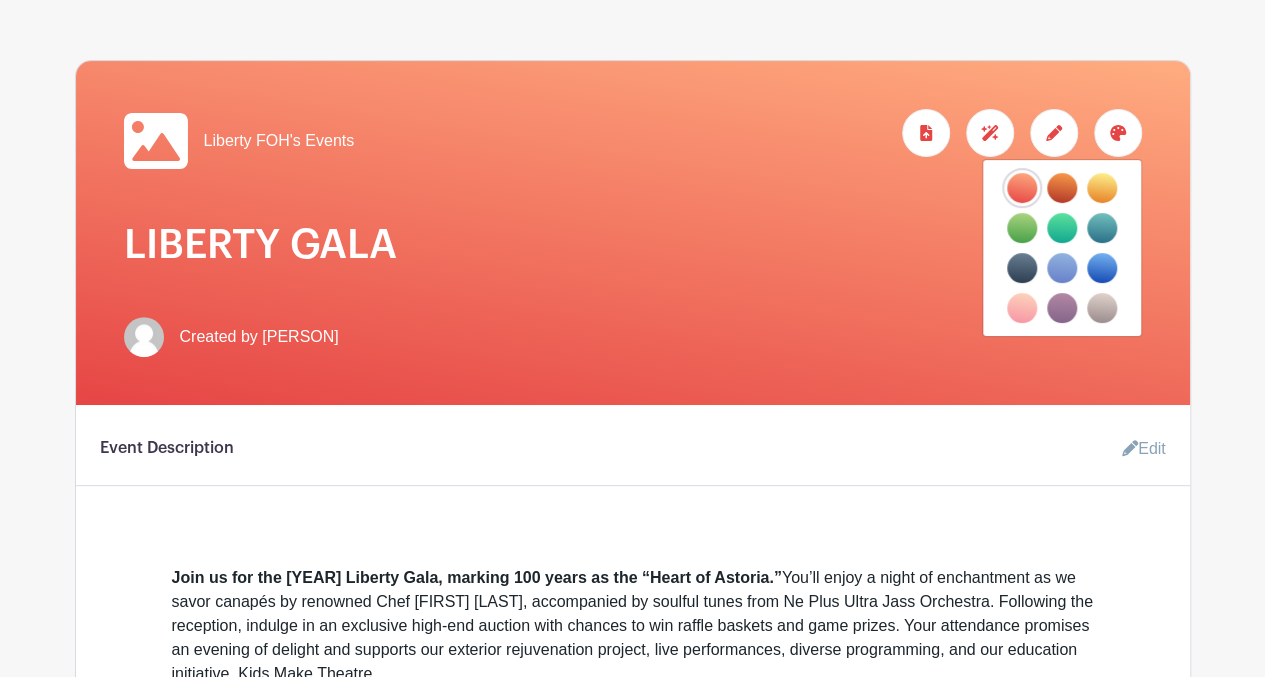 click at bounding box center [1062, 248] 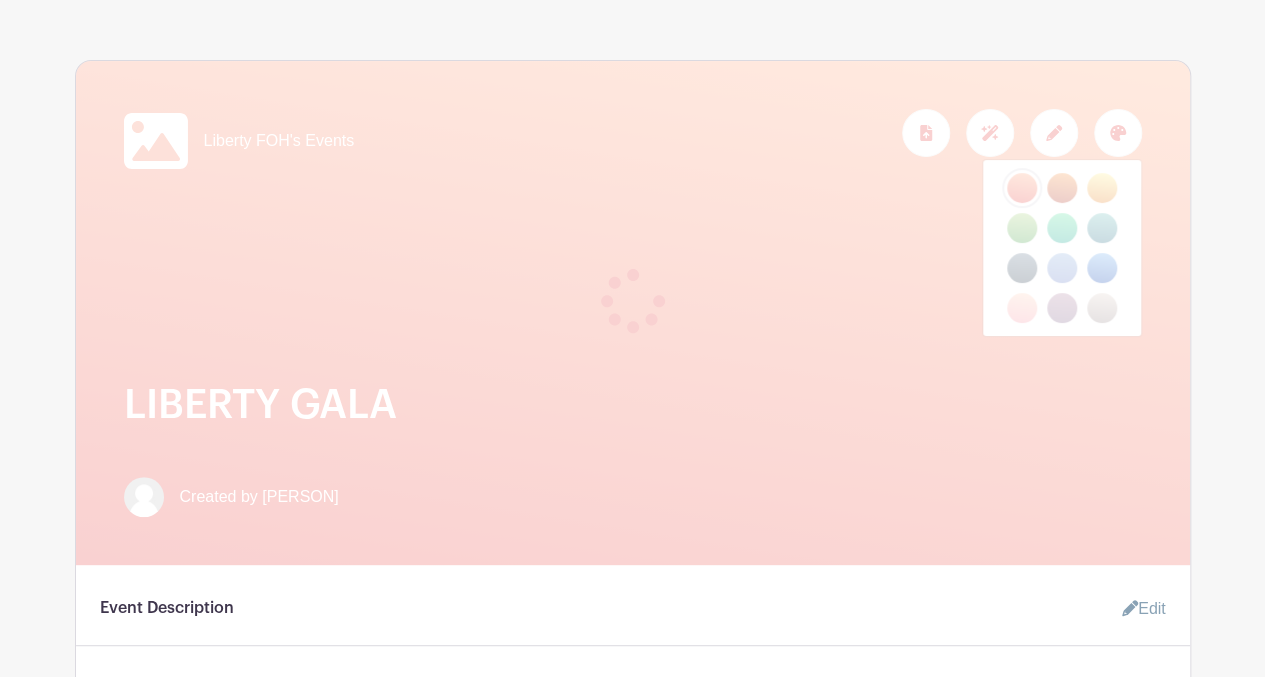 scroll, scrollTop: 30, scrollLeft: 0, axis: vertical 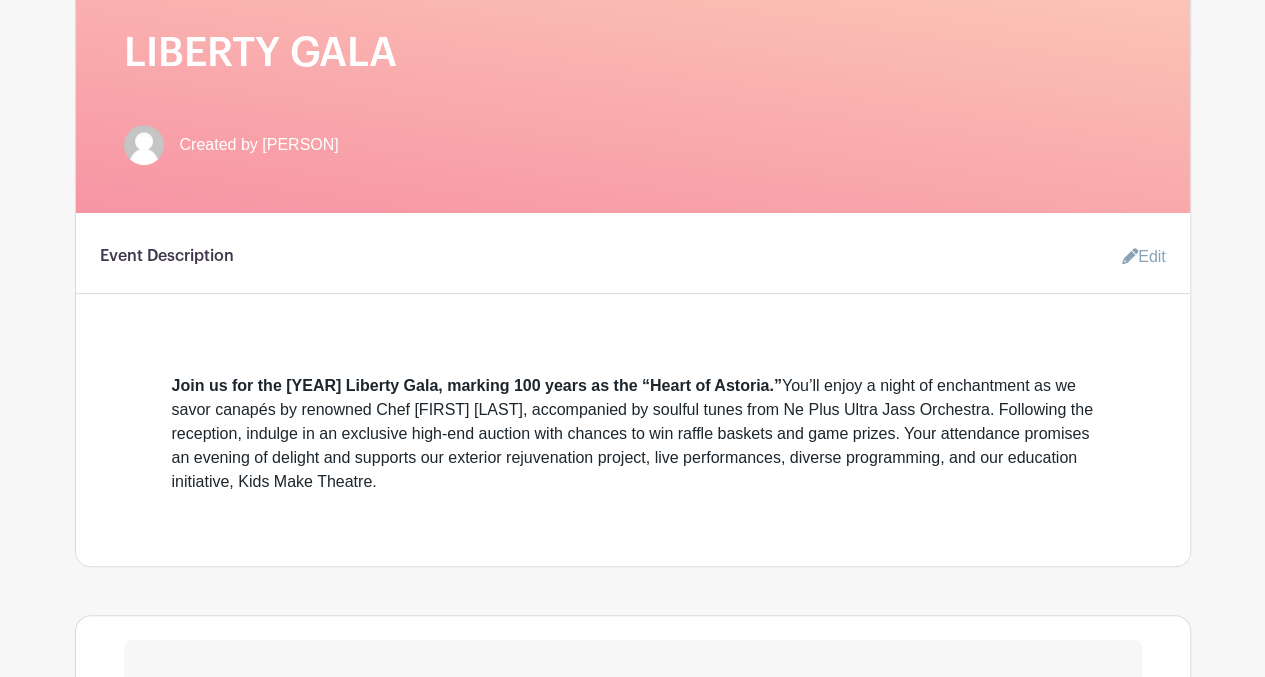 click on "Edit" at bounding box center (1136, 257) 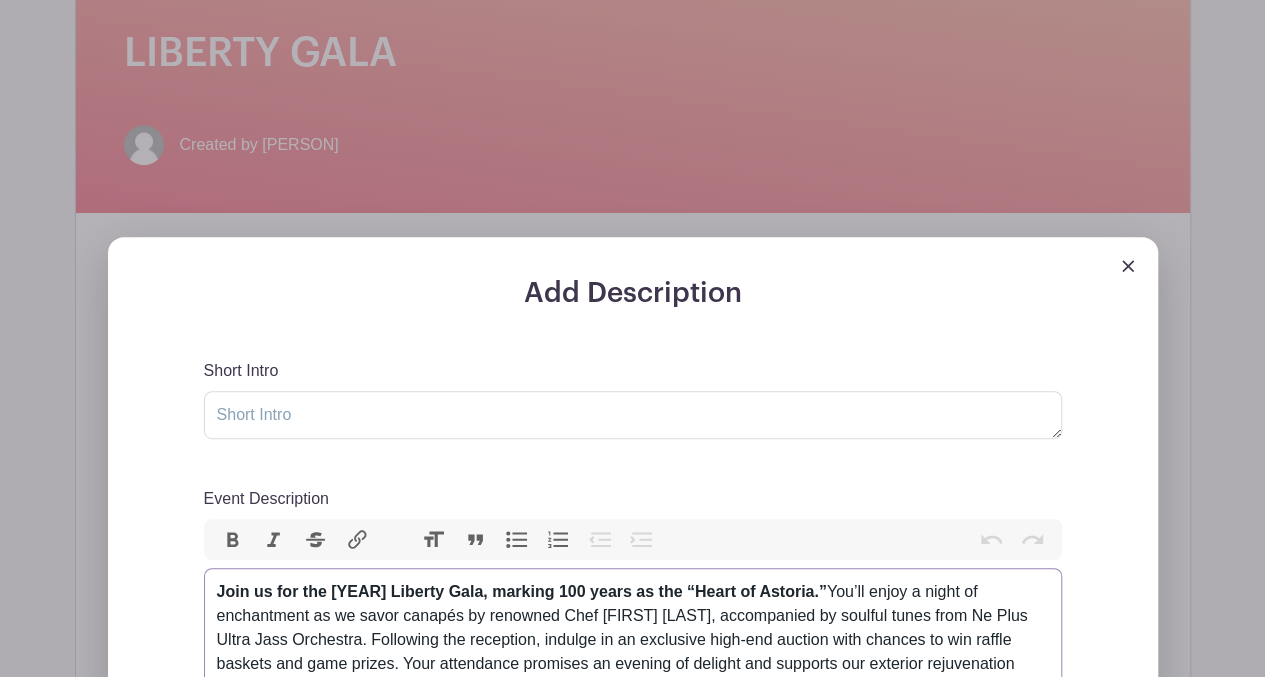 click on "Join us for the [YEAR] Liberty Gala, marking 100 years as the “Heart of Astoria.”  You’ll enjoy a night of enchantment as we savor canapés by renowned Chef [PERSON], accompanied by soulful tunes from Ne Plus Ultra Jass Orchestra. Following the reception, indulge in an exclusive high-end auction with chances to win raffle baskets and game prizes. Your attendance promises an evening of delight and supports our exterior rejuvenation project, live performances, diverse programming, and our education initiative, Kids Make Theatre." at bounding box center [633, 640] 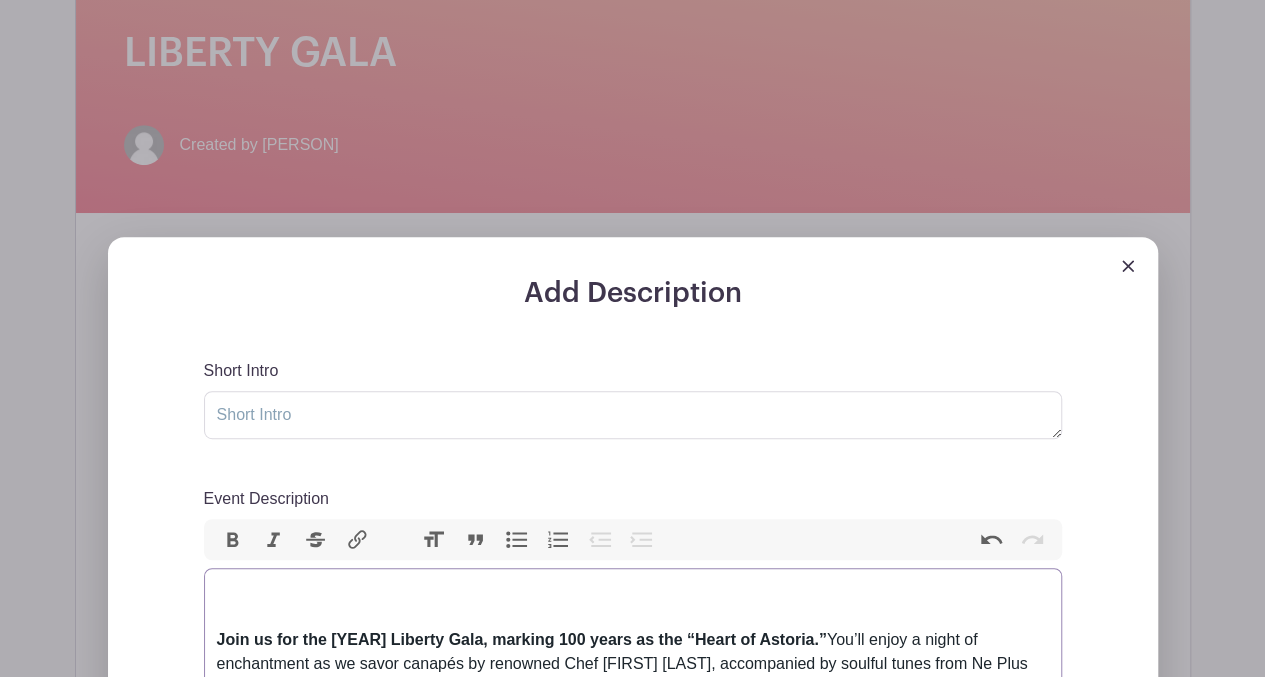 type on "<div><br><br><strong>Join us for the [YEAR] Liberty Gala, marking [NUMBER] years as the “Heart of Astoria.”</strong> You’ll enjoy a night of enchantment as we savor canapés by renowned Chef [FIRST] [LAST], accompanied by soulful tunes from Ne Plus Ultra Jass Orchestra. Following the reception, indulge in an exclusive high-end auction with chances to win raffle baskets and game prizes. Your attendance promises an evening of delight and supports our exterior rejuvenation project, live performances, diverse programming, and our education initiative, Kids Make Theatre.</div>" 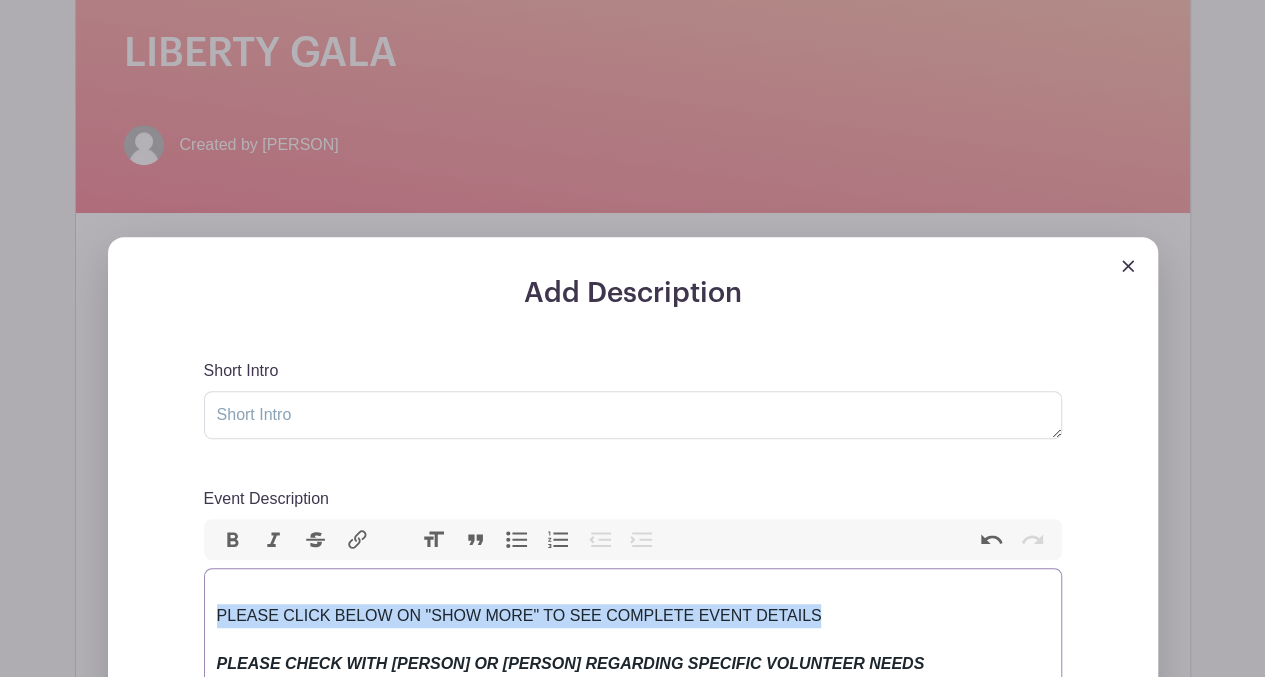 drag, startPoint x: 832, startPoint y: 615, endPoint x: 201, endPoint y: 608, distance: 631.0388 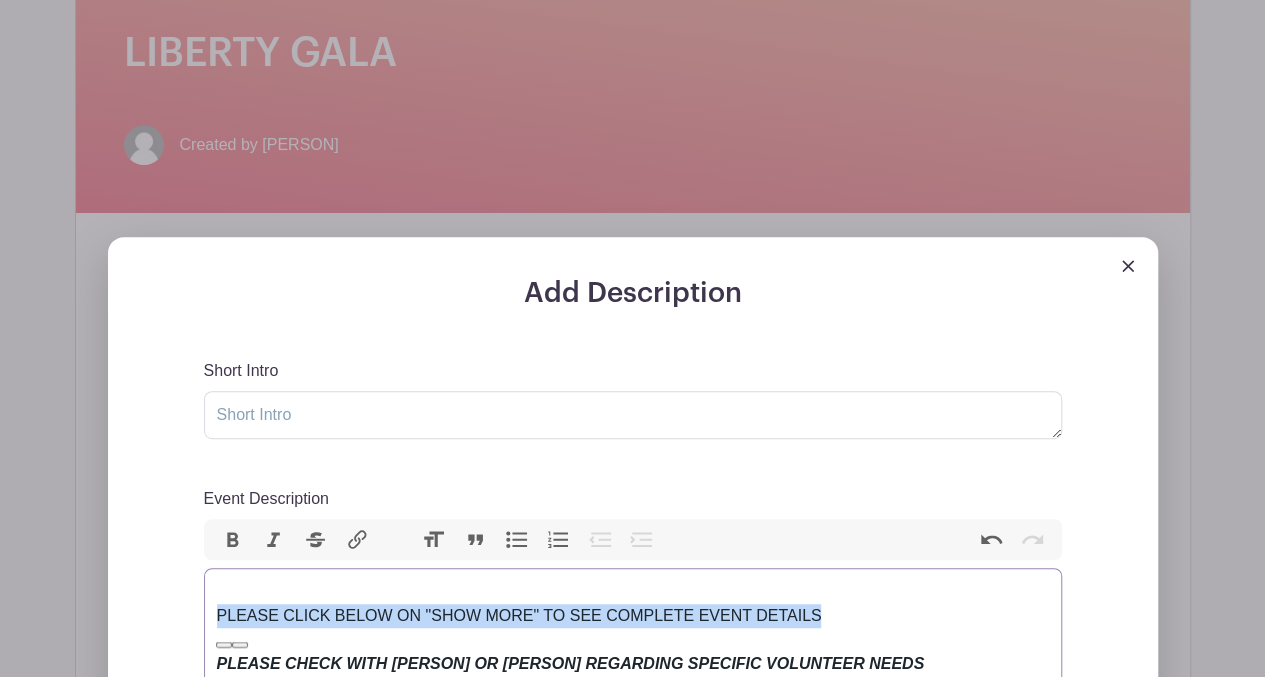 copy on "PLEASE CLICK BELOW ON "SHOW MORE" TO SEE COMPLETE EVENT DETAILS" 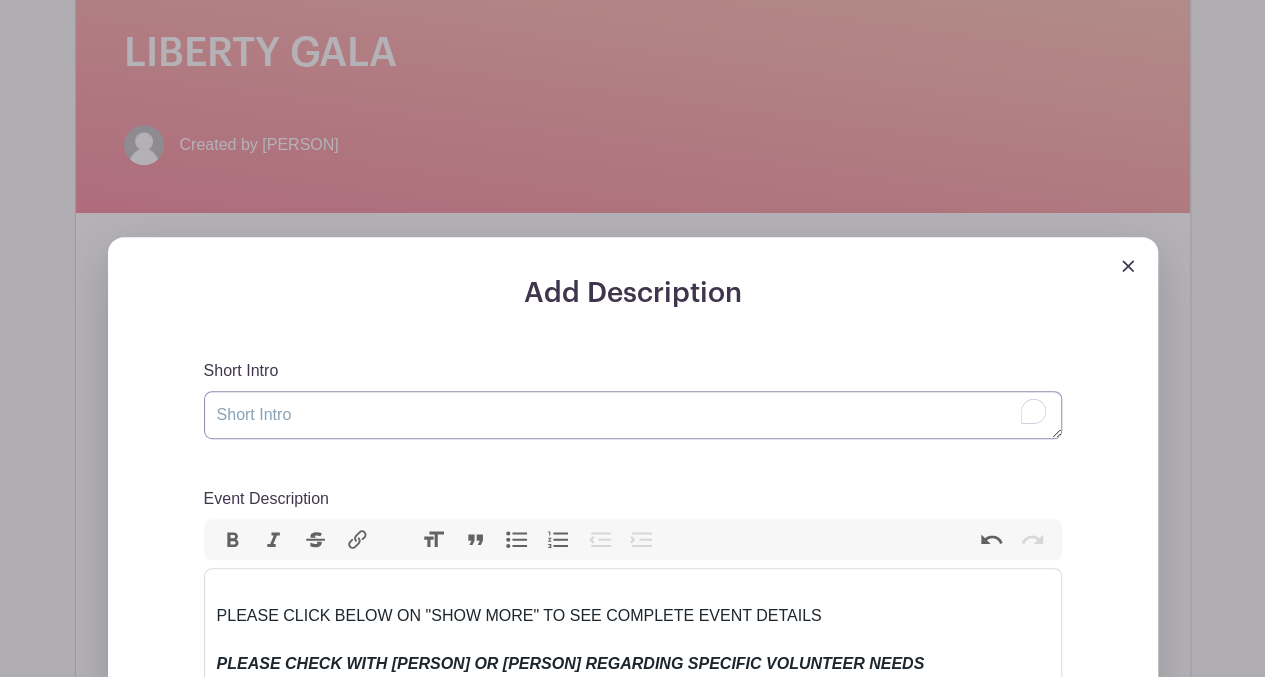 click on "Short Intro" at bounding box center (633, 415) 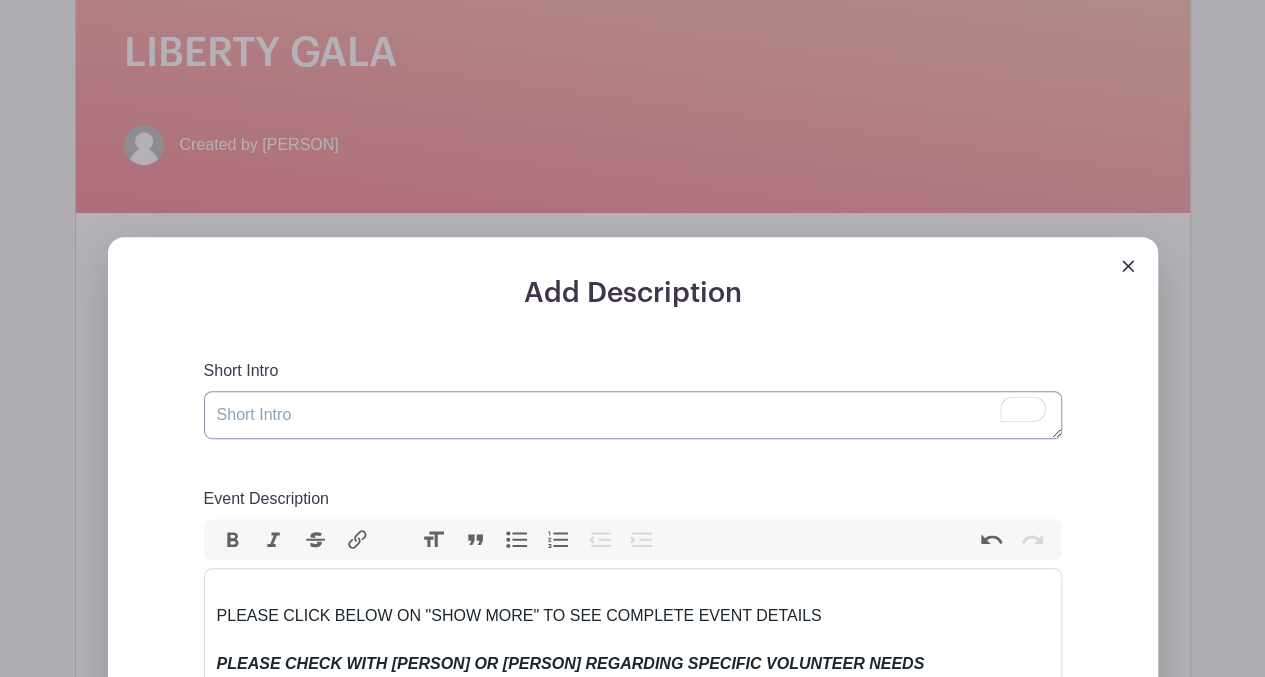 paste on "PLEASE CLICK BELOW ON "SHOW MORE" TO SEE COMPLETE EVENT DETAILS" 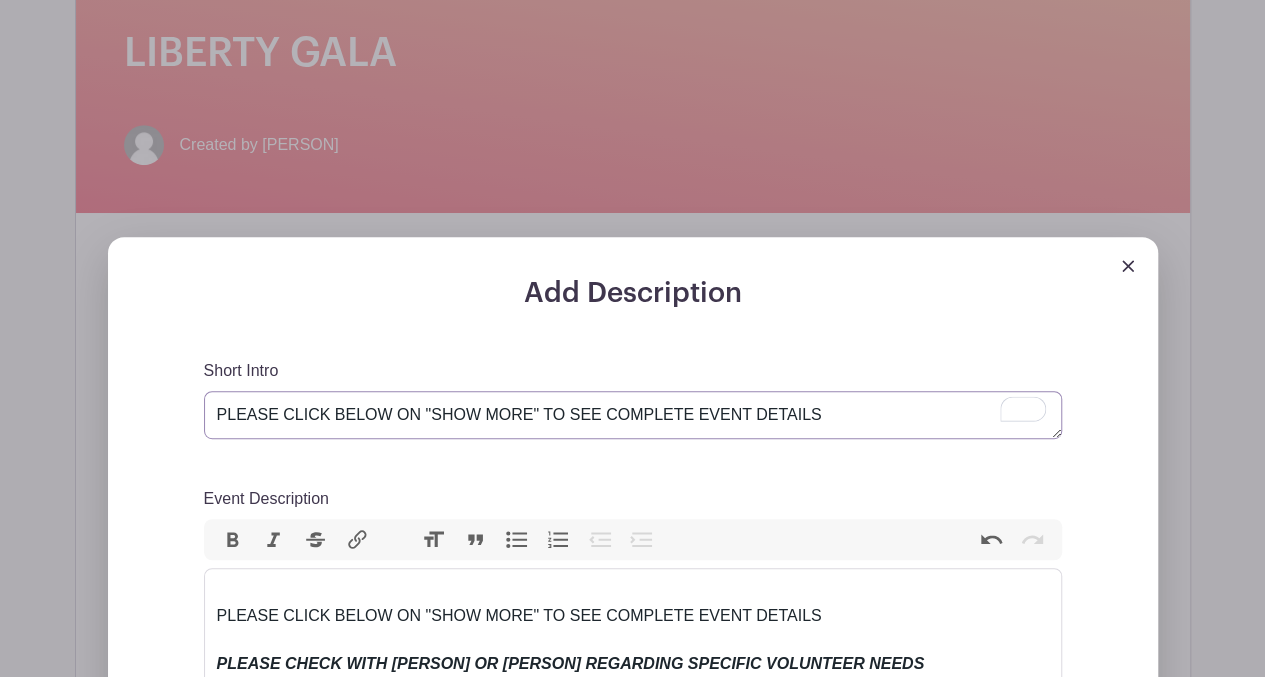 type on "PLEASE CLICK BELOW ON "SHOW MORE" TO SEE COMPLETE EVENT DETAILS" 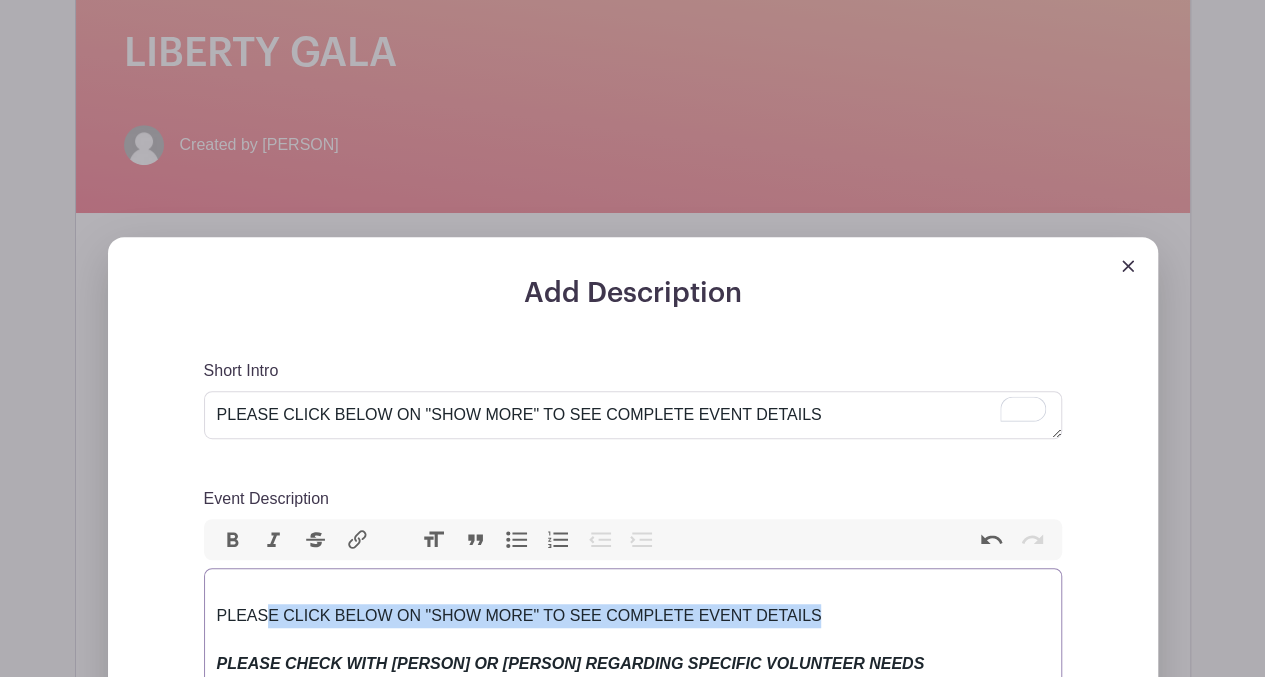 drag, startPoint x: 827, startPoint y: 614, endPoint x: 265, endPoint y: 605, distance: 562.0721 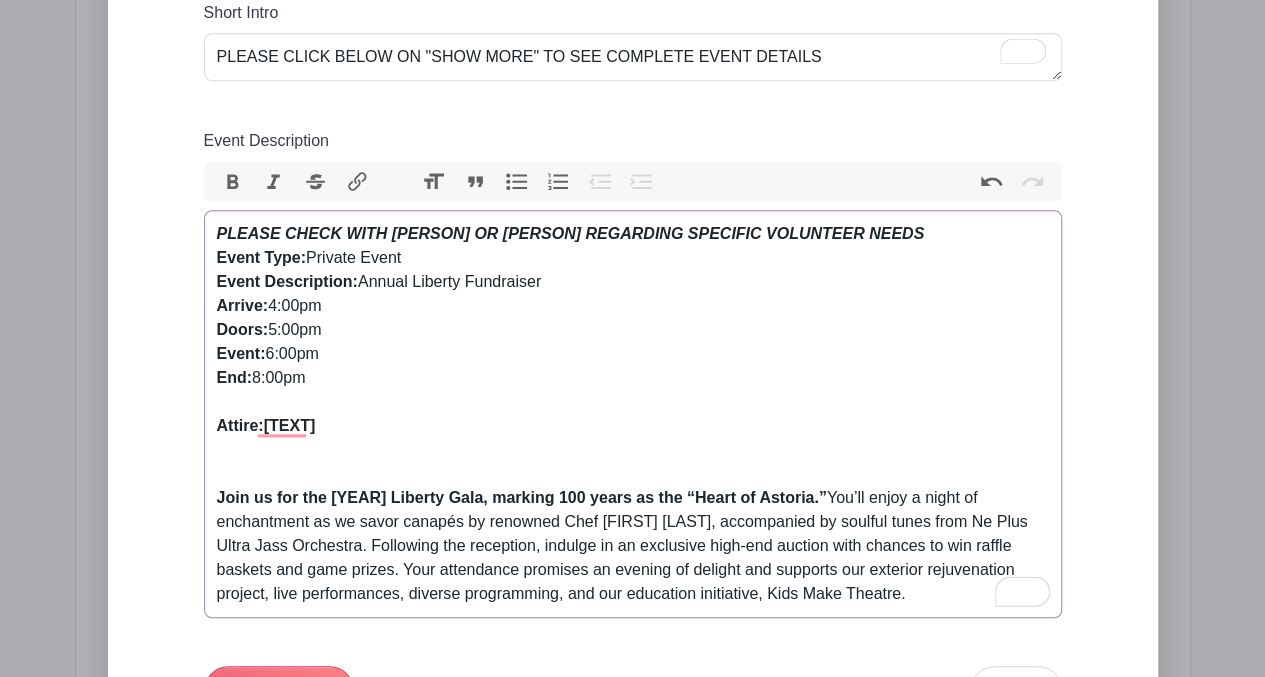 scroll, scrollTop: 770, scrollLeft: 0, axis: vertical 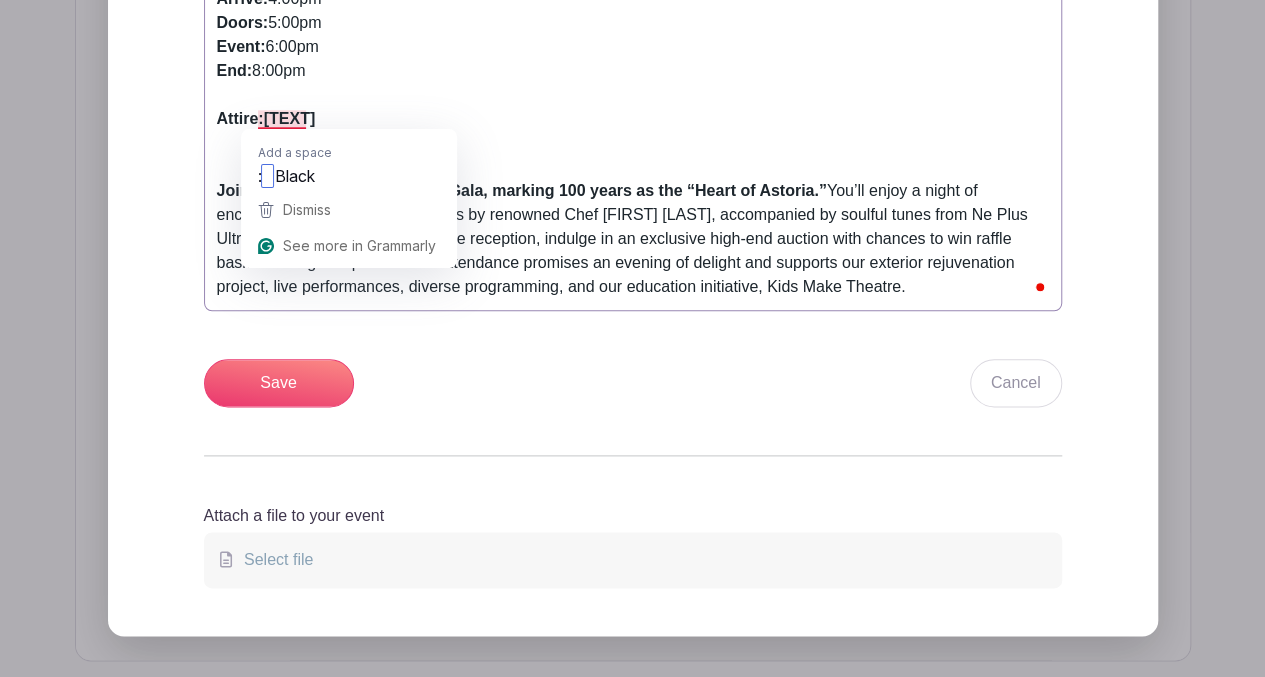 click on "Attire:[TEXT]" at bounding box center [266, 118] 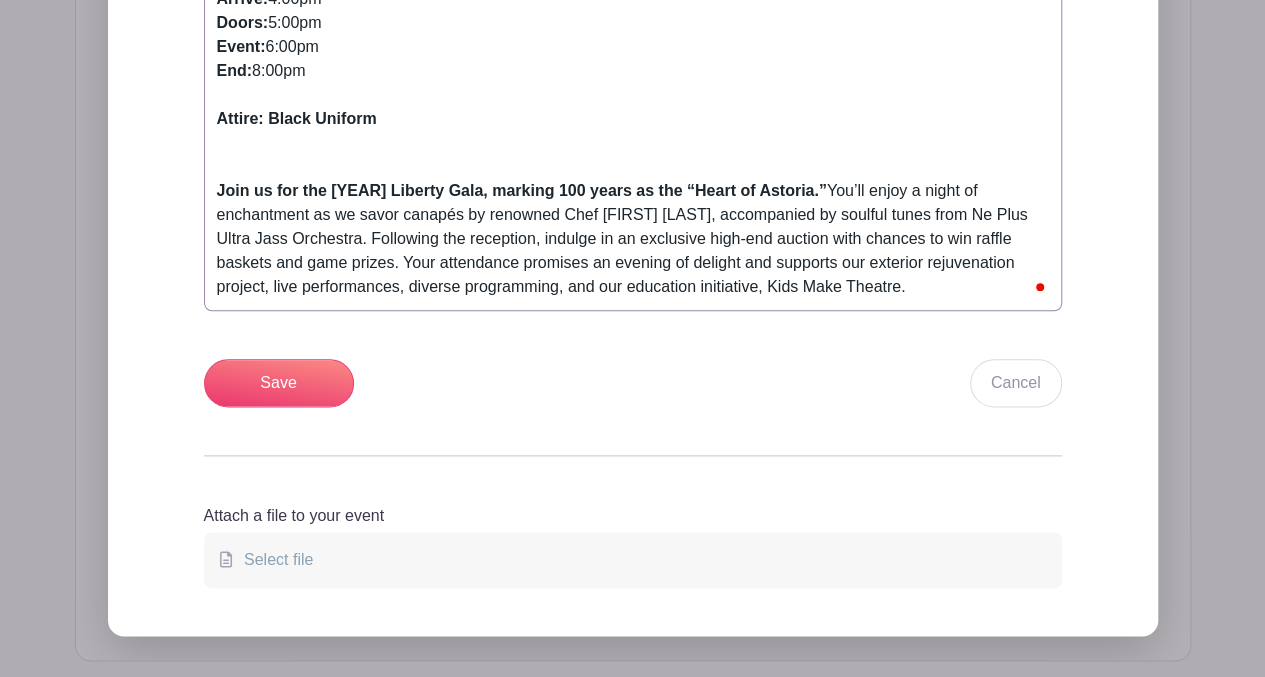 type on "<div><strong><em>PLEASE CHECK WITH [PERSON] OR [PERSON] REGARDING SPECIFIC VOLUNTEER NEEDS</em></strong><br><strong>Event Type: </strong>Private Event<strong><br>Event Description: </strong>Annual Liberty Fundraiser<strong><br>Arrive:</strong>[TIME]<strong><br>Doors:</strong>[TIME]<strong><br>Event:</strong>[TIME]<strong><br>End:</strong>[TIME]<strong><br><br>Attire: [TEXT]</strong></div><div><br><br><strong>Join us for the [YEAR] Liberty Gala, marking 100 years as the “Heart of Astoria.”</strong> You’ll enjoy a night of enchantment as we savor canapés by renowned Chef [PERSON], accompanied by soulful tunes from Ne Plus Ultra Jass Orchestra. Following the reception, indulge in an exclusive high-end auction with chances to win raffle baskets and game prizes. Your attendance promises an evening of delight and supports our exterior rejuvenation project, live performances, diverse programming, and our education initiative, Kids Make Theatre.</div>" 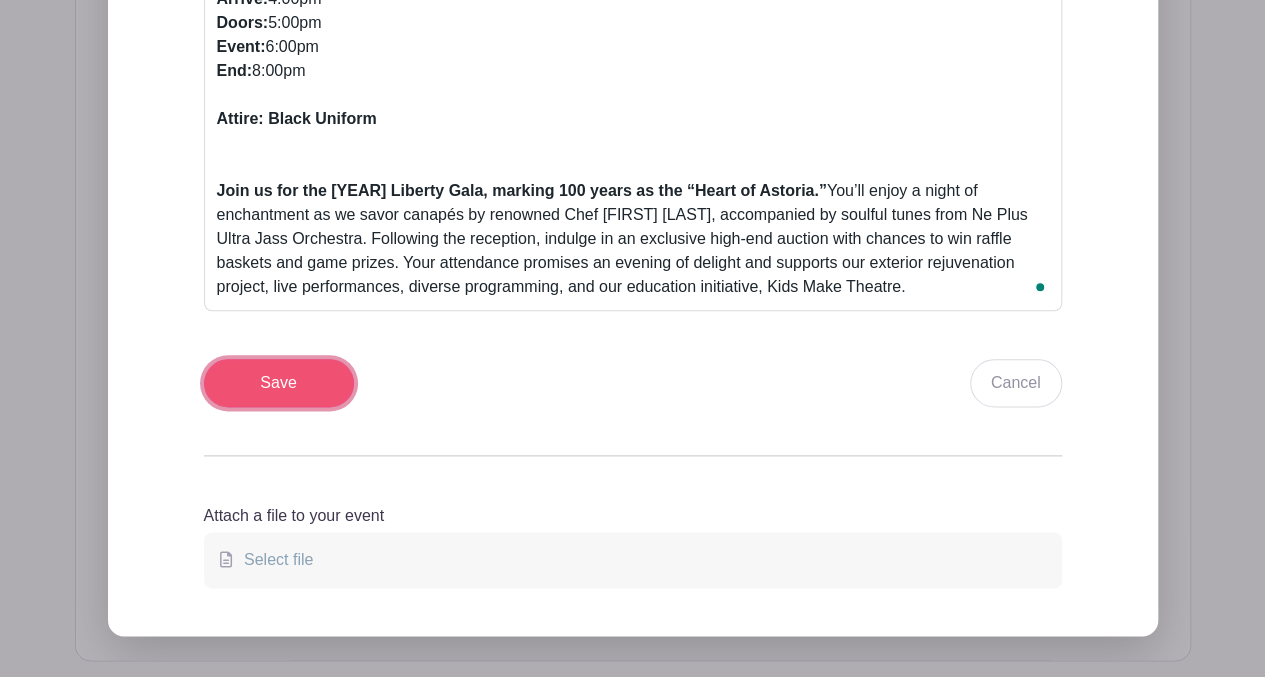 click on "Save" at bounding box center (279, 383) 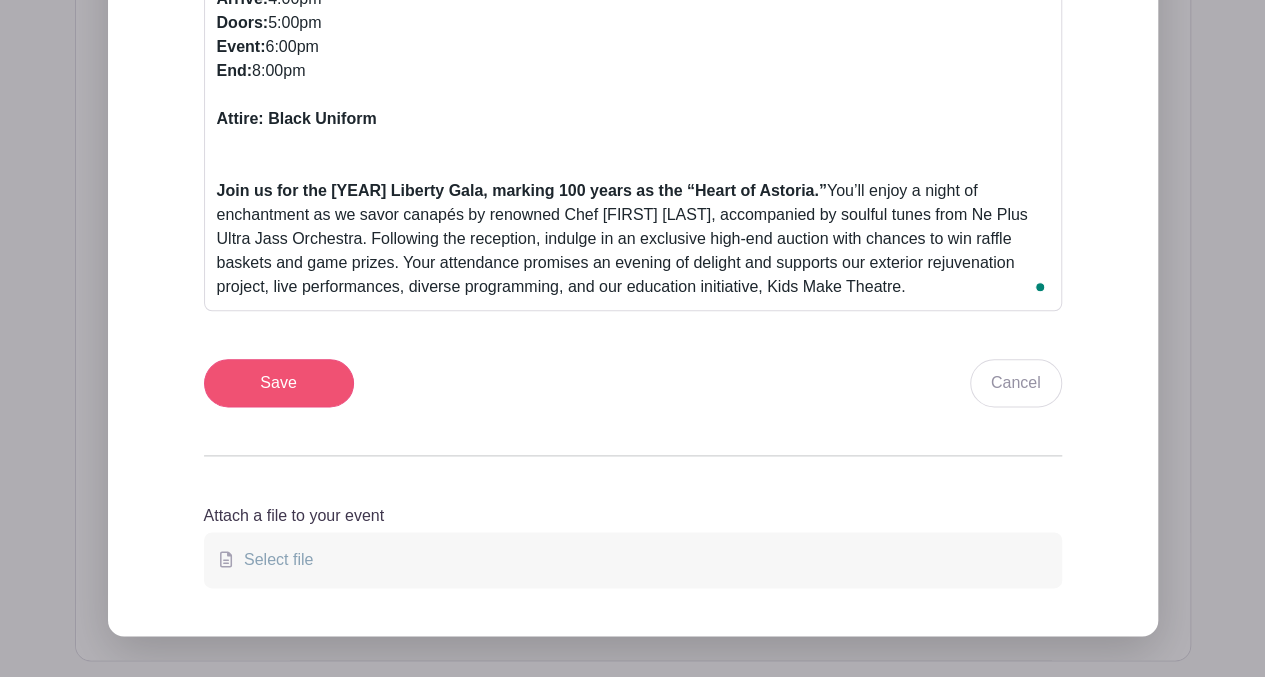 scroll, scrollTop: 1207, scrollLeft: 0, axis: vertical 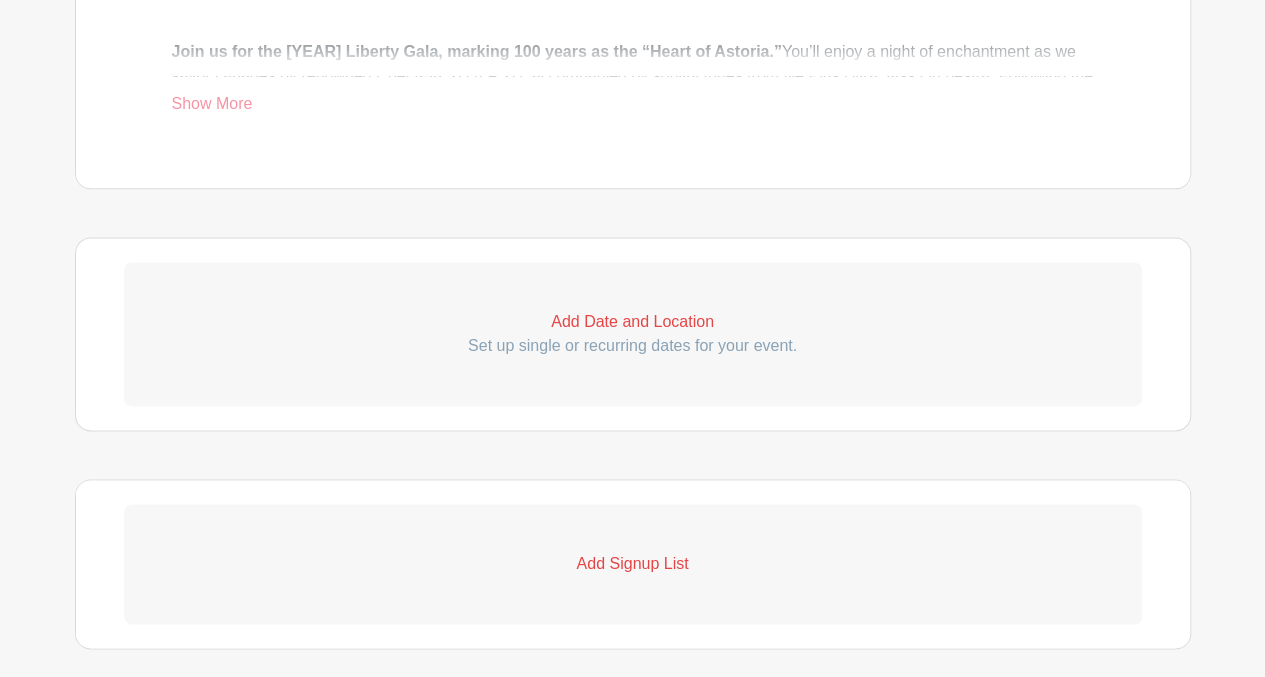 click on "Add Date and Location
Set up single or recurring dates for your event." at bounding box center (633, 334) 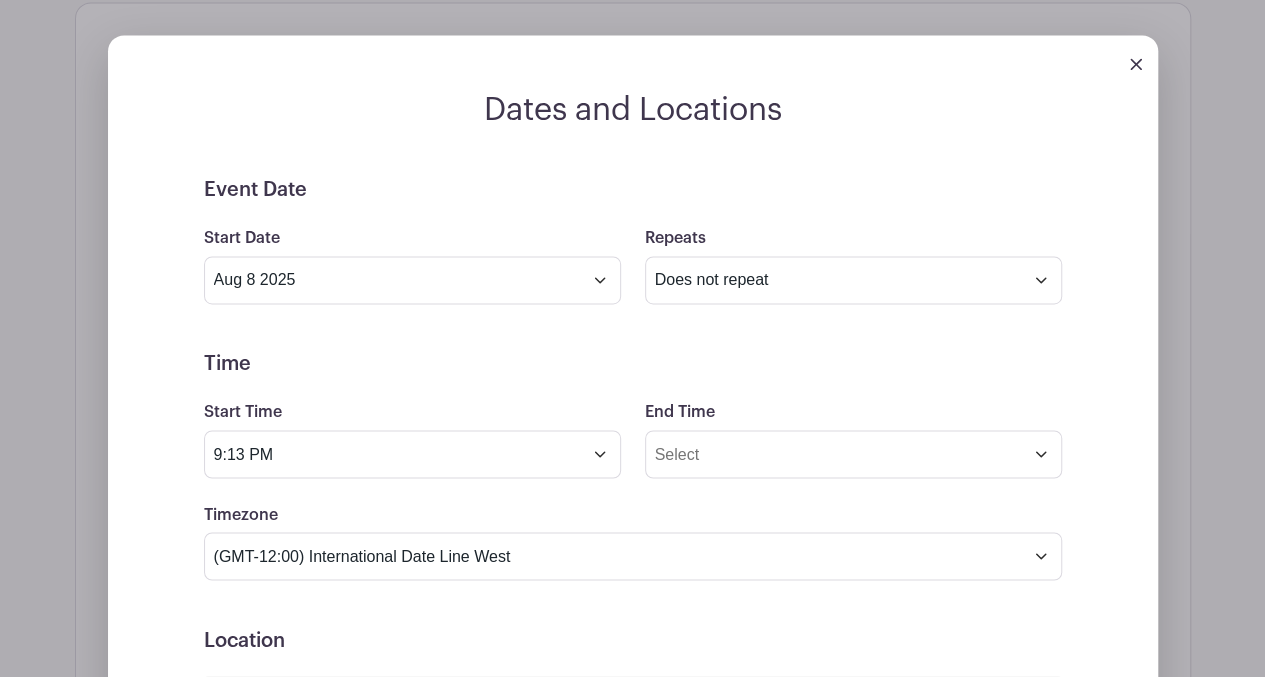scroll, scrollTop: 1479, scrollLeft: 0, axis: vertical 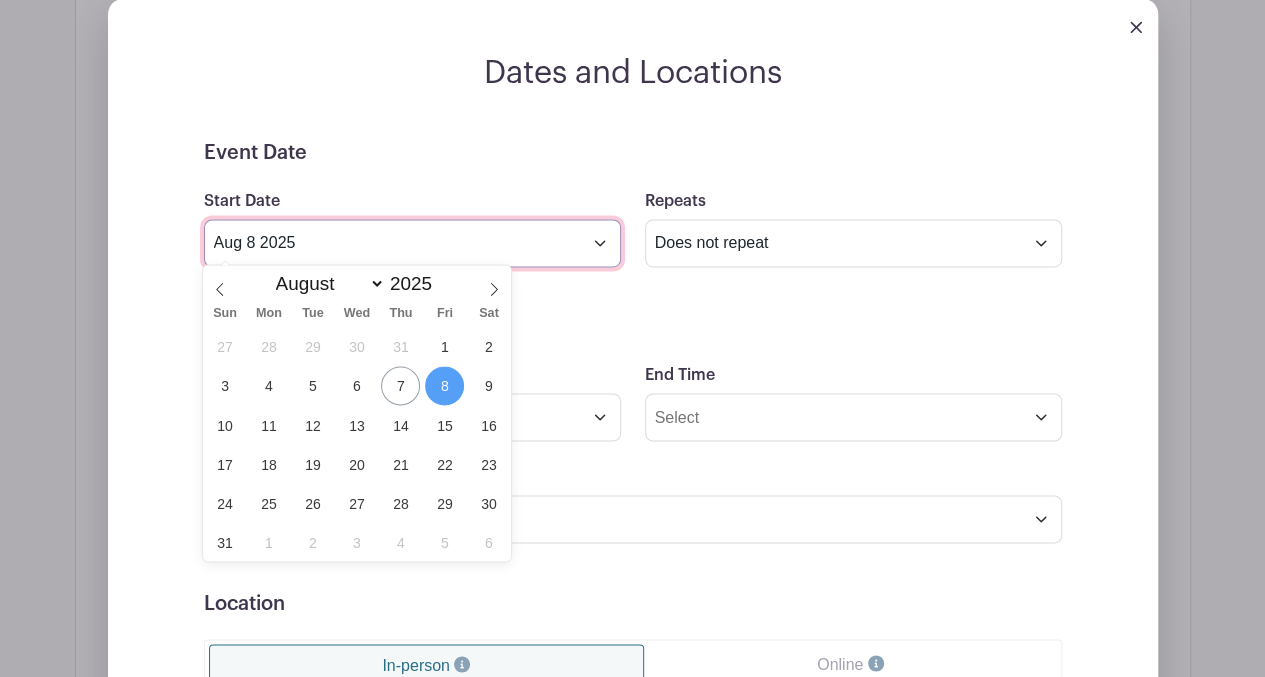 click on "Aug 8 2025" at bounding box center [412, 243] 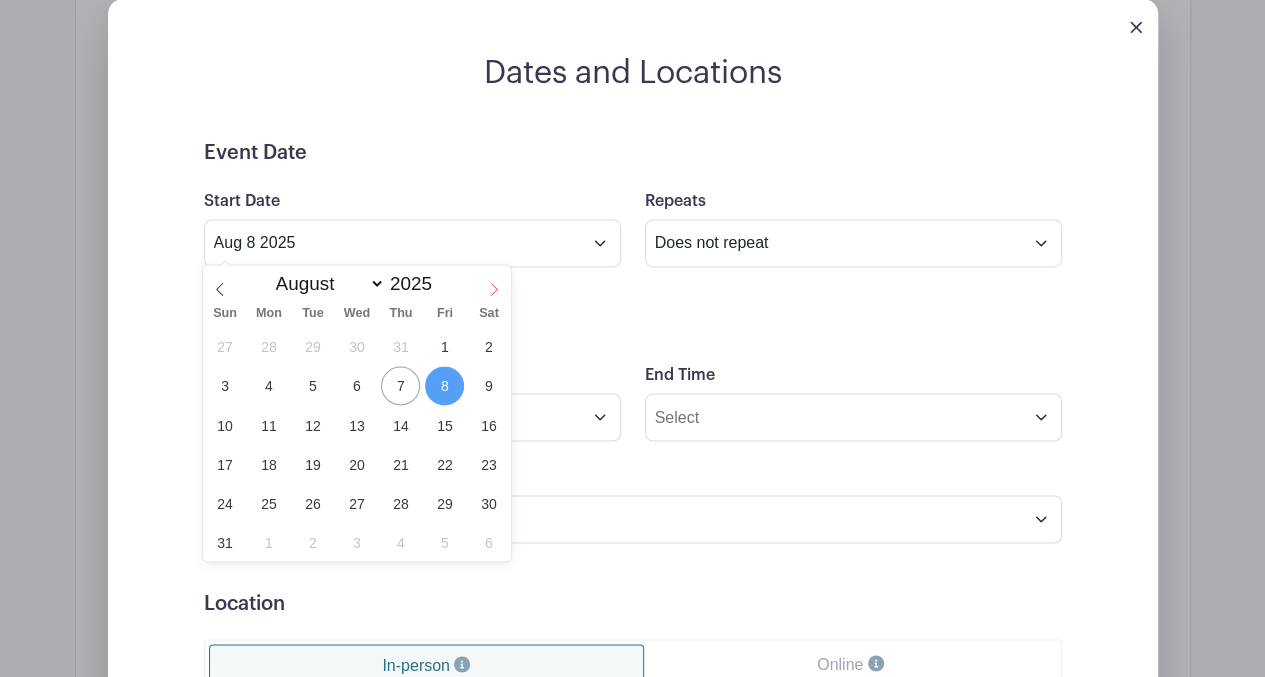 click 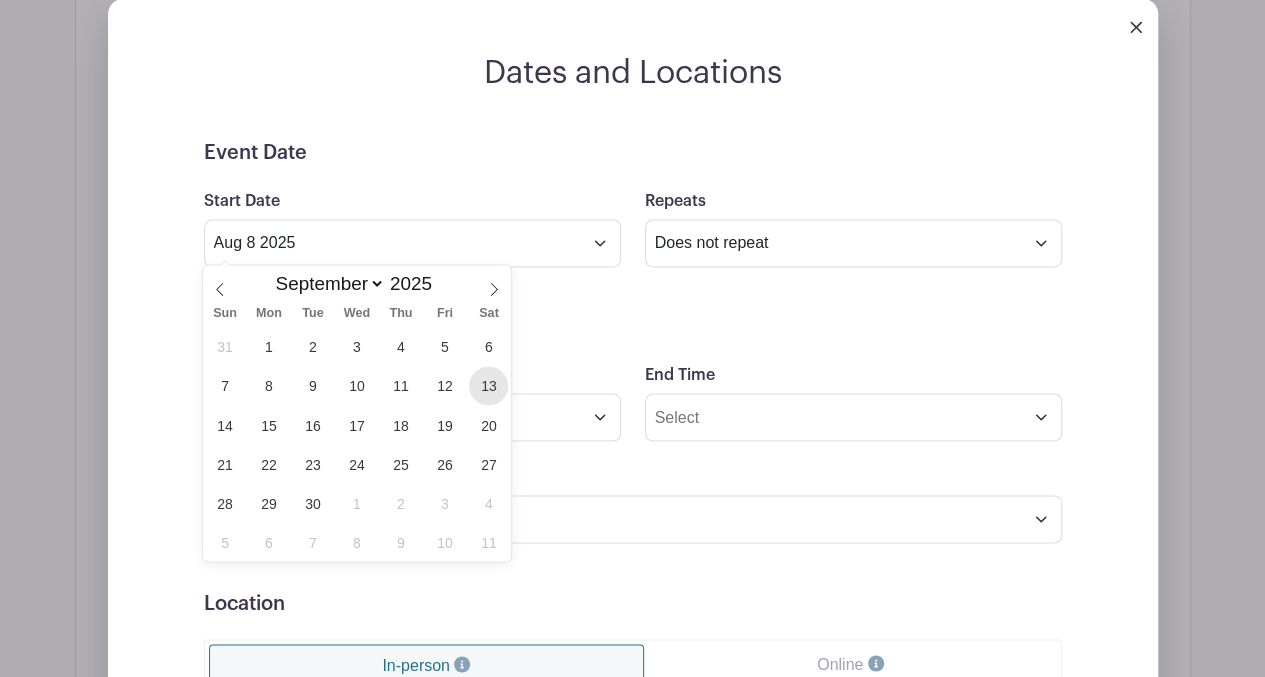 click on "13" at bounding box center (488, 385) 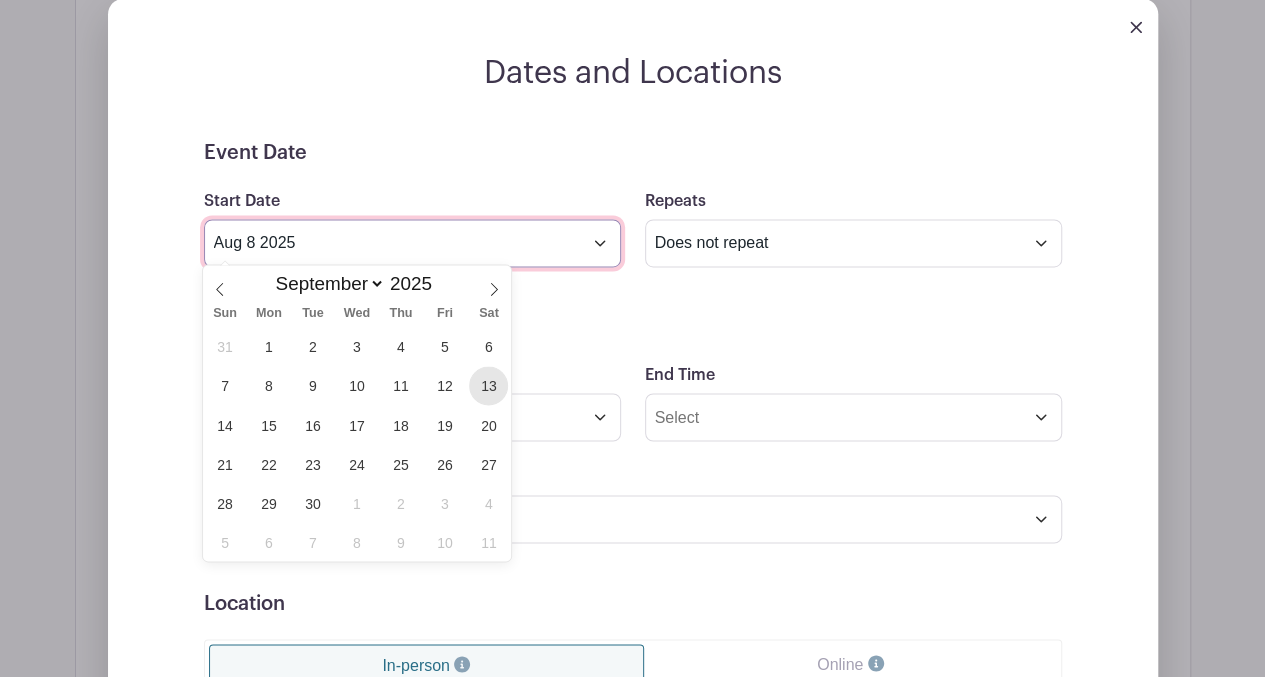 type on "Sep 13 2025" 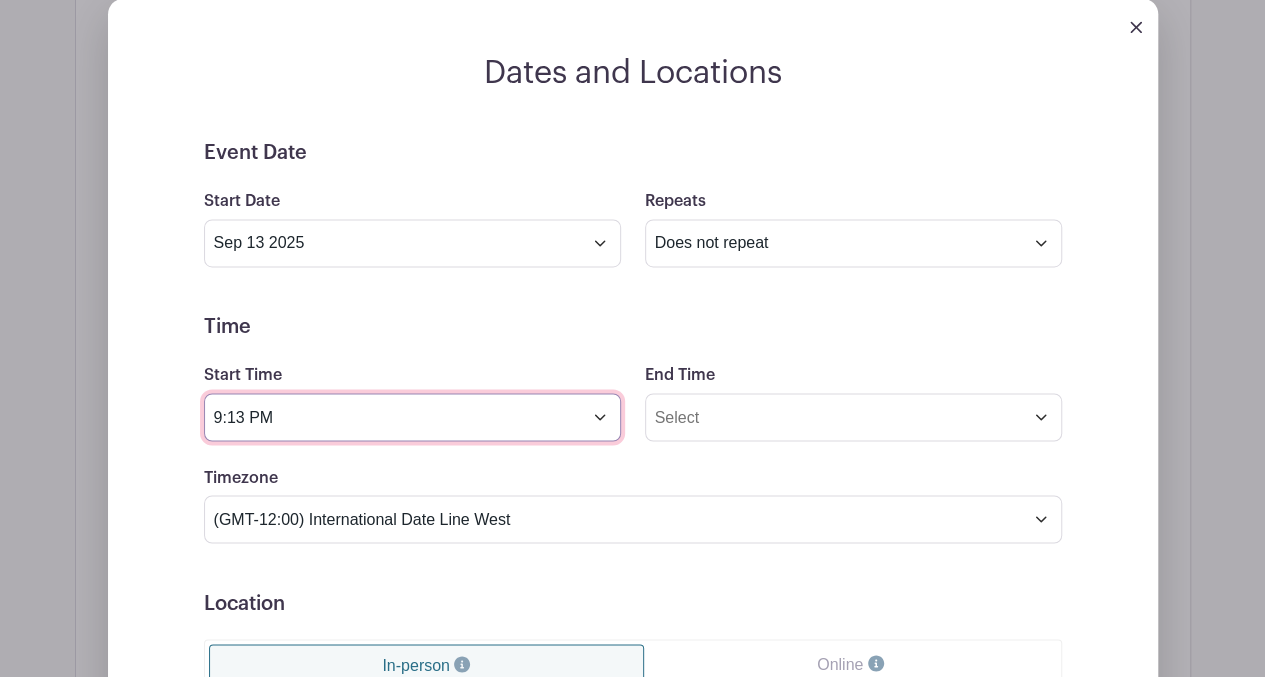 click on "9:13 PM" at bounding box center (412, 417) 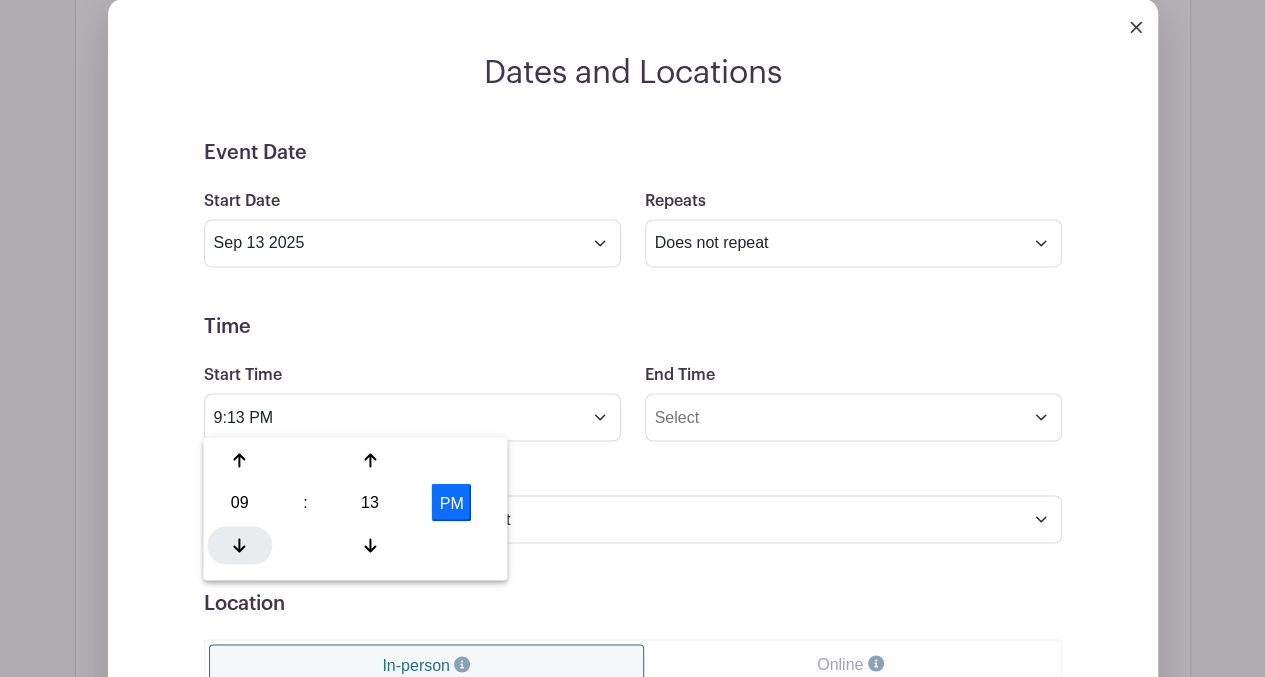 click 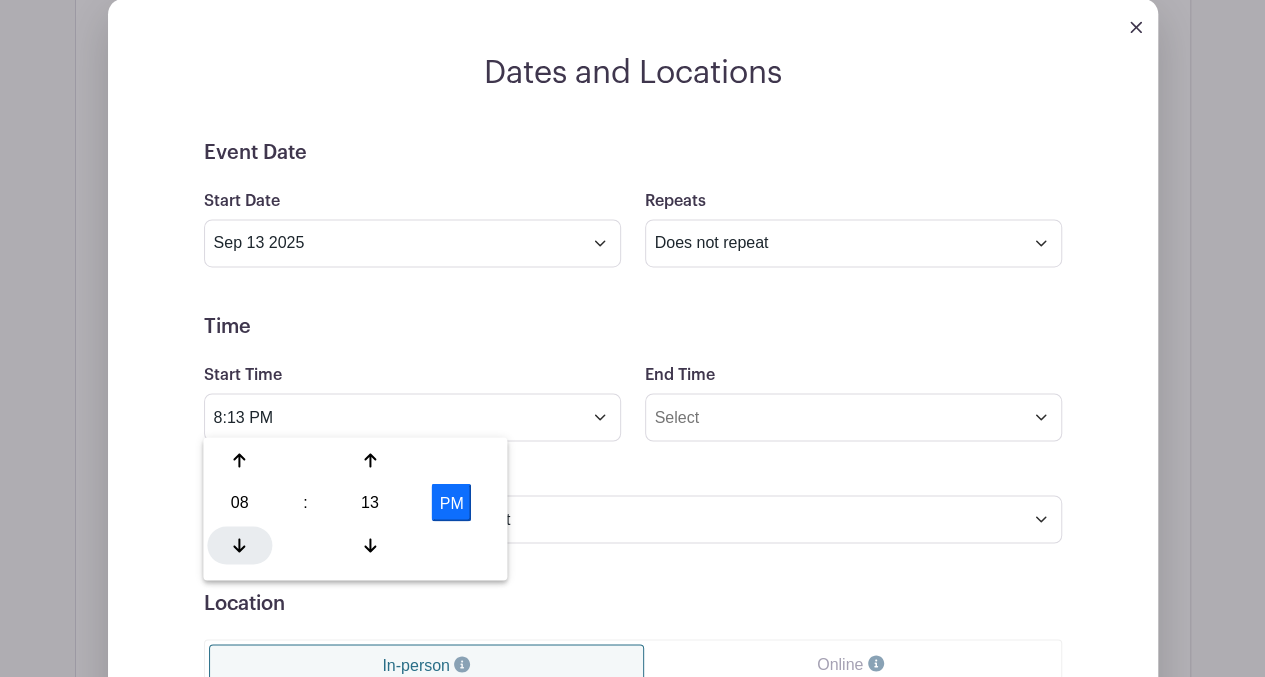 click 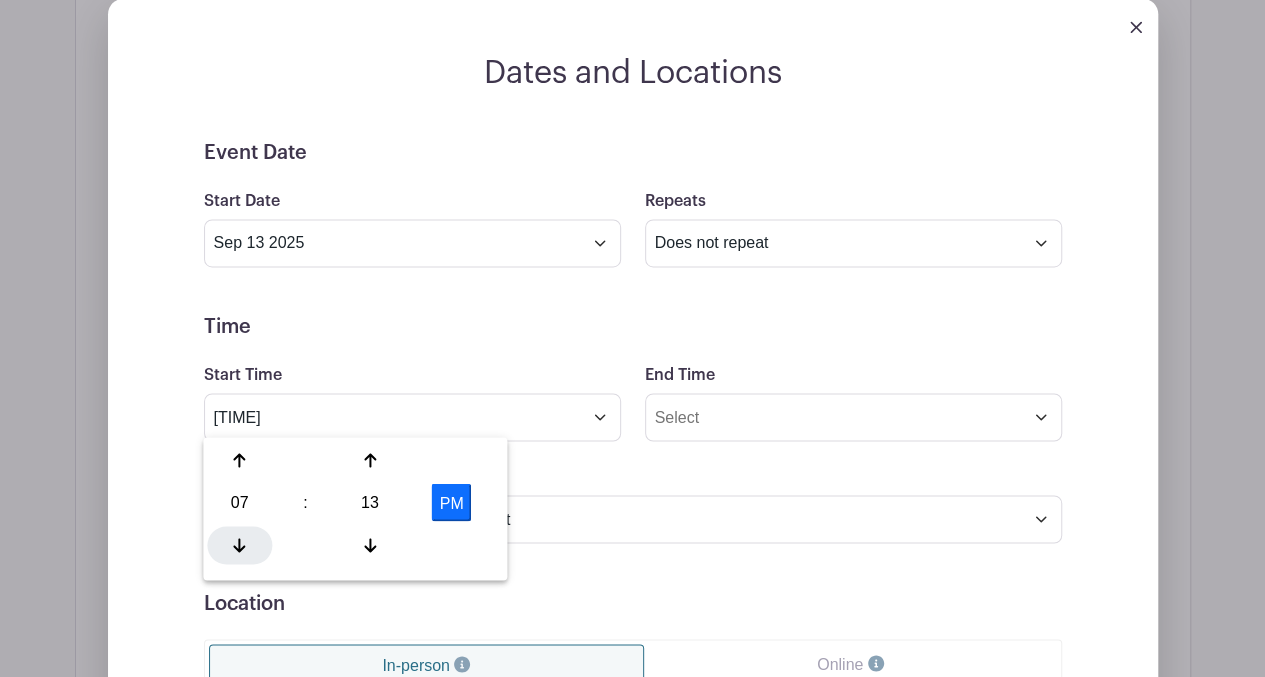 click 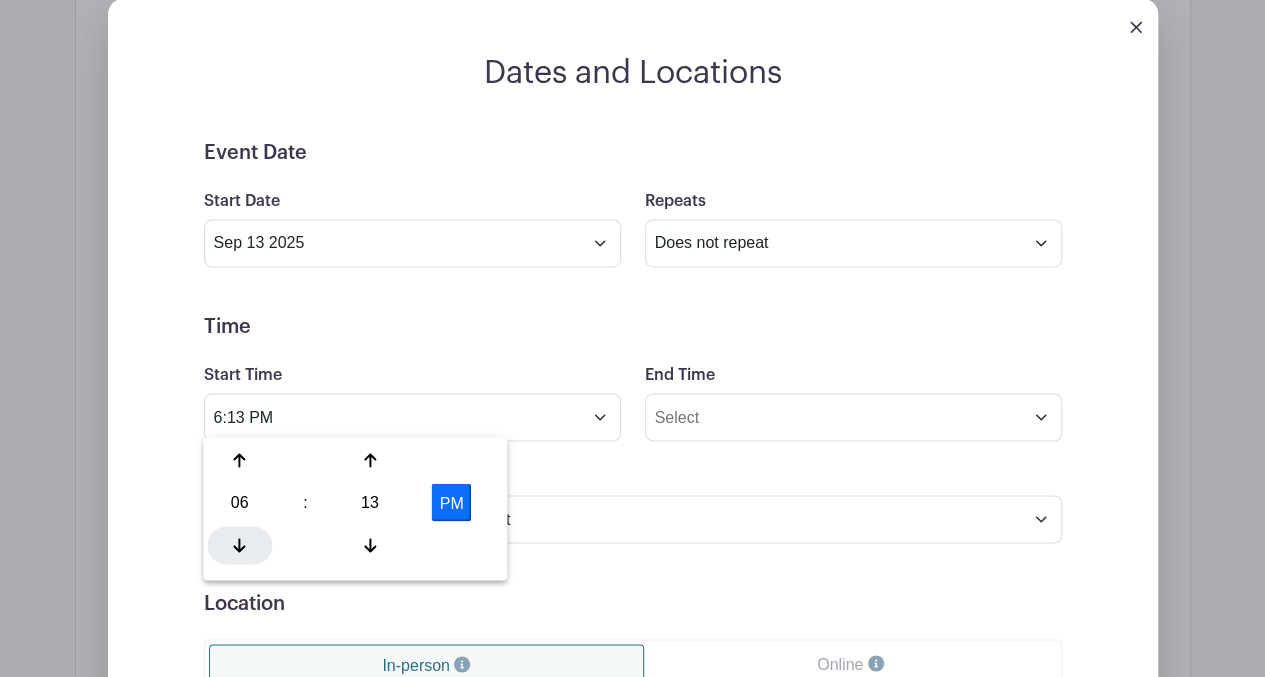 click 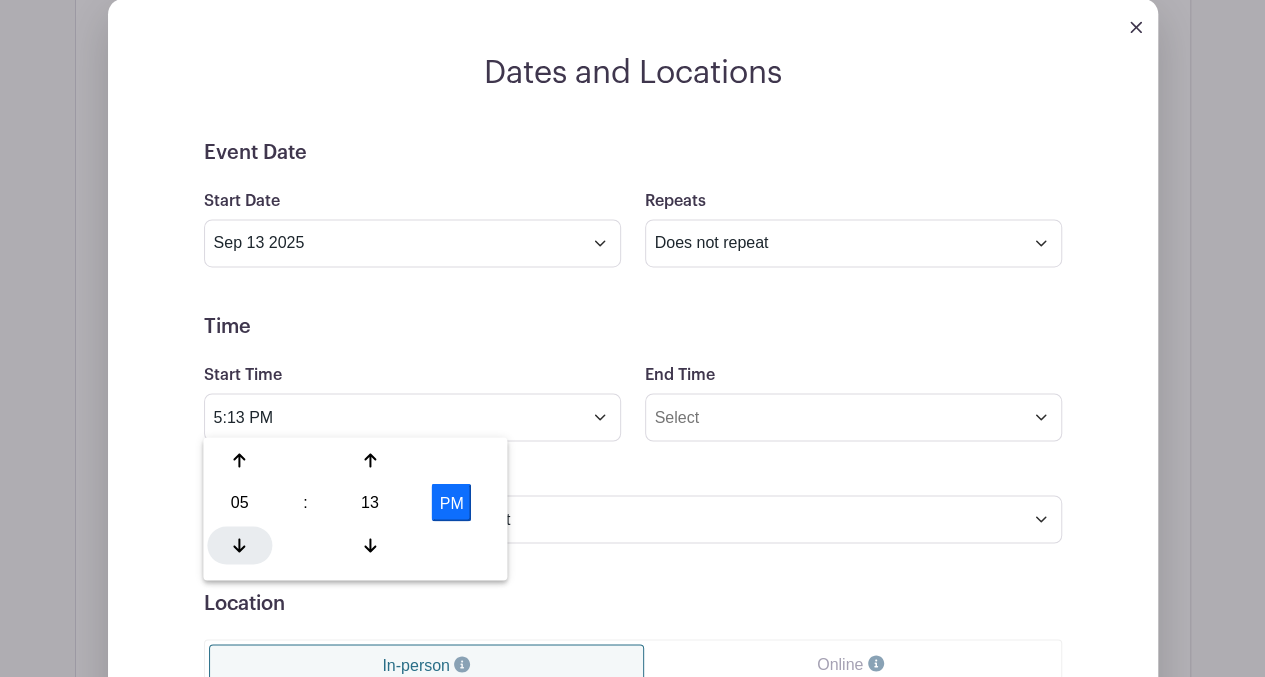 click 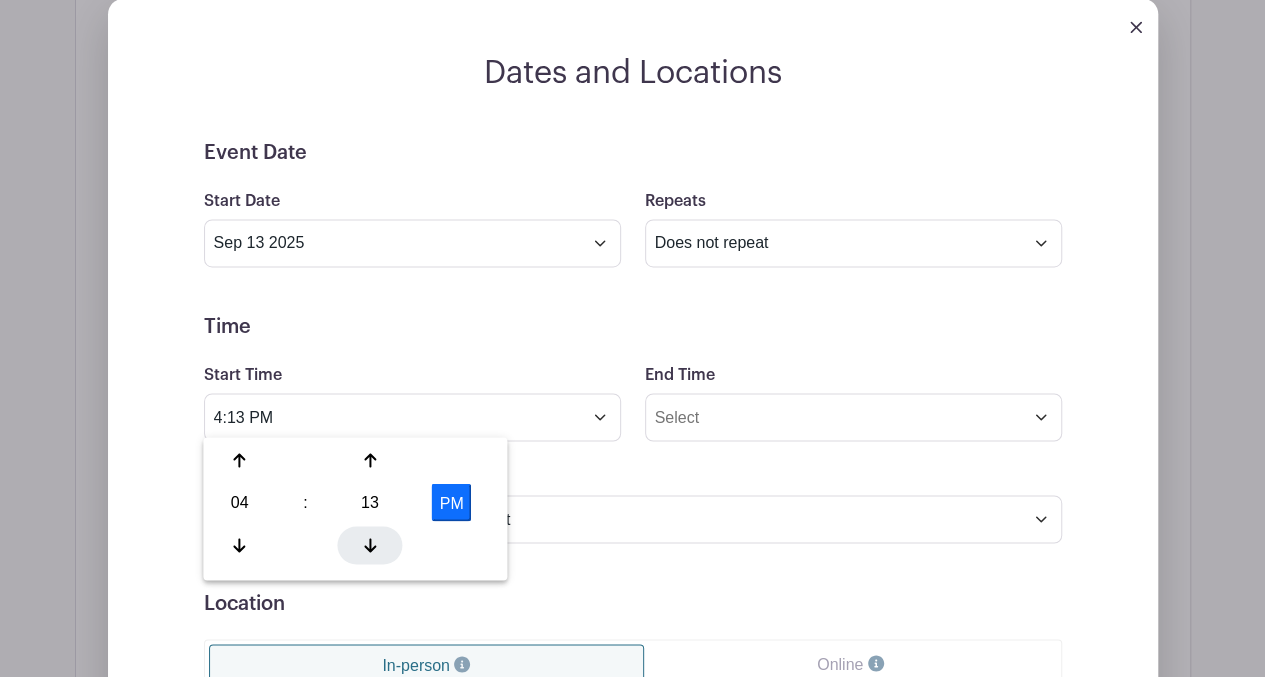 click 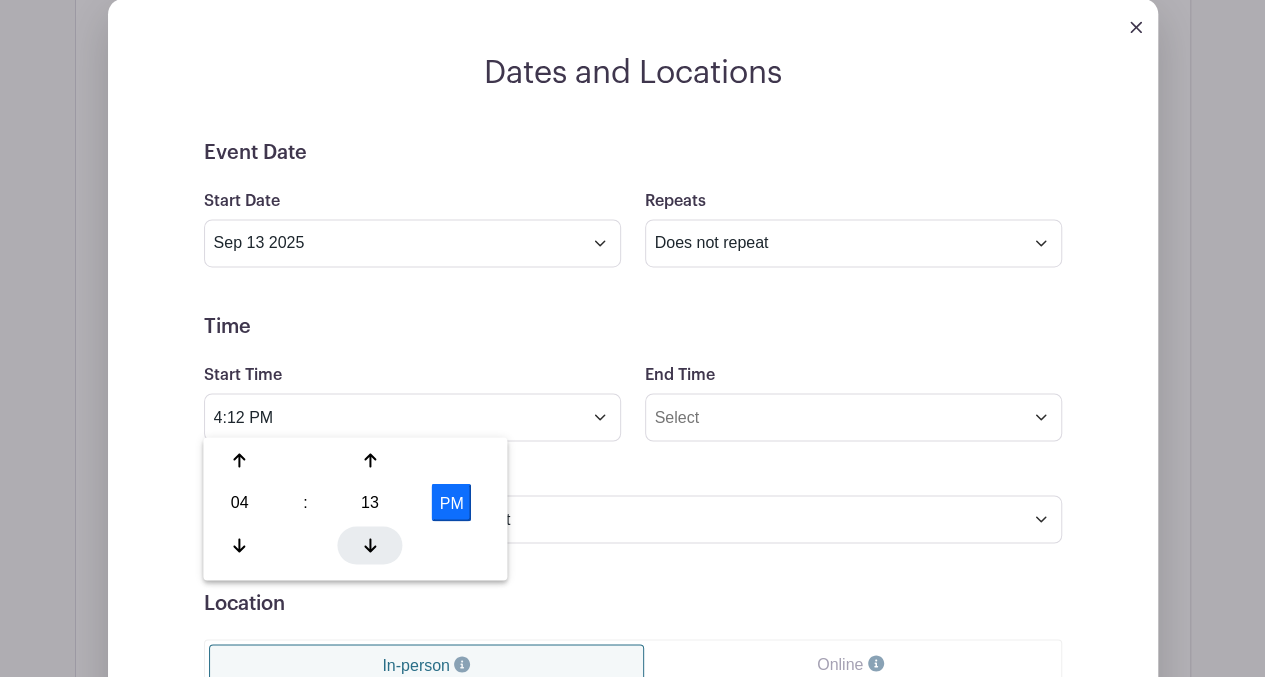click 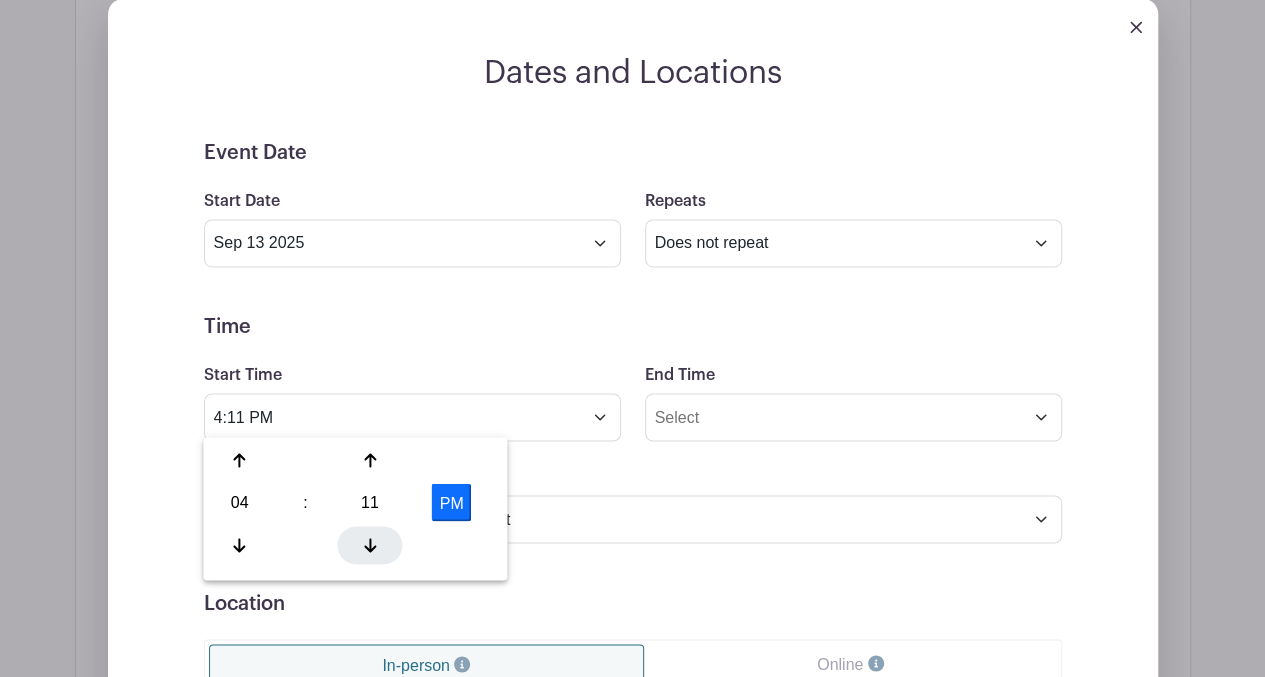 click 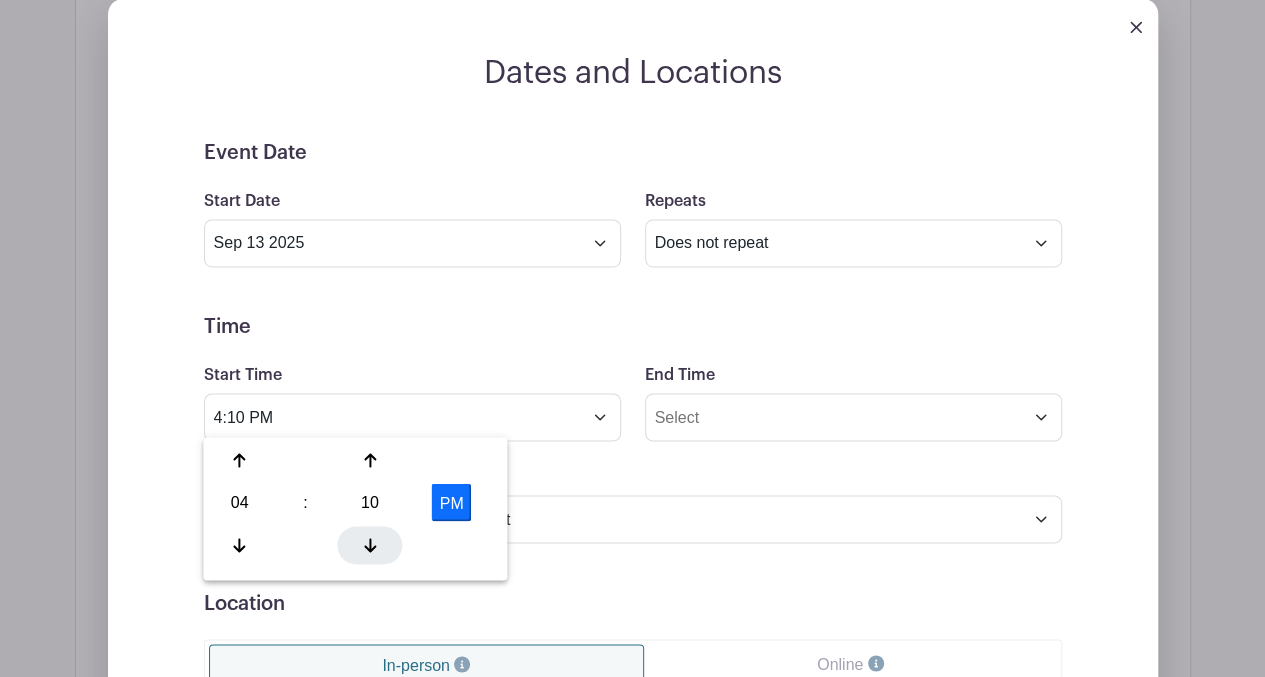 click 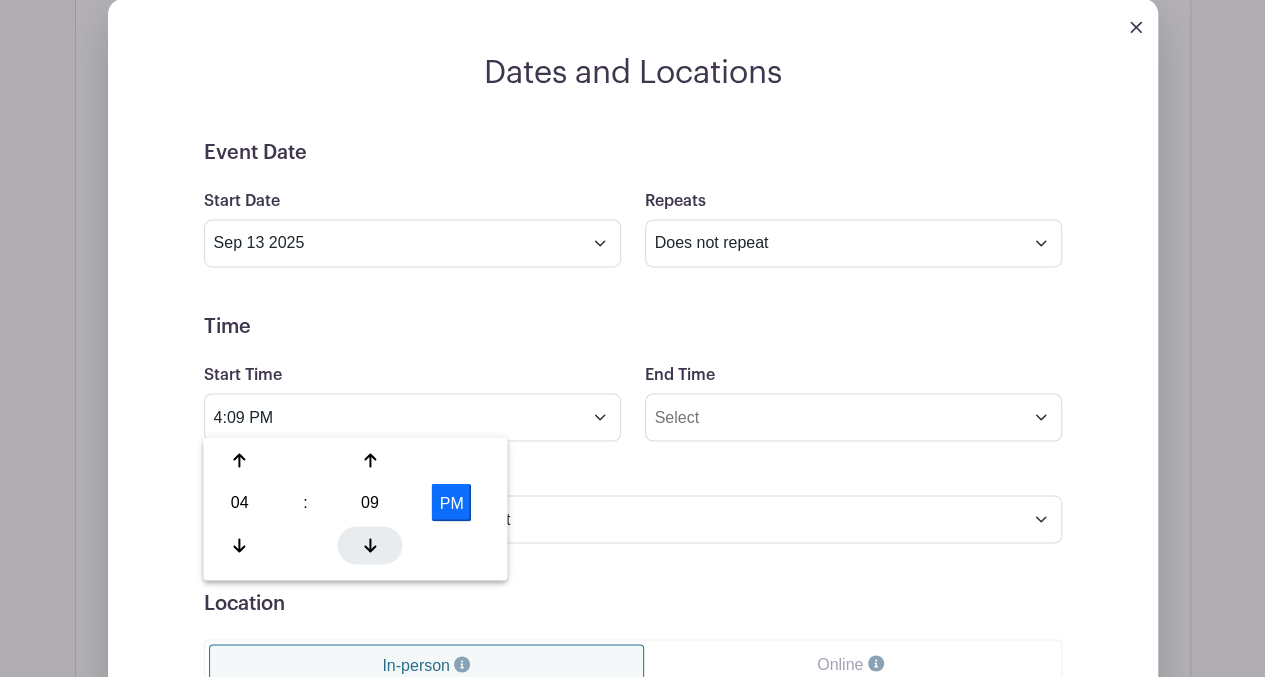 click 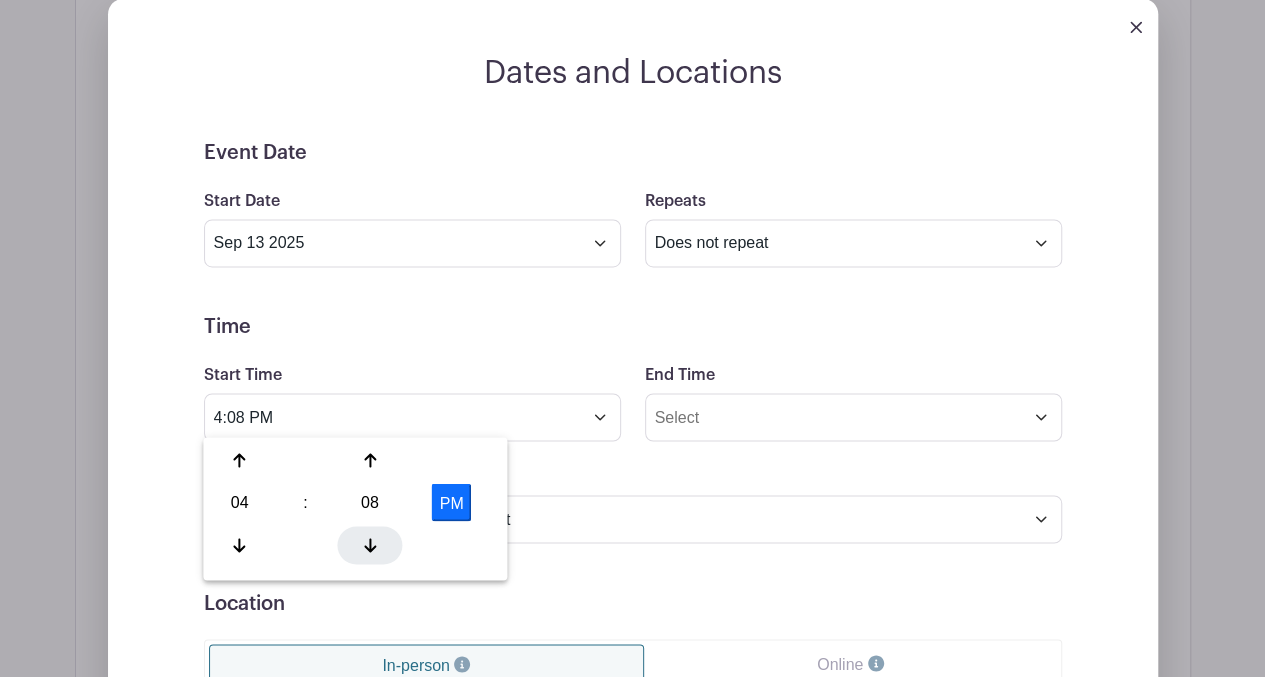click 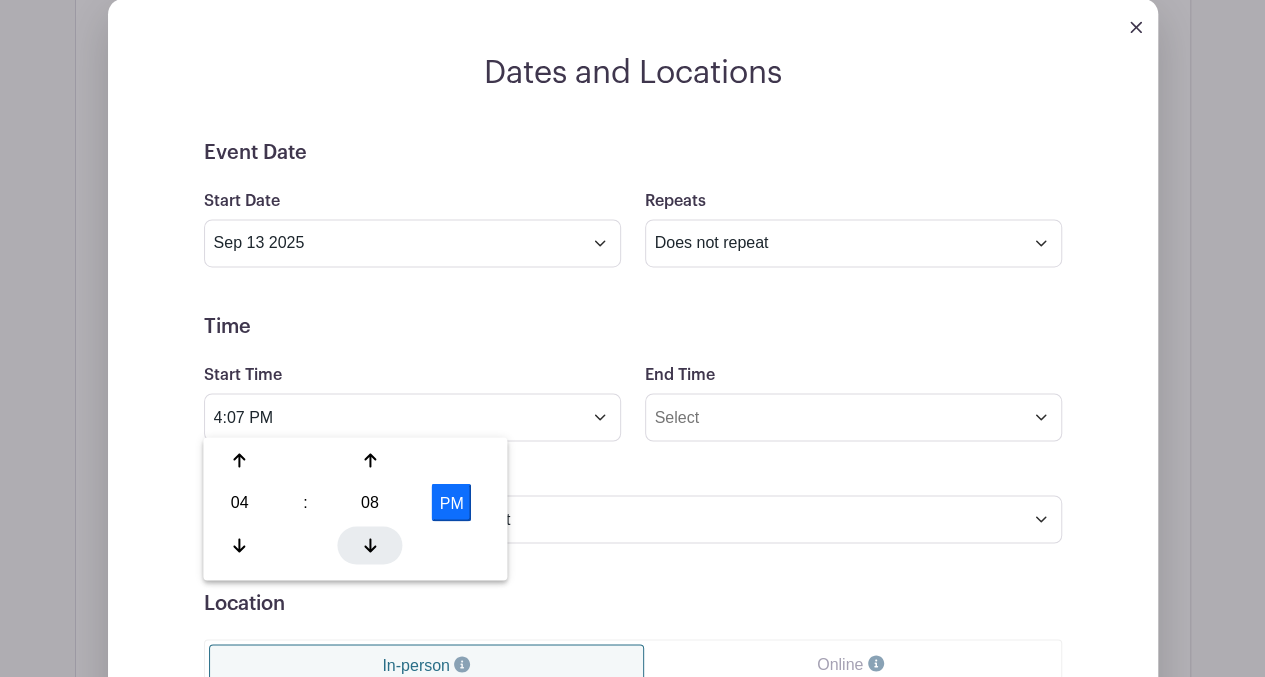 click 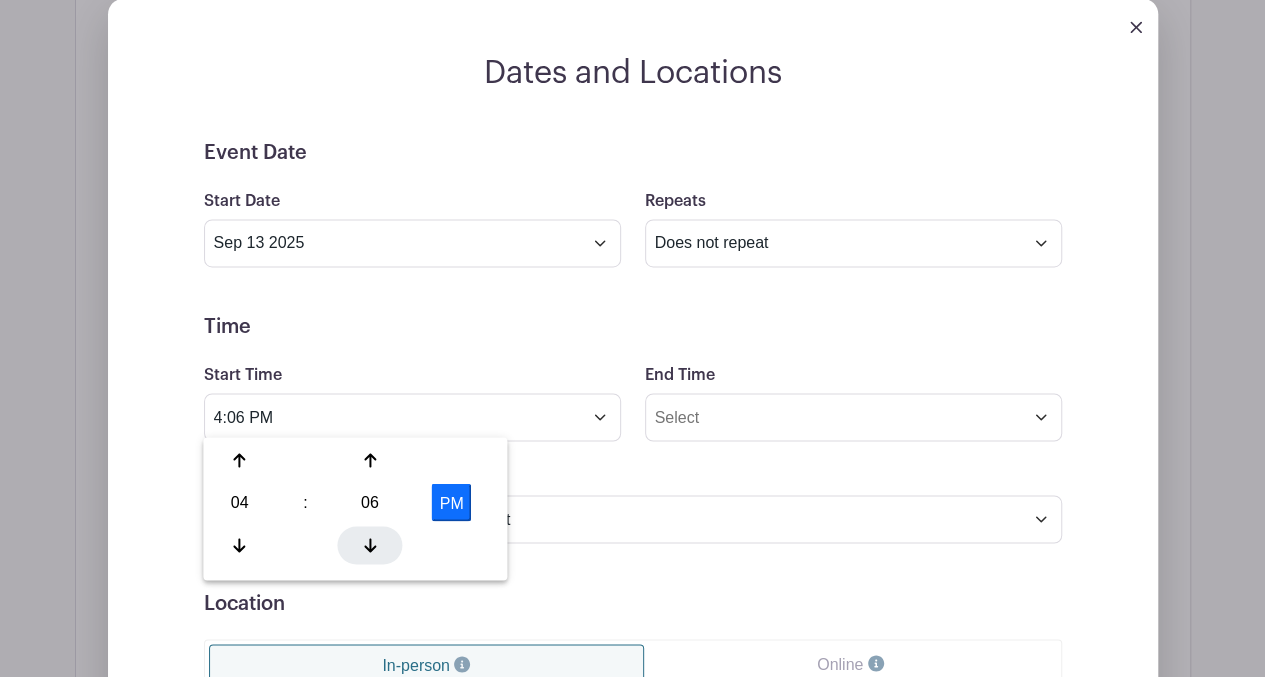 click 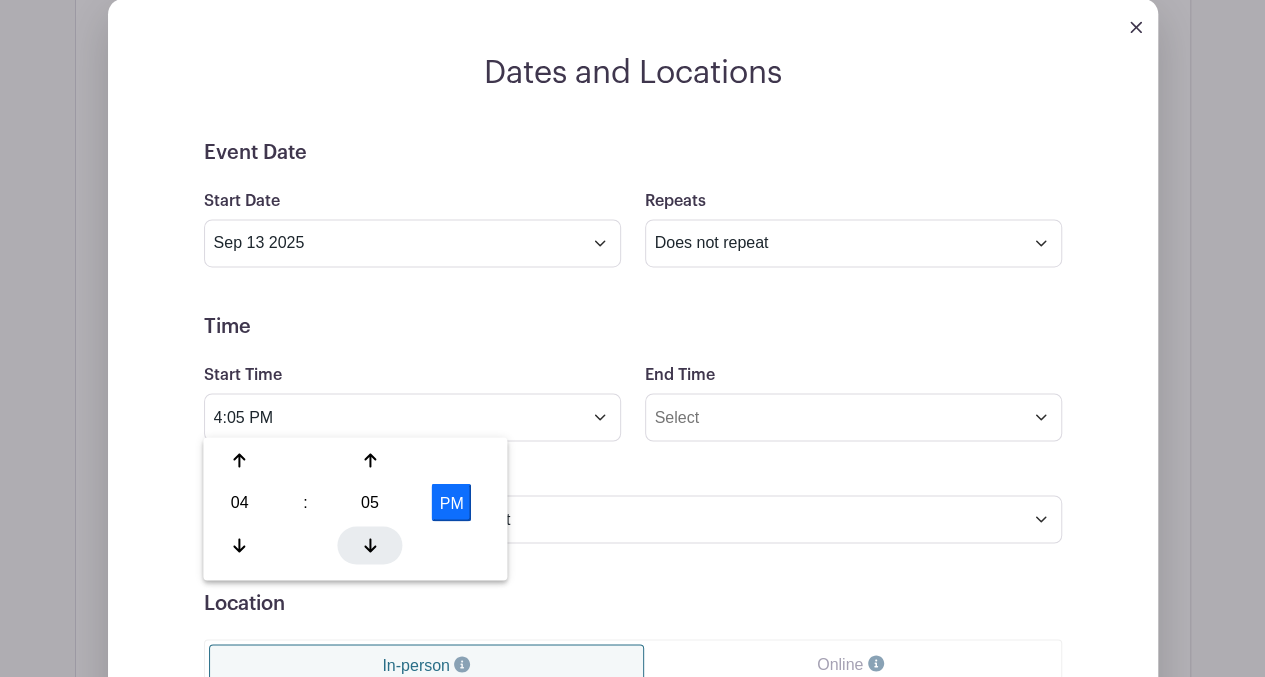 click 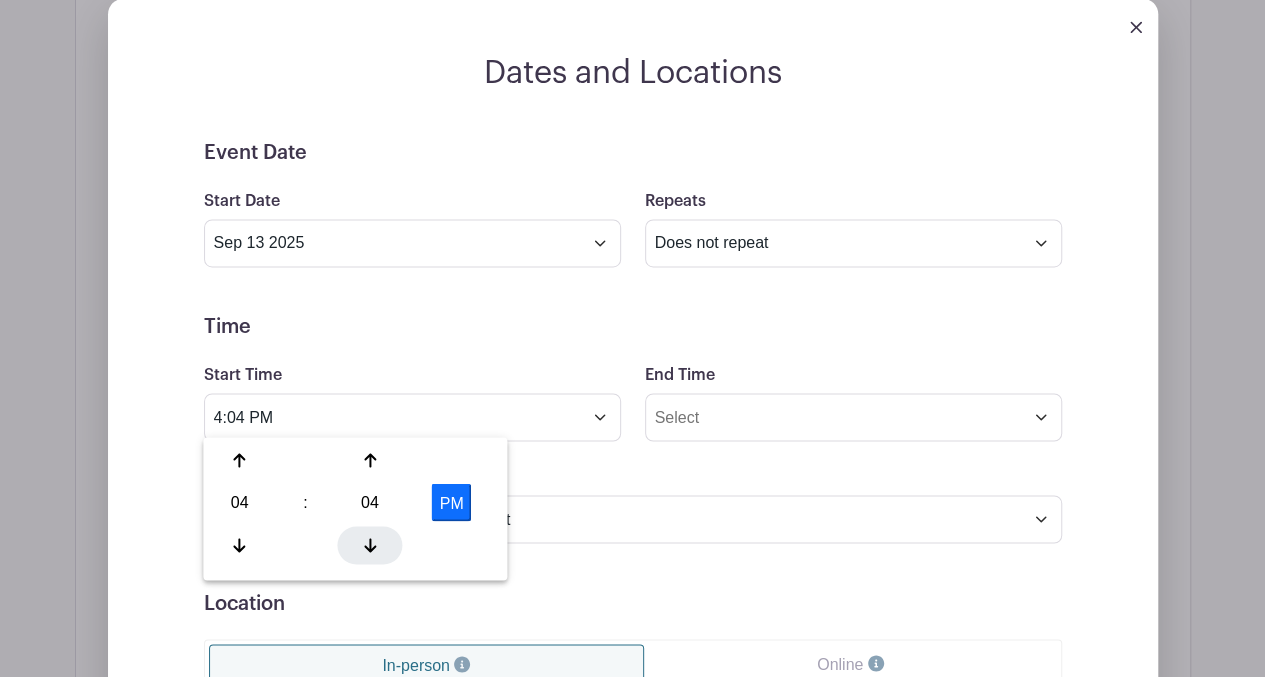 click 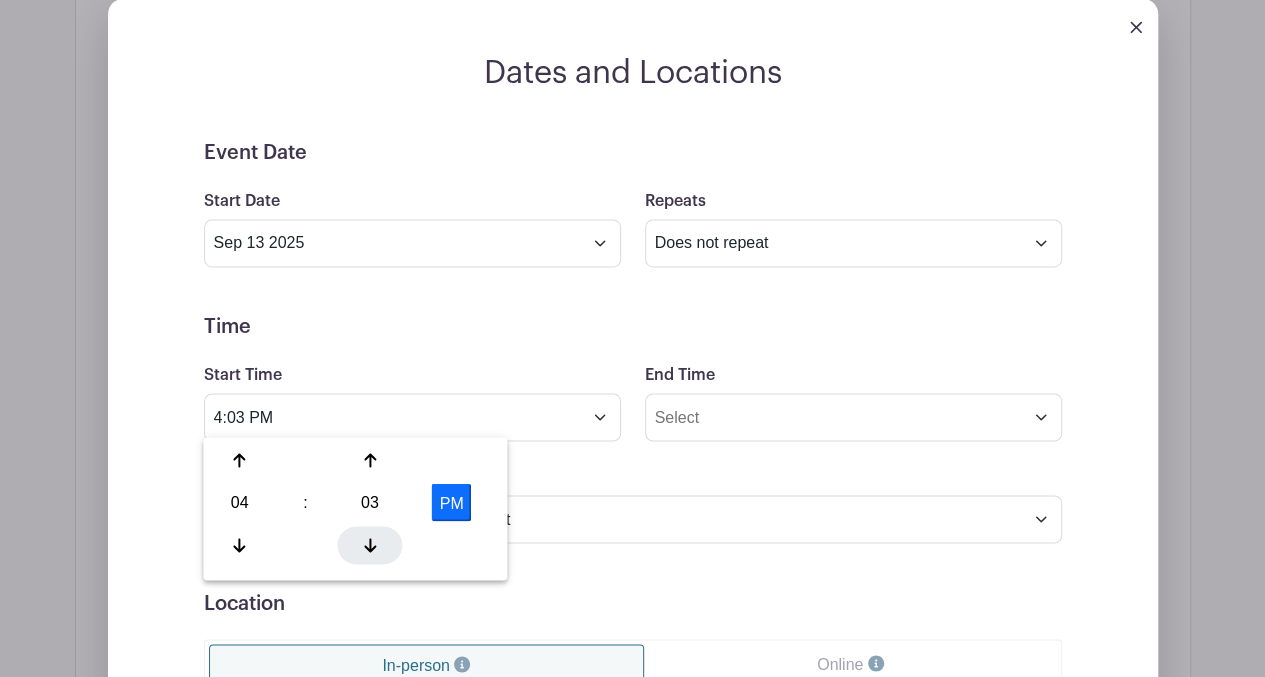 click 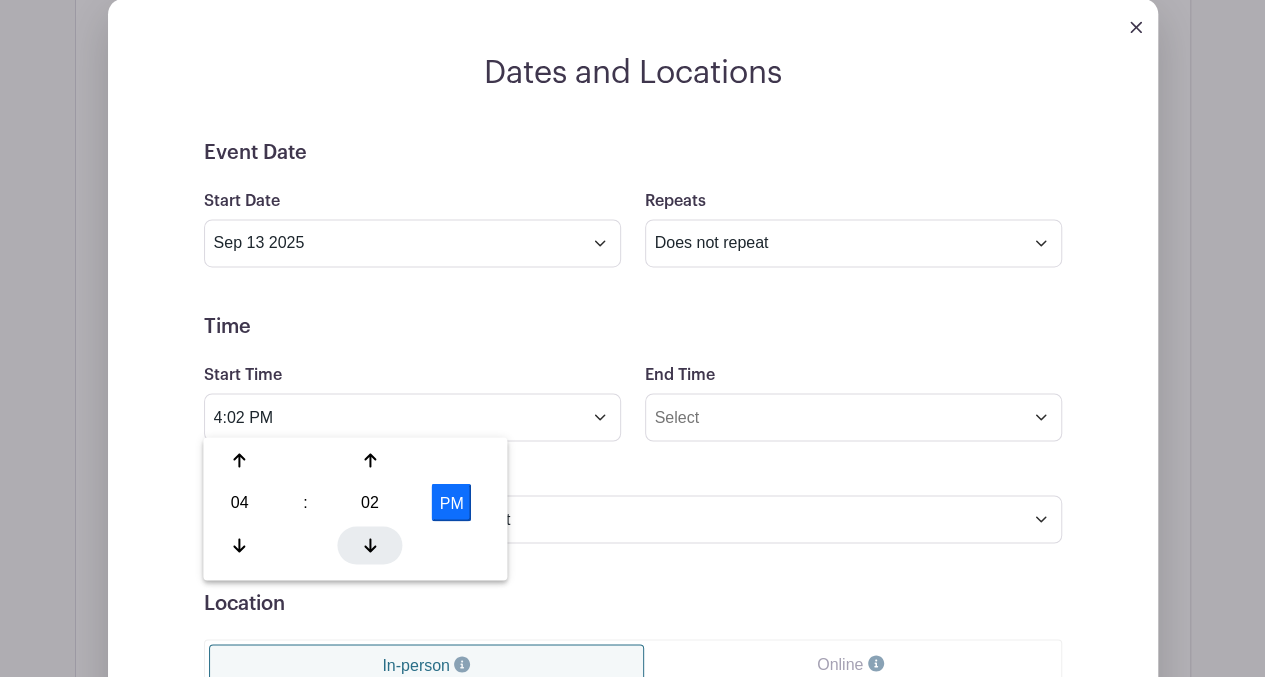 click 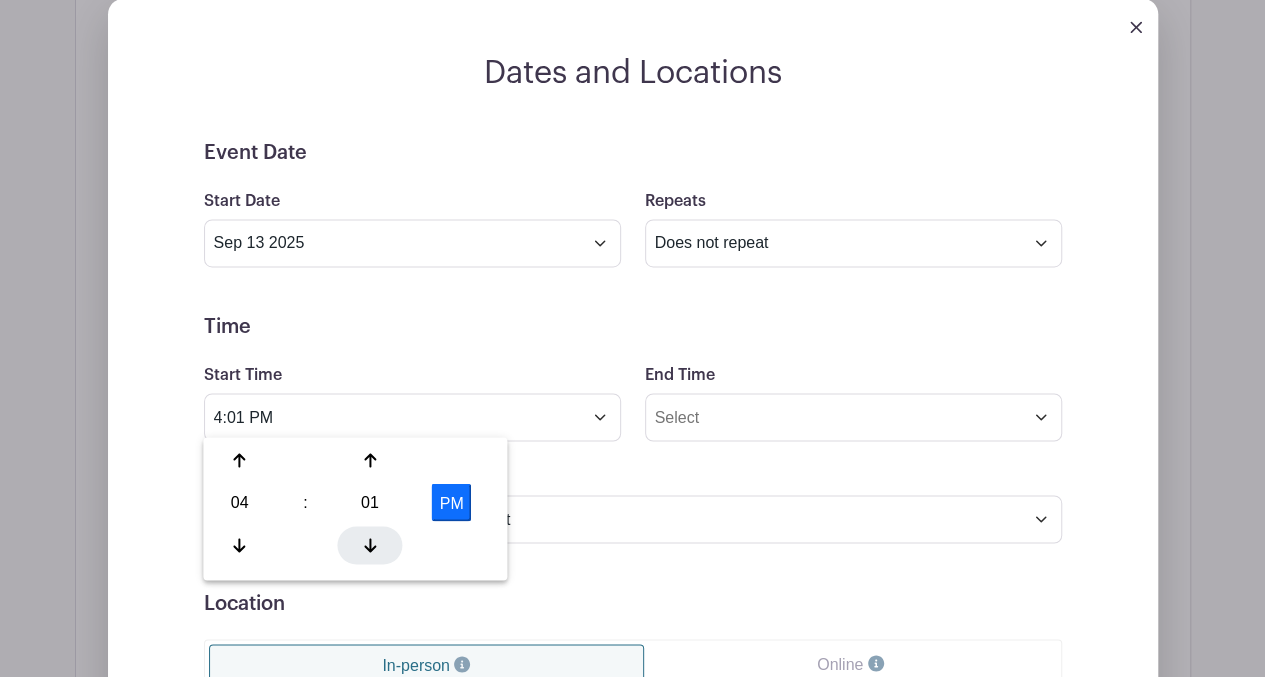 click 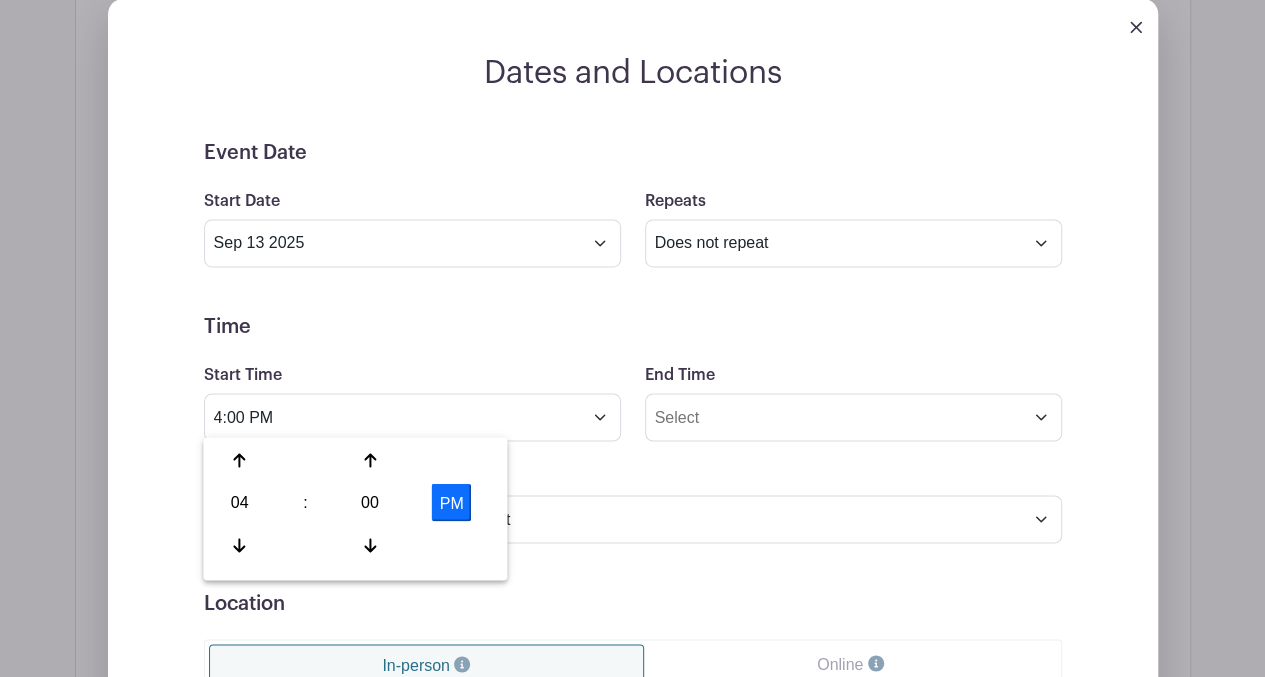 click on "Event Date
Start Date
Sep [YEAR]
Repeats
Does not repeat
Daily
Weekly
Monthly on day 13
Monthly on the second Saturday
Other...
End date
Oct [YEAR]
Repeats every
1
Day
Week
Monthly on day 13
Select Repeating Days
Sun
Mon
Tue
Wed
Thu
Fri
Sat
Time
Start Time
4:00 PM
End Time
Timezone
(GMT-[NUMBER]:00) International Date Line West
(GMT-[NUMBER]:00) American Samoa
(GMT-[NUMBER]:00) Midway Island" at bounding box center [633, 591] 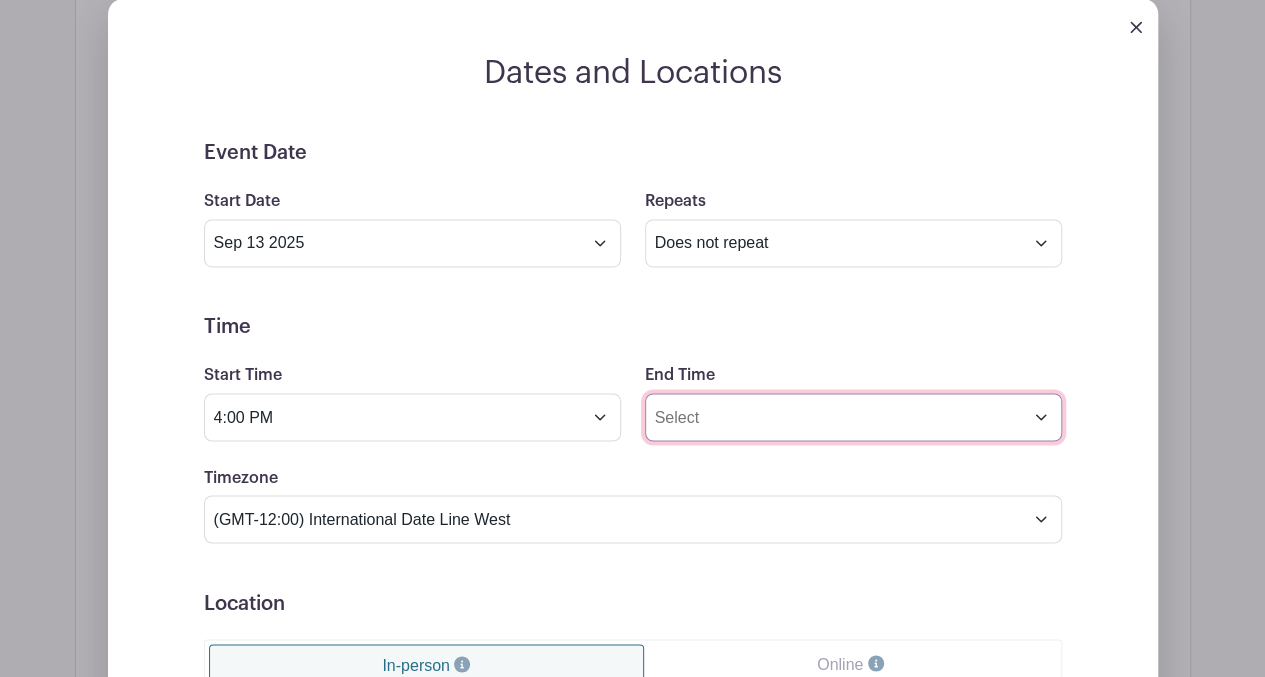 click on "End Time" at bounding box center (853, 417) 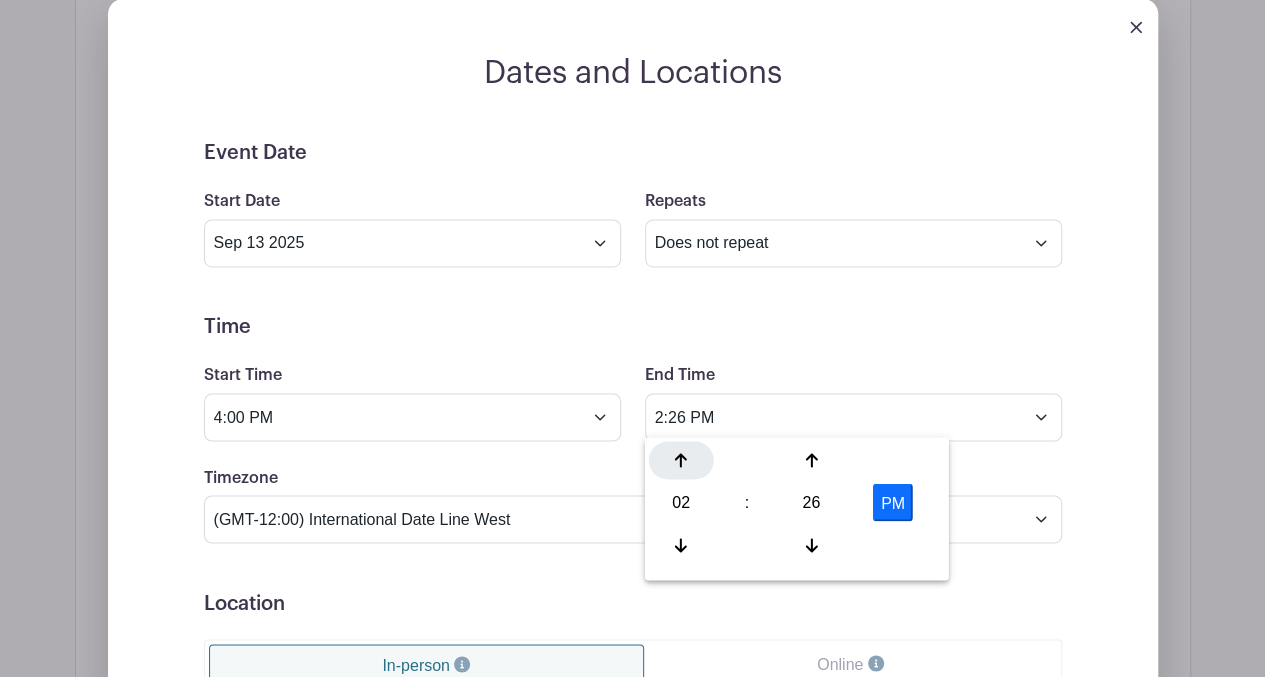 click 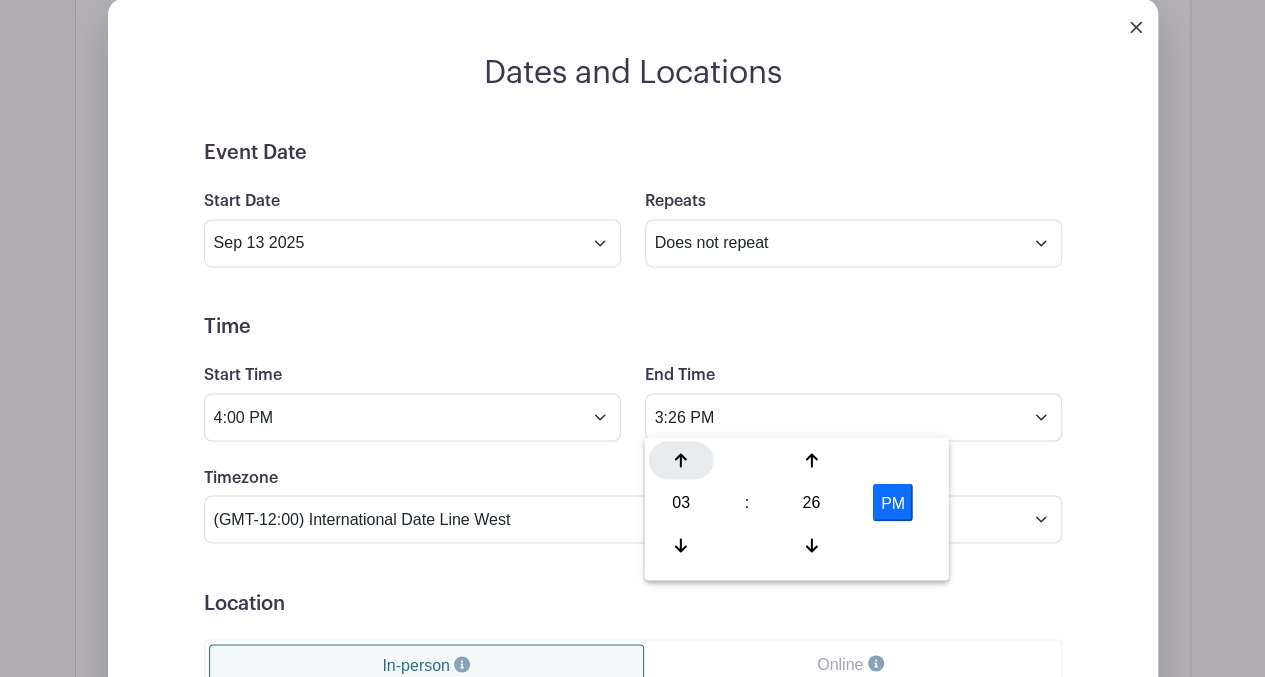 click 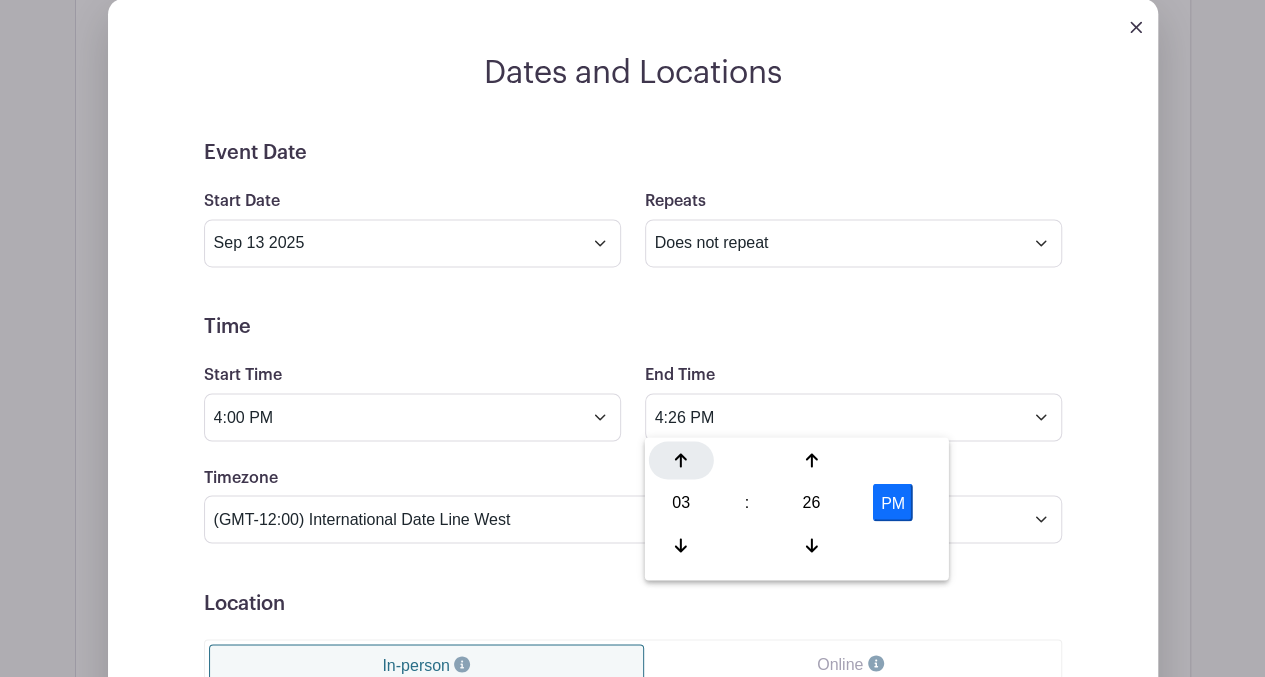 click 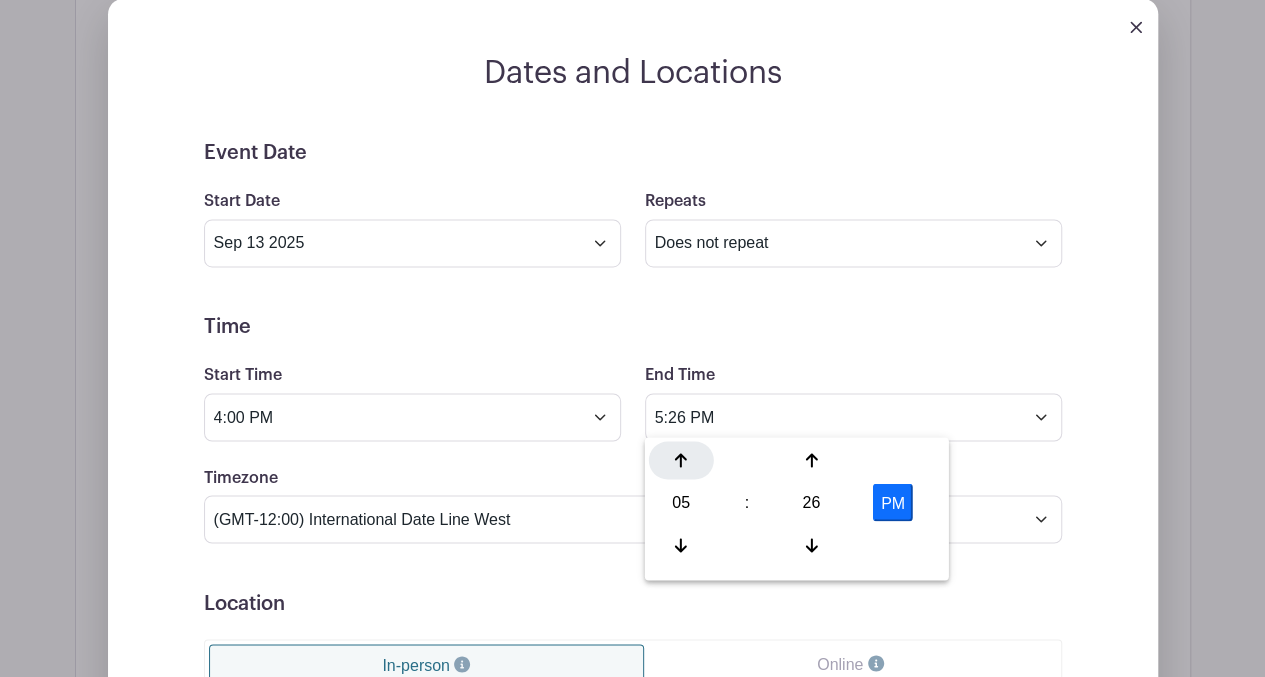 click 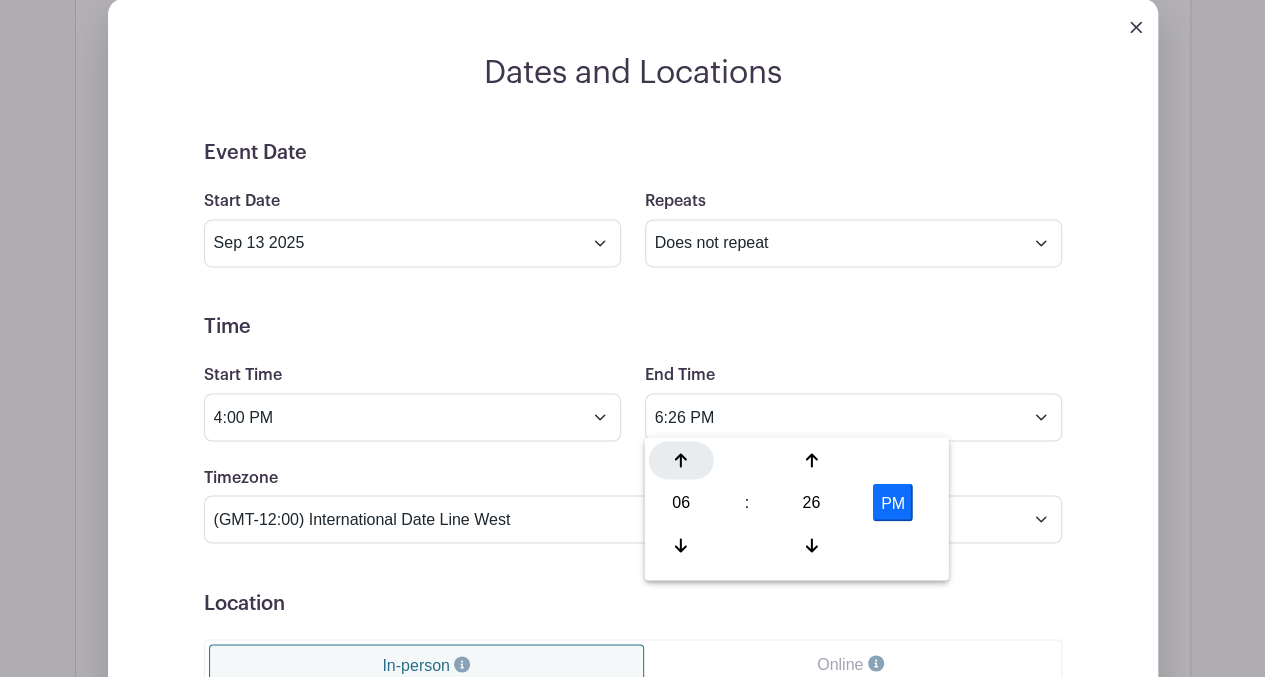 click 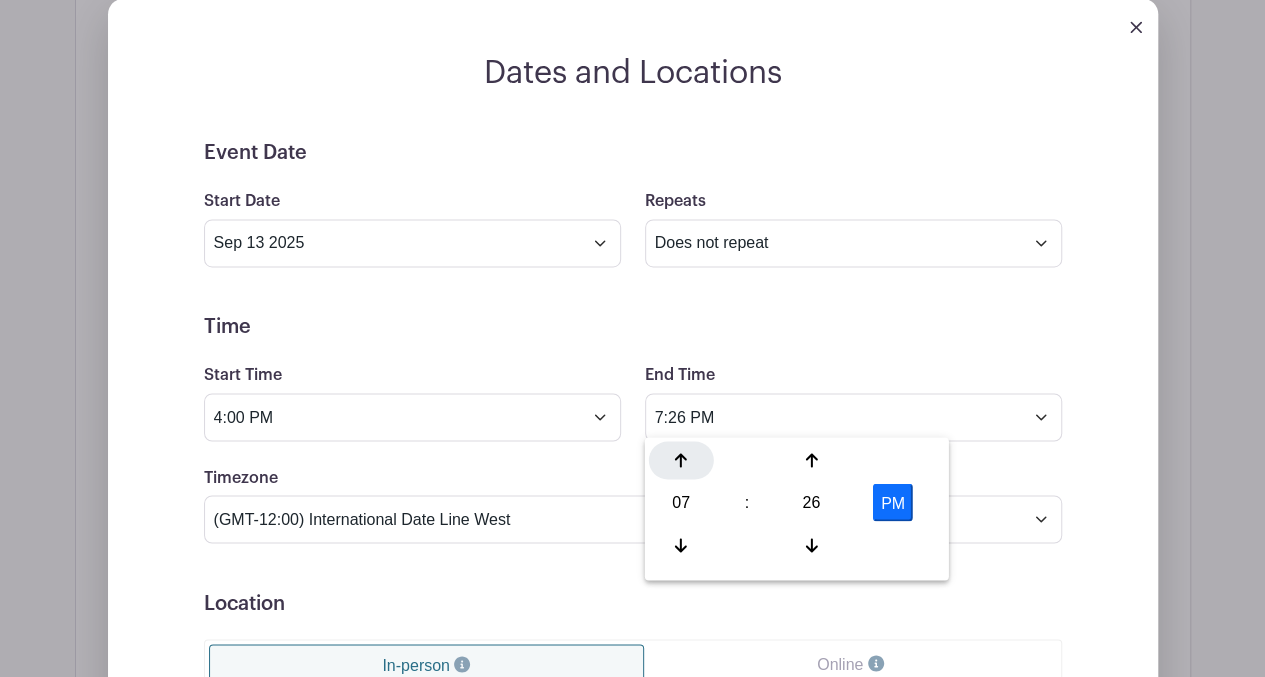 click 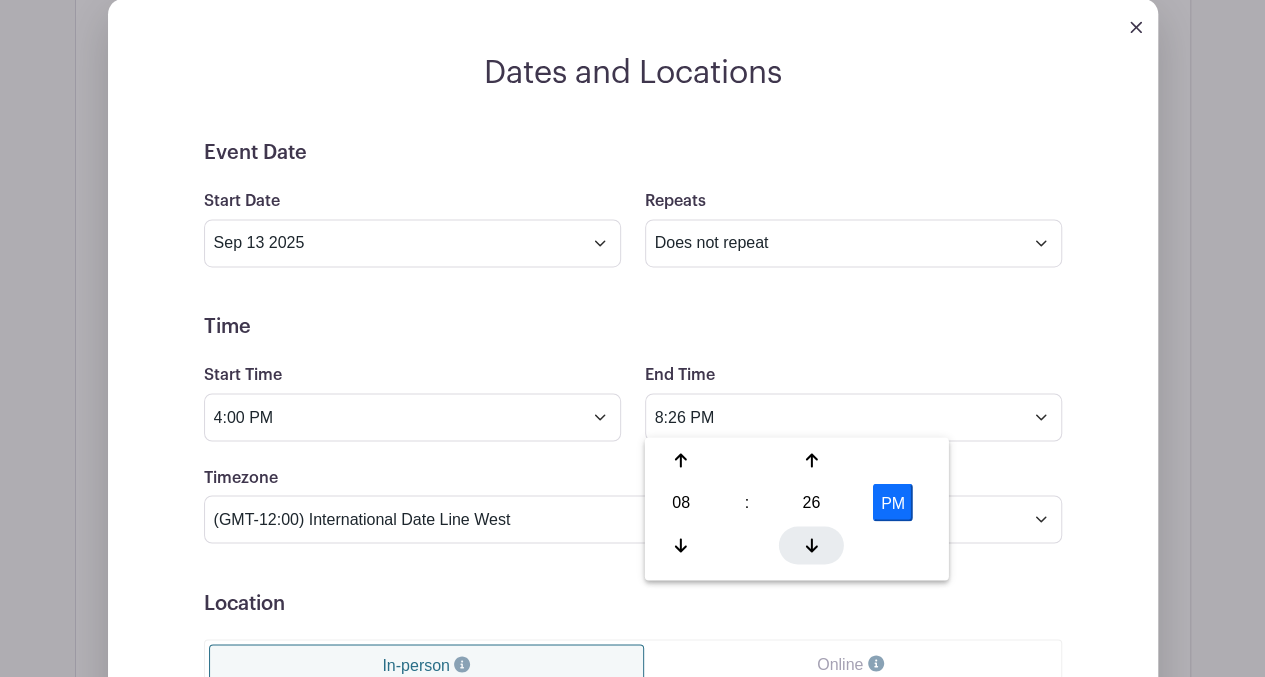 click 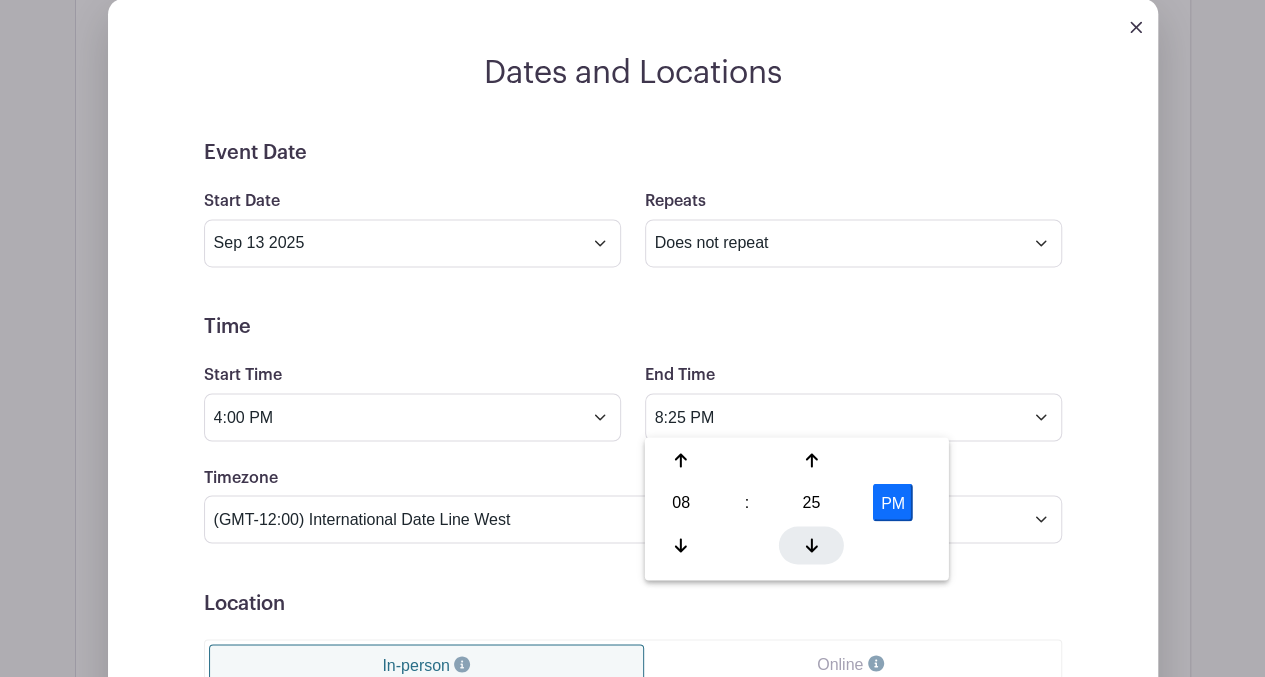 click 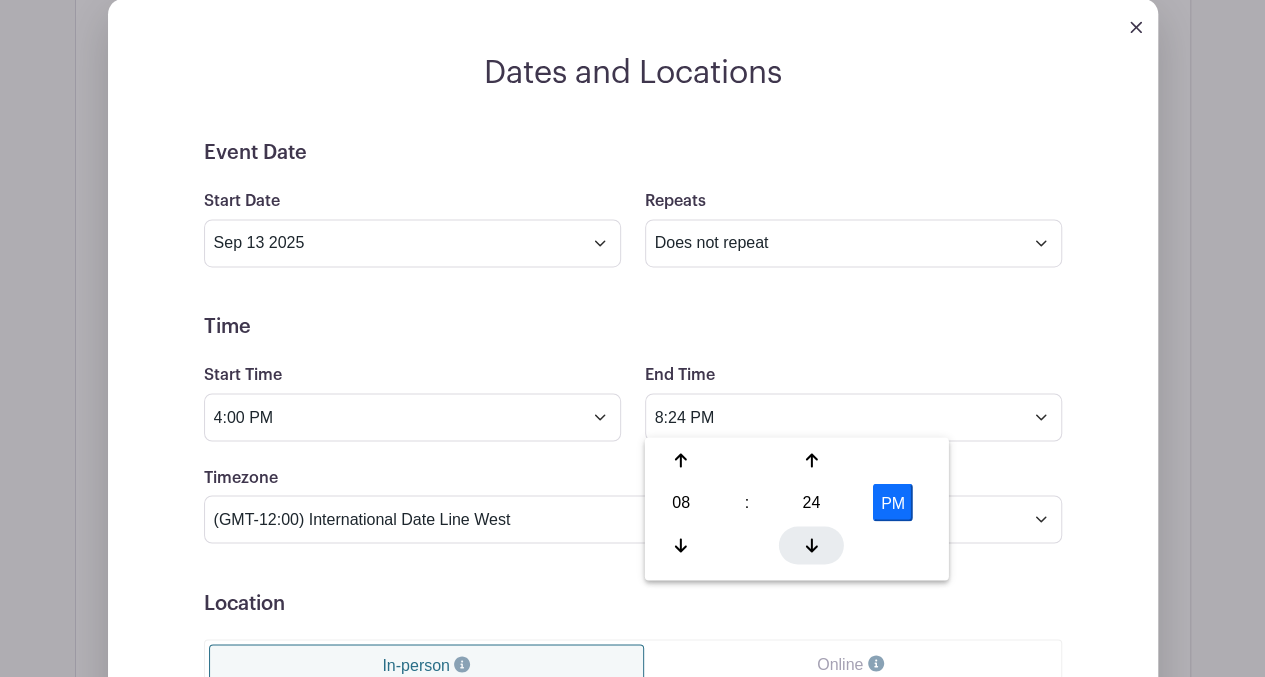 click 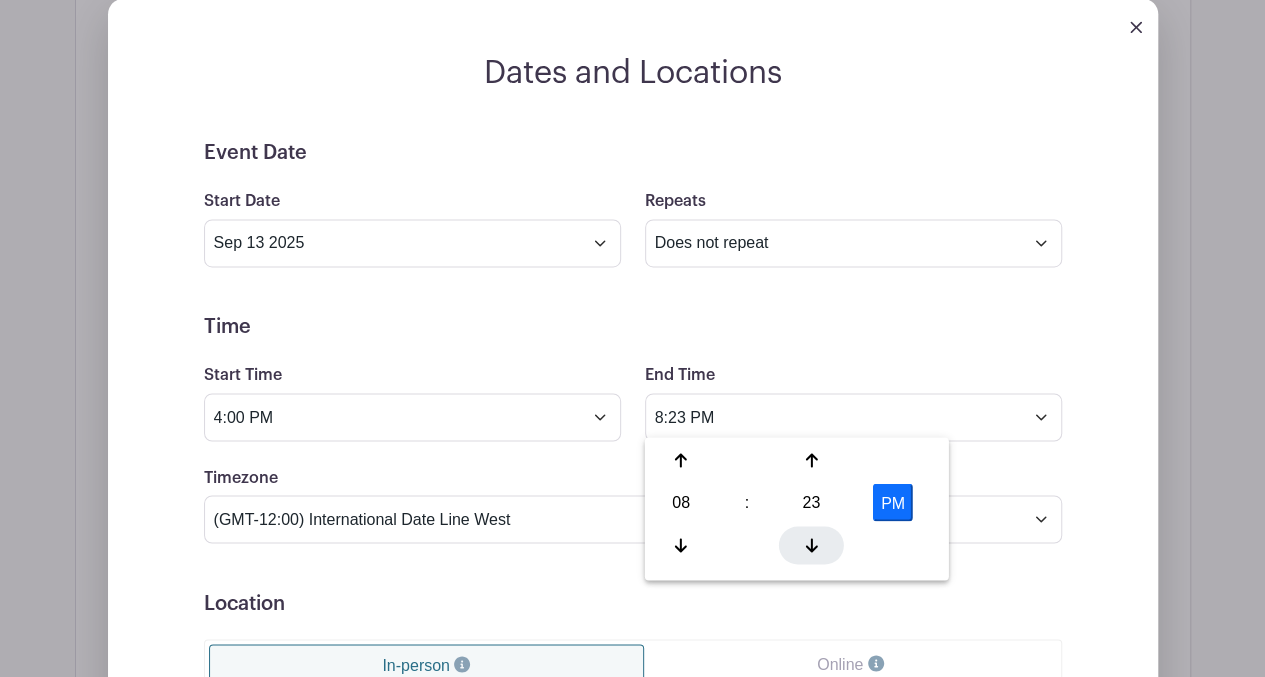 click 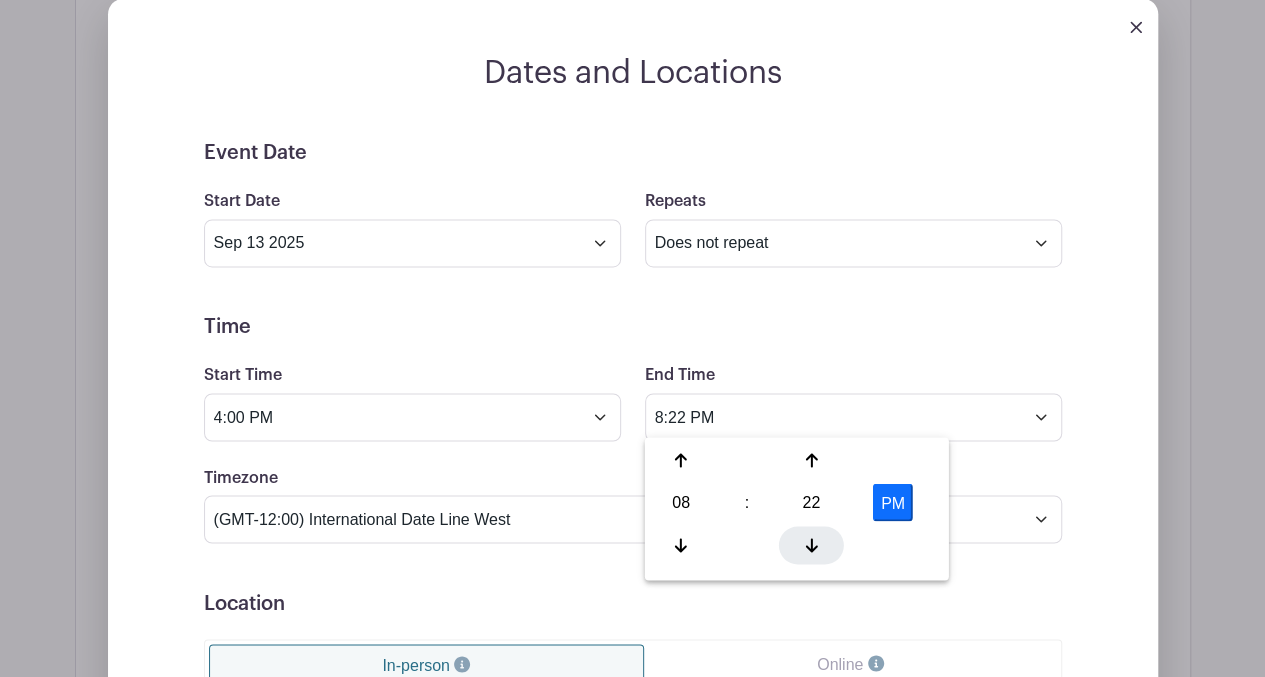 click 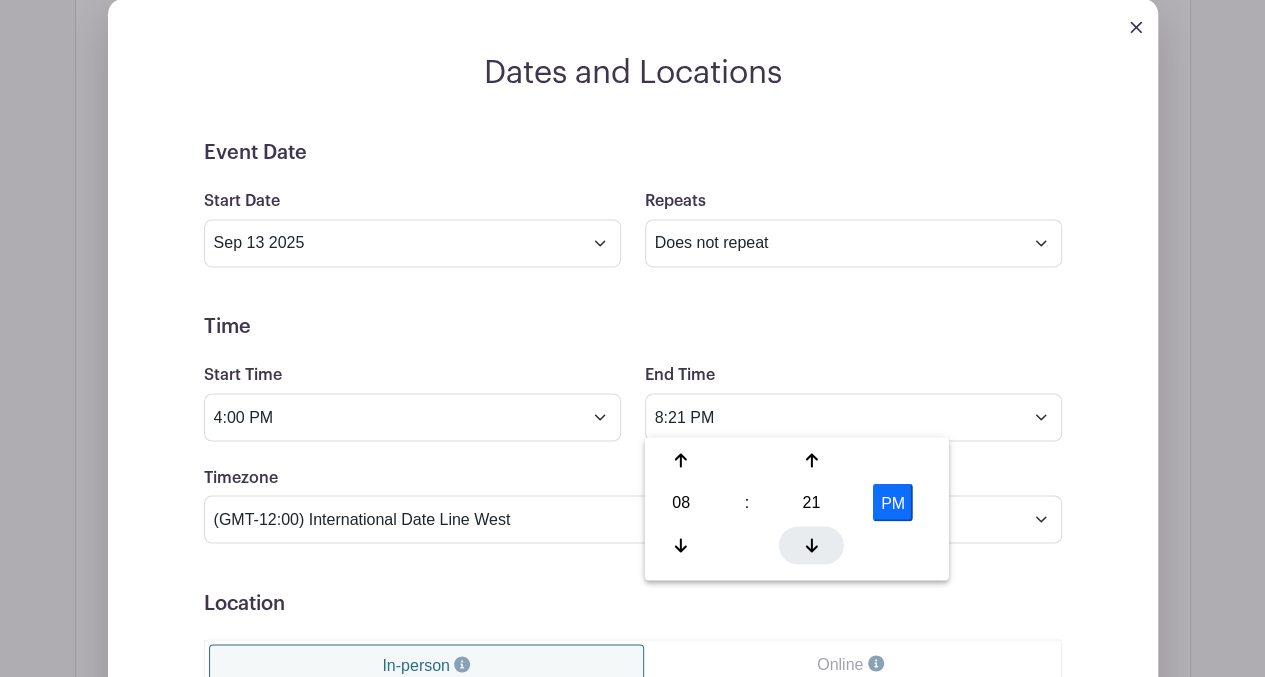 click 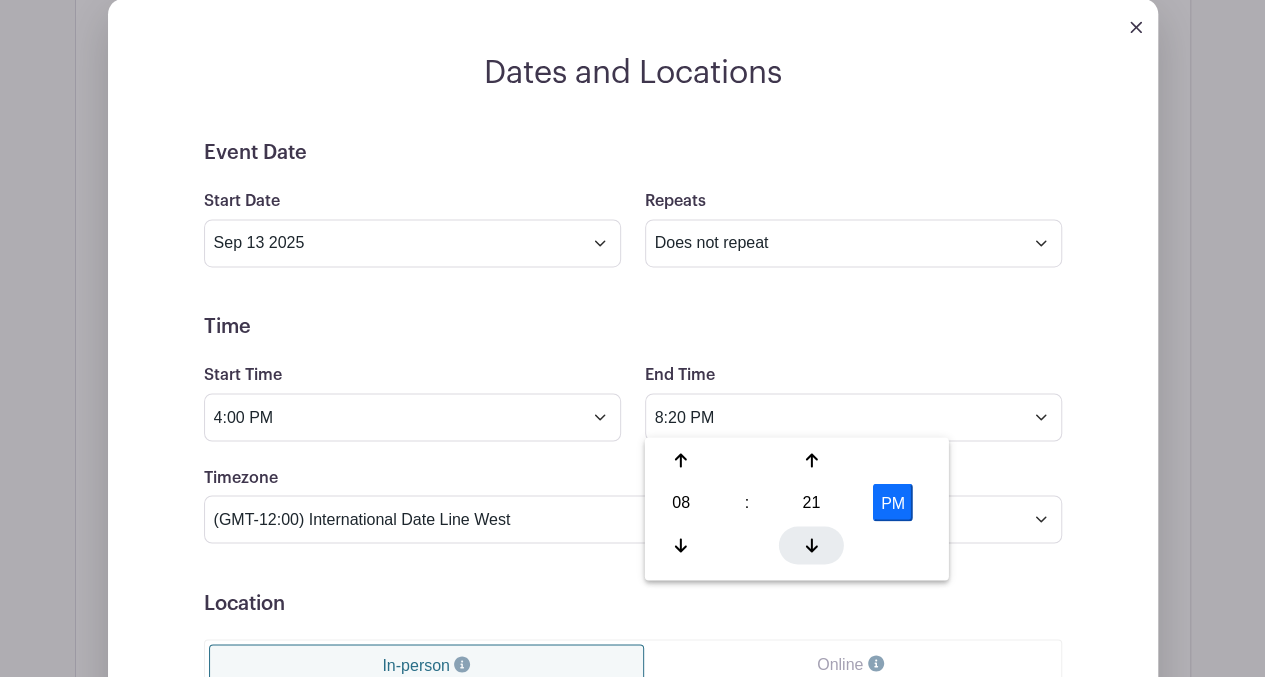 click 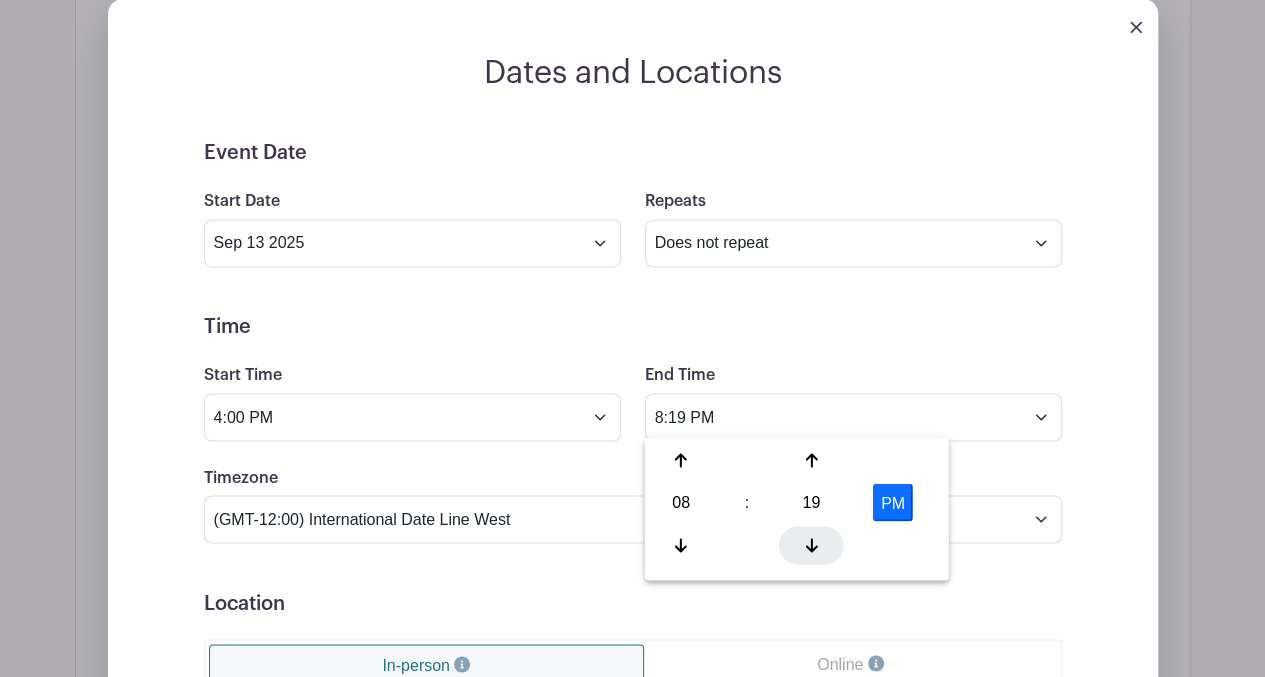 click 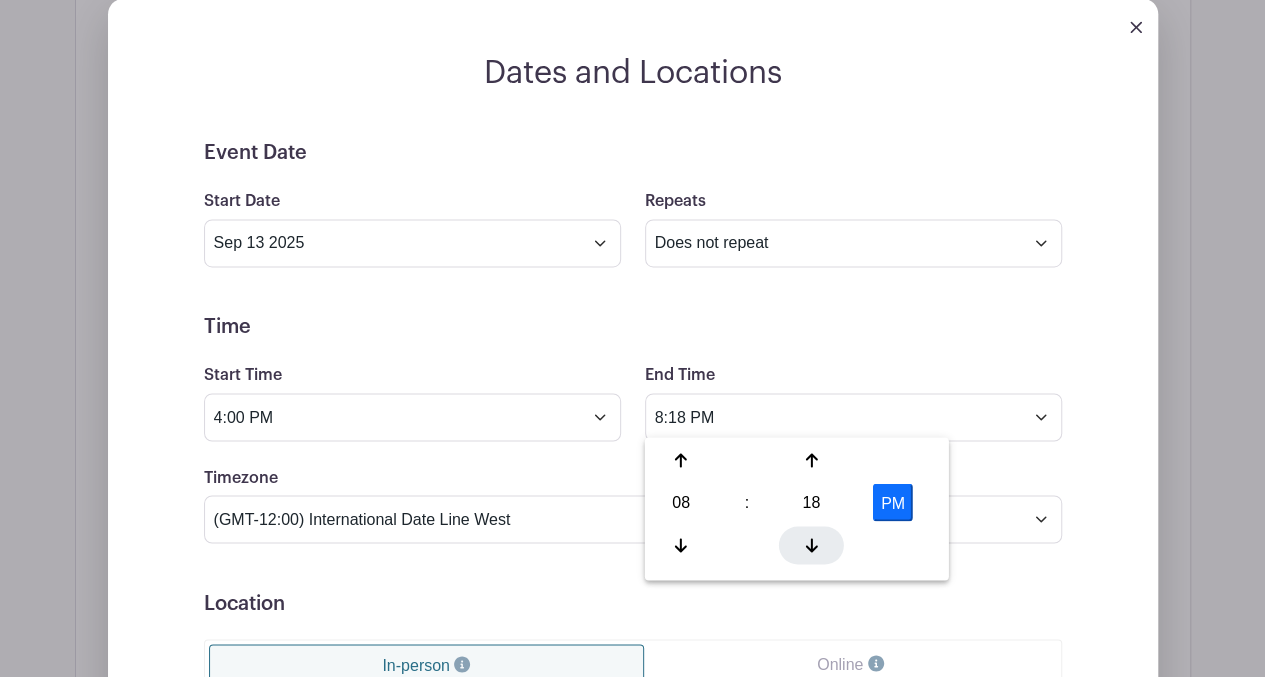 click 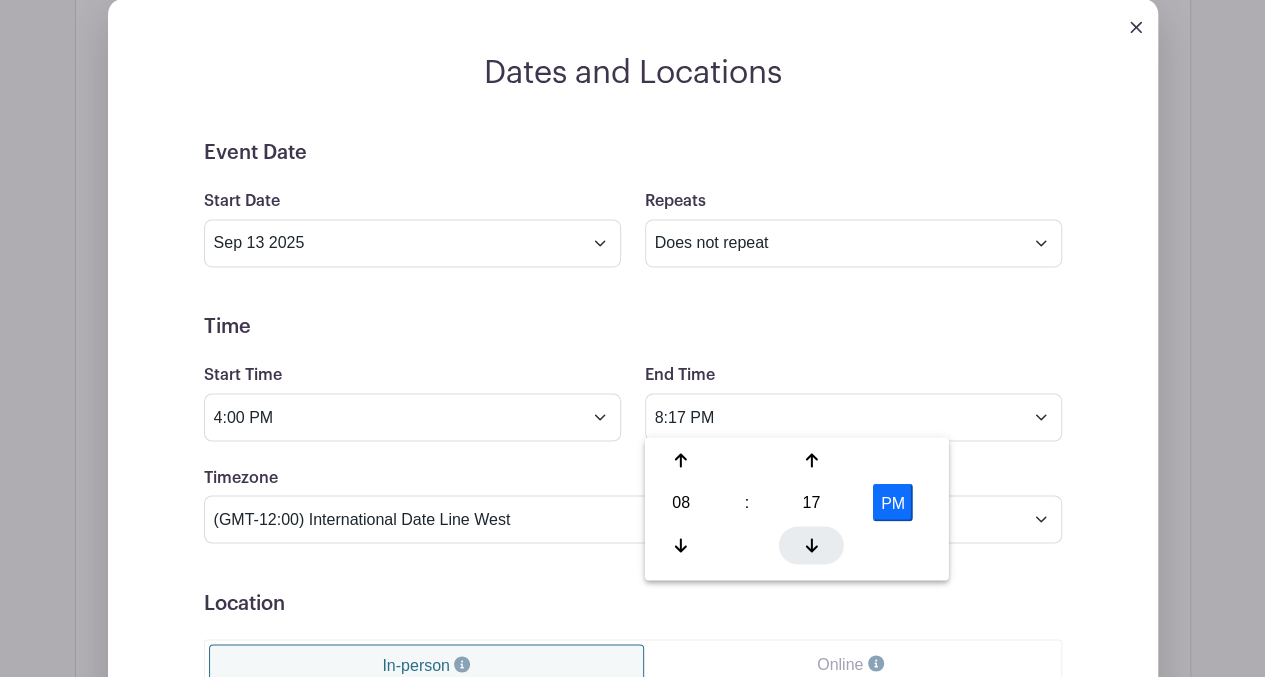 click 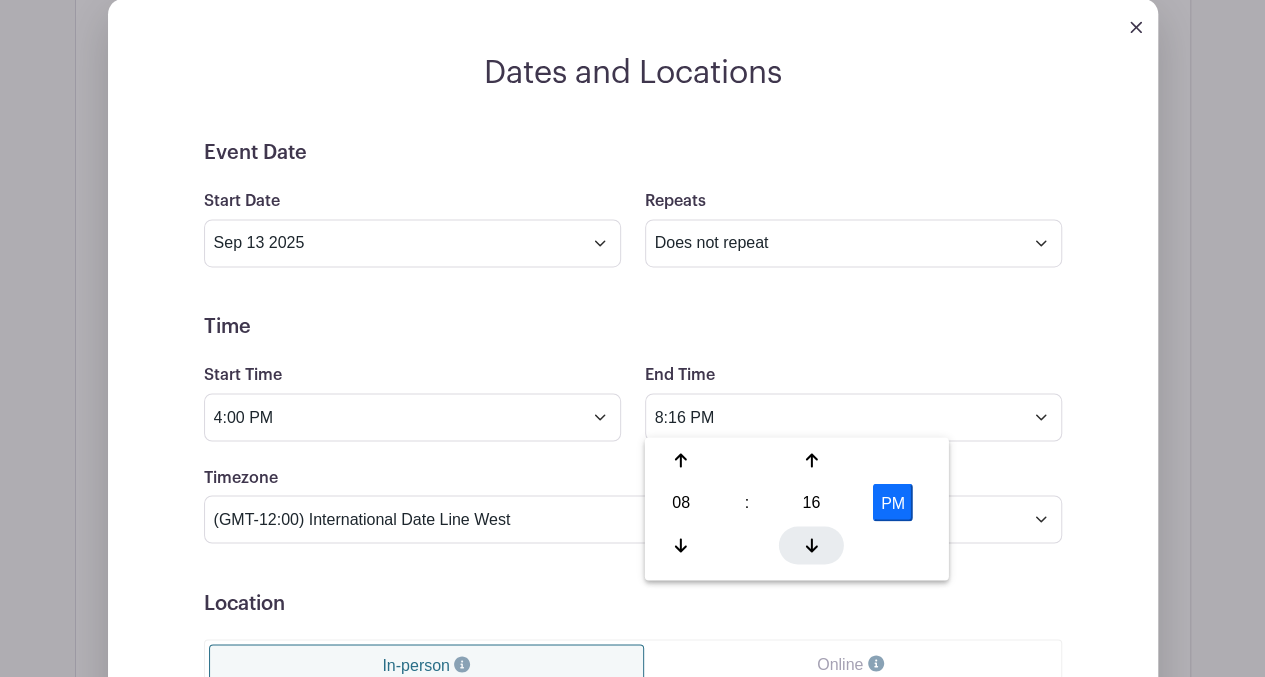 click 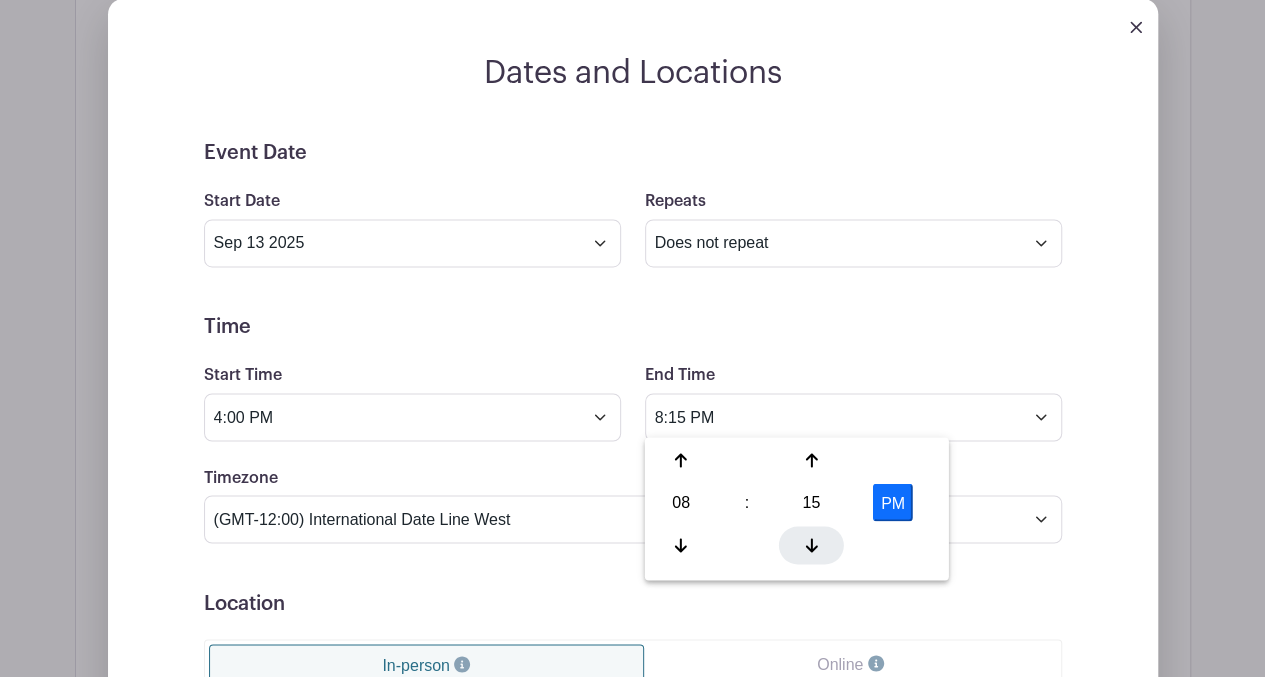 click 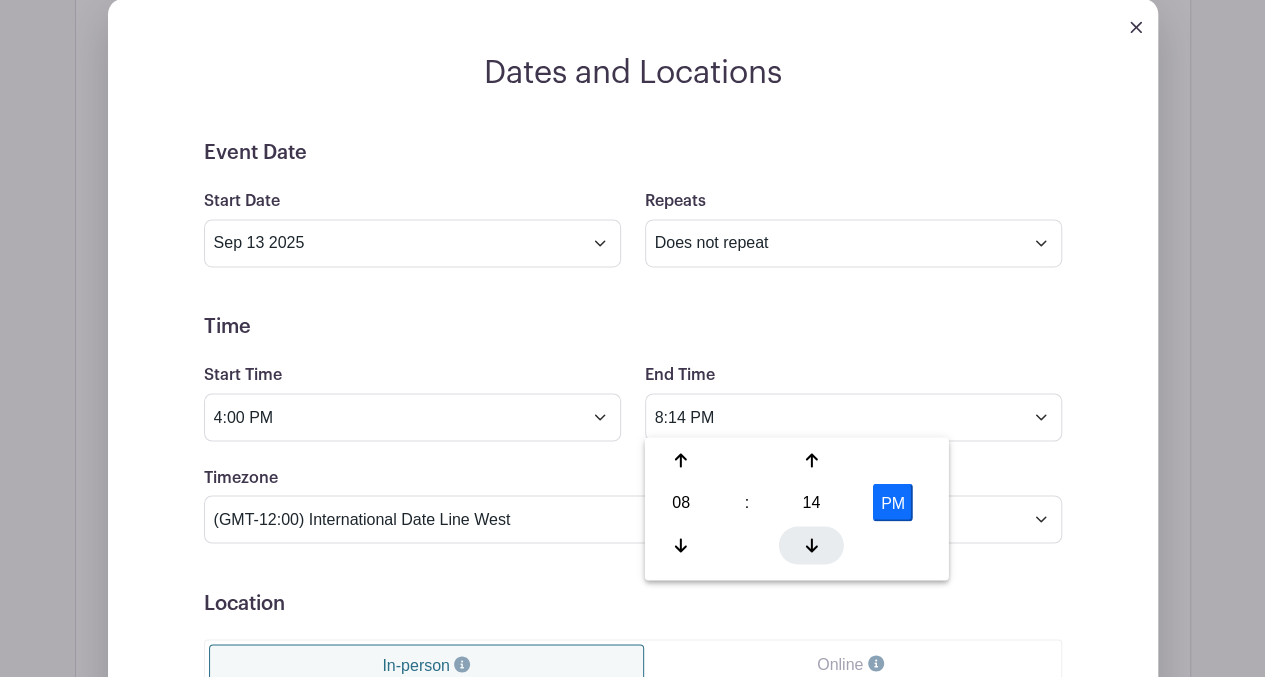 click 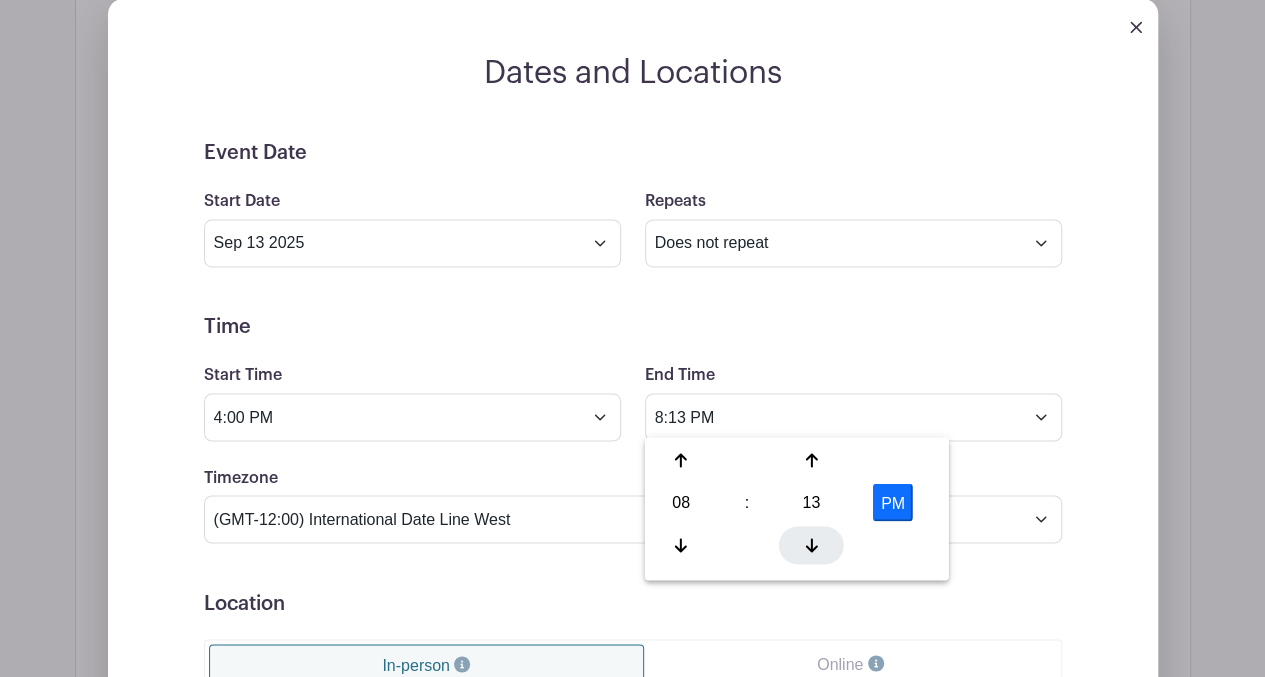 click 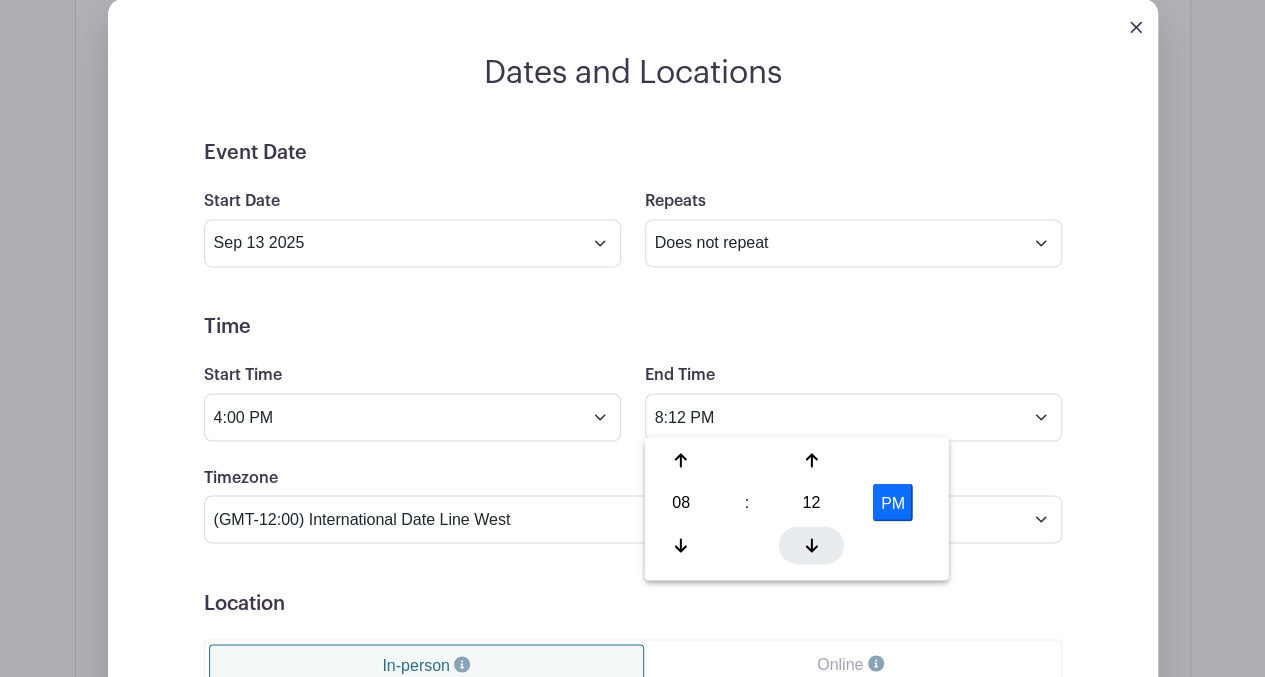 click 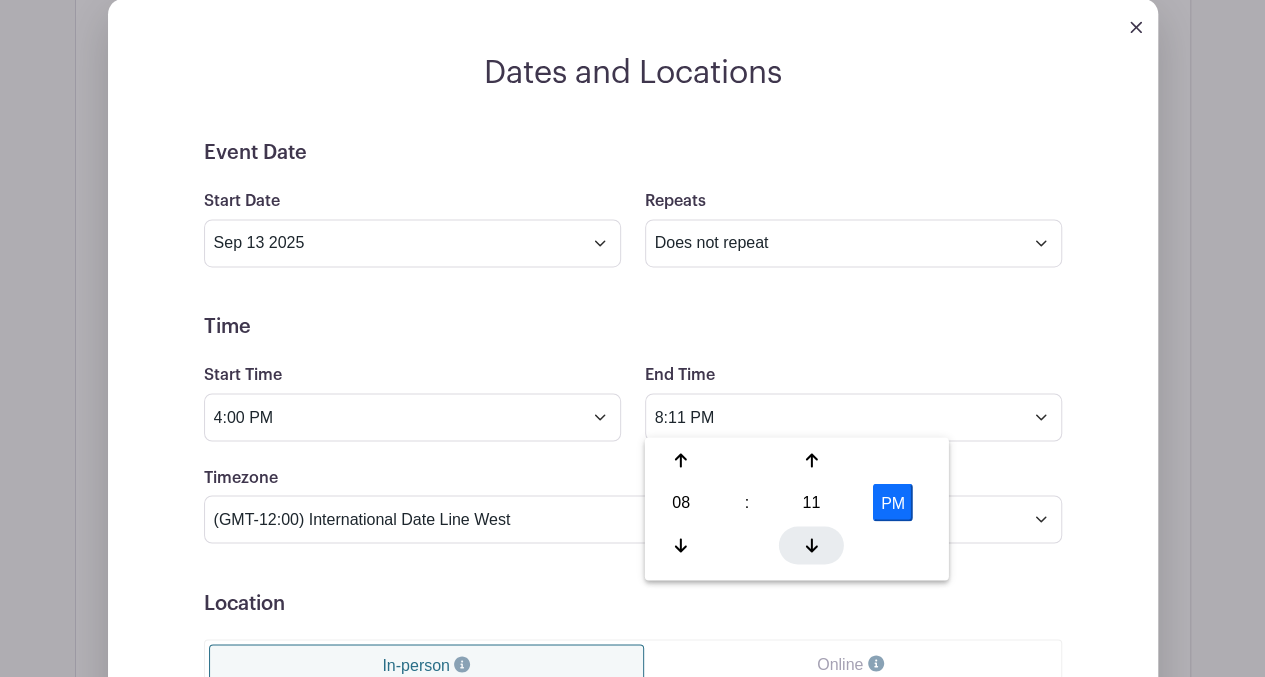 click 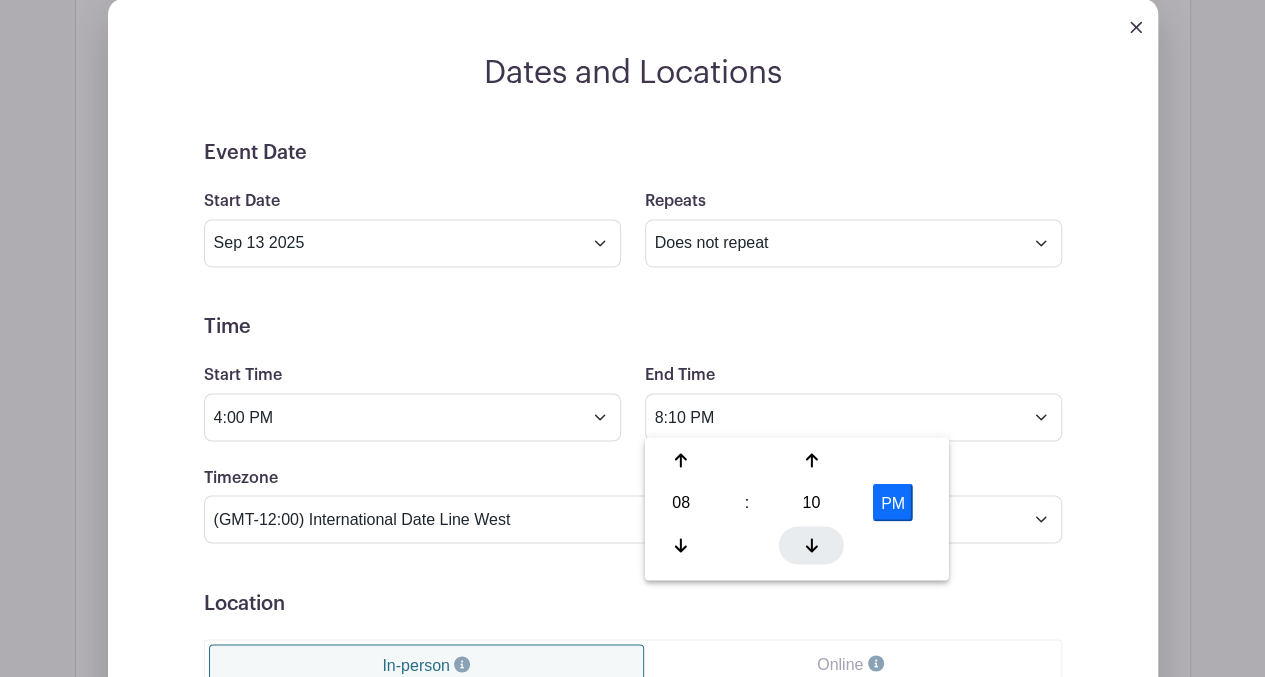 click 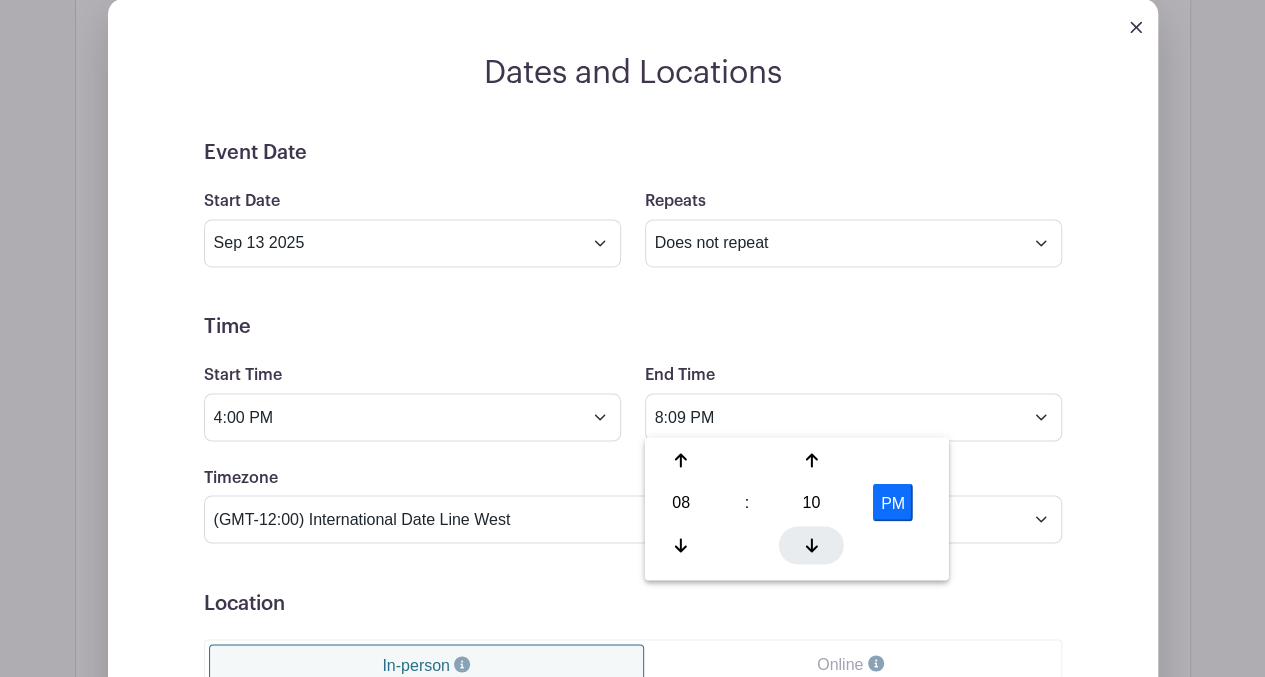 click 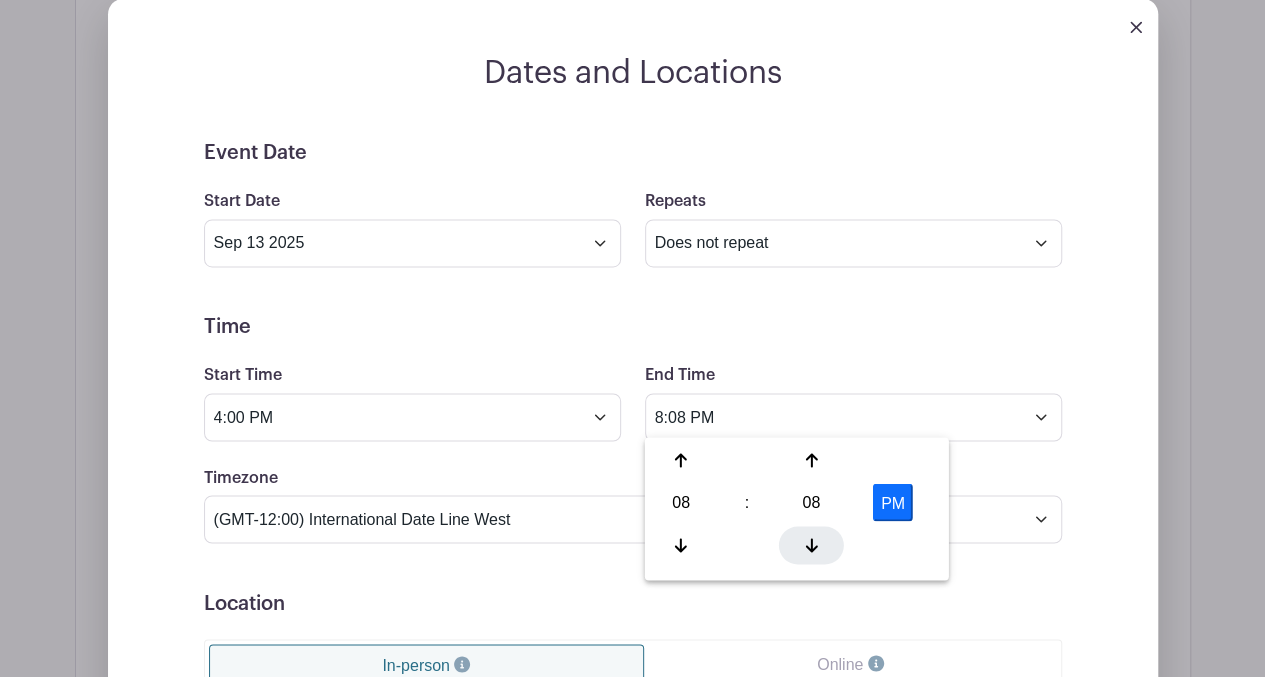 click 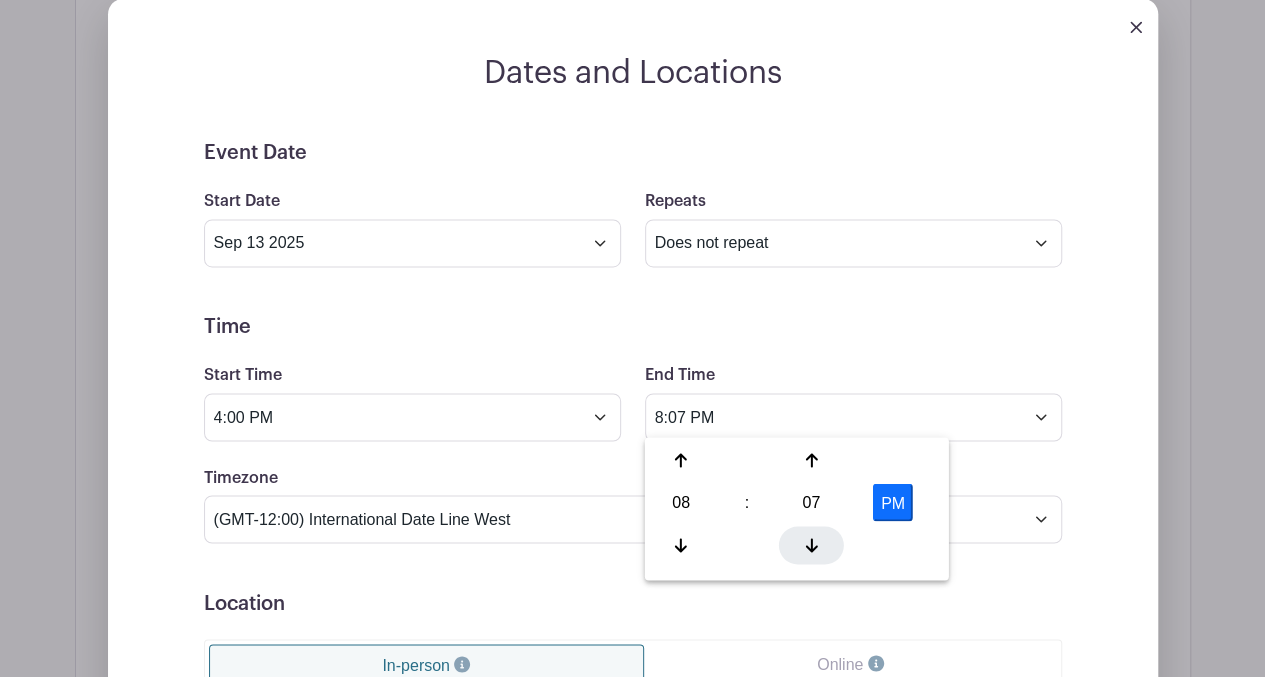 click 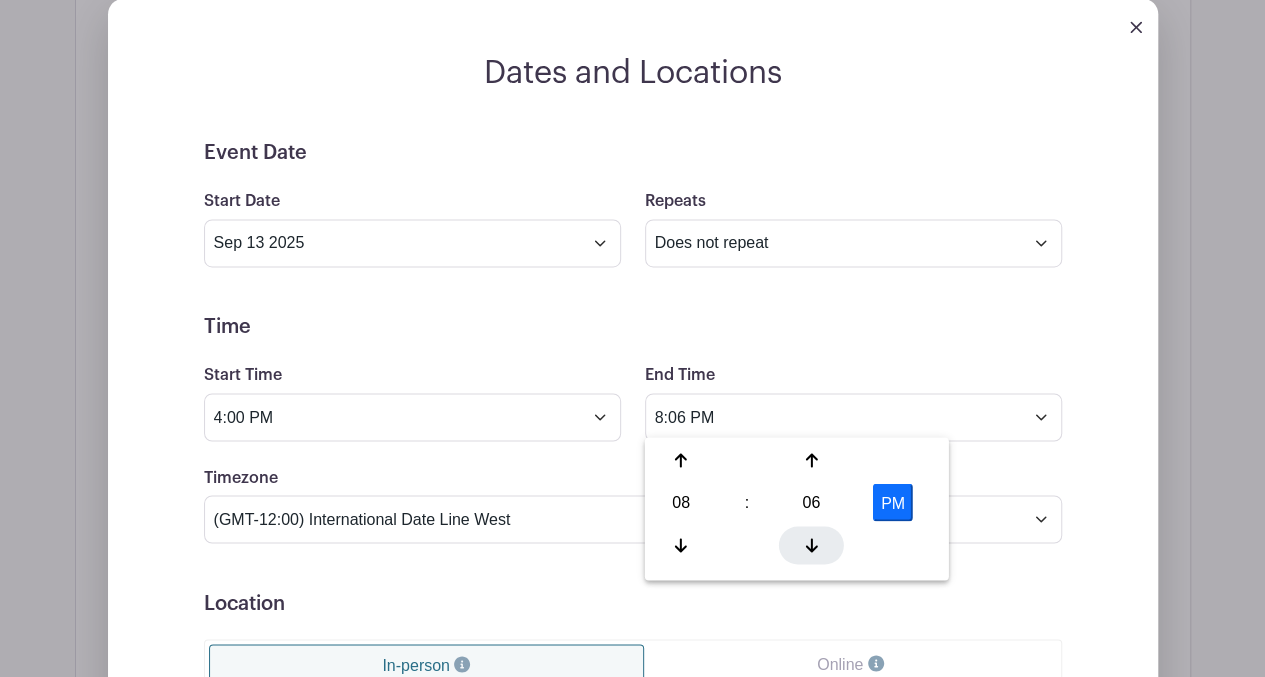 click 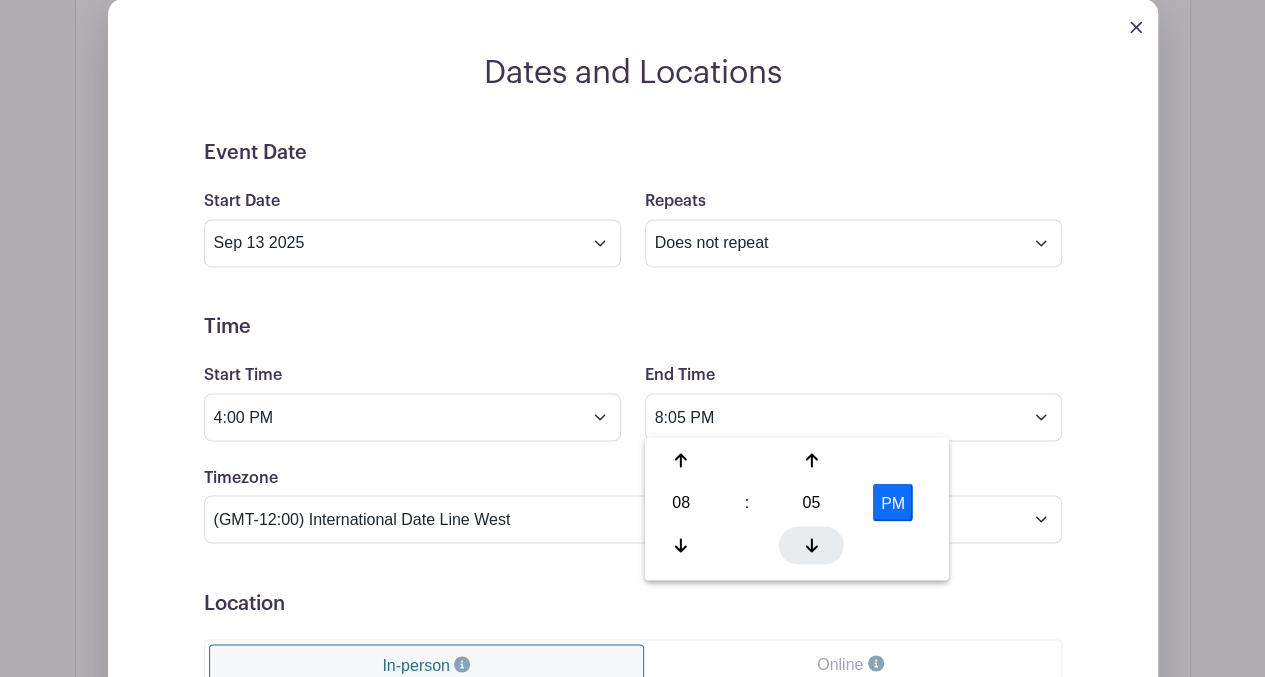 click 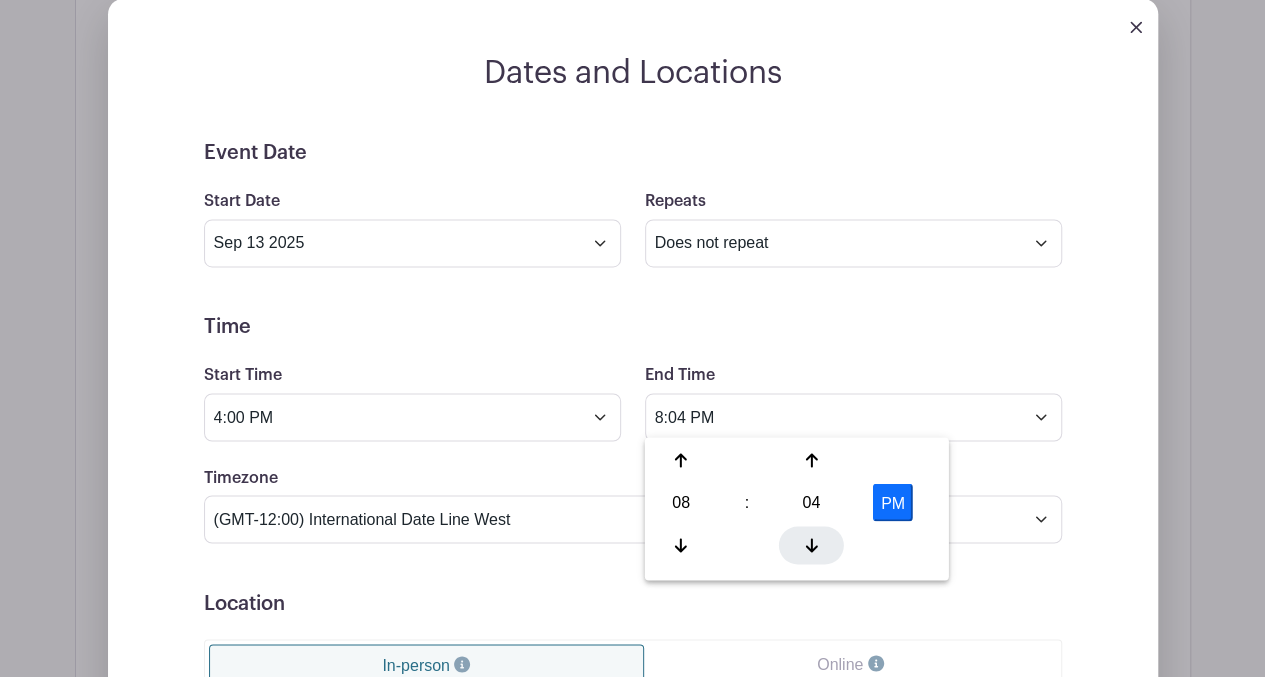 click 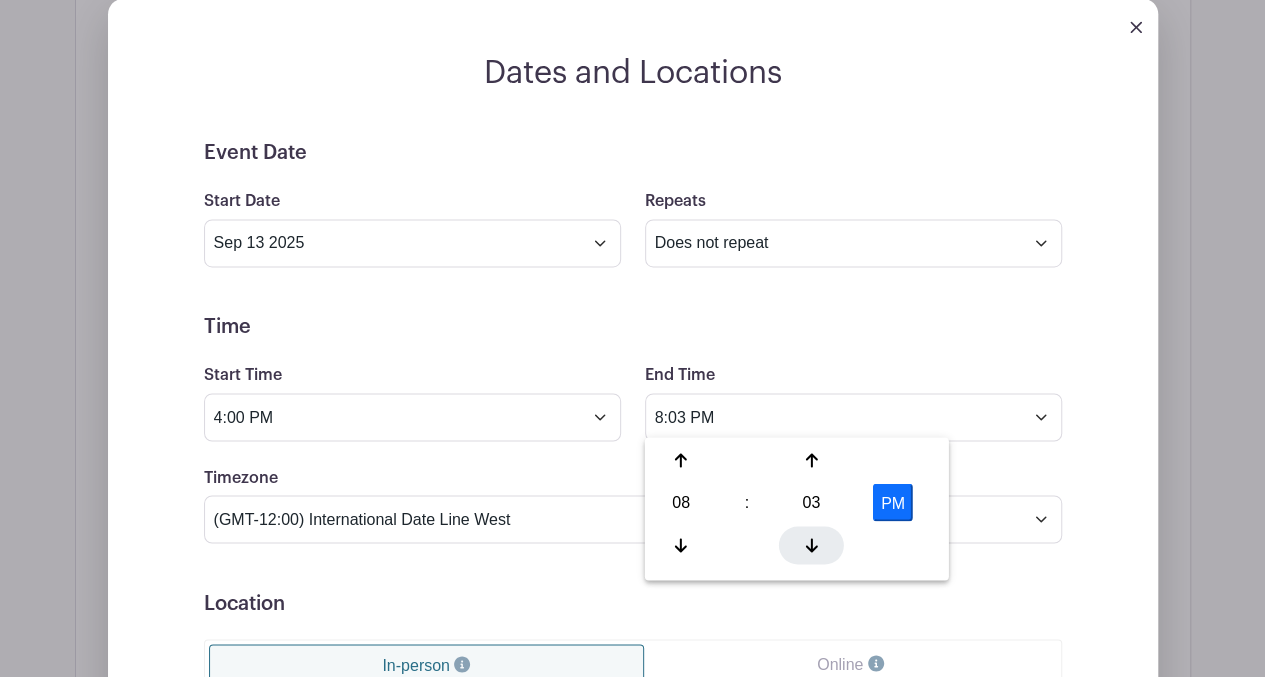 click 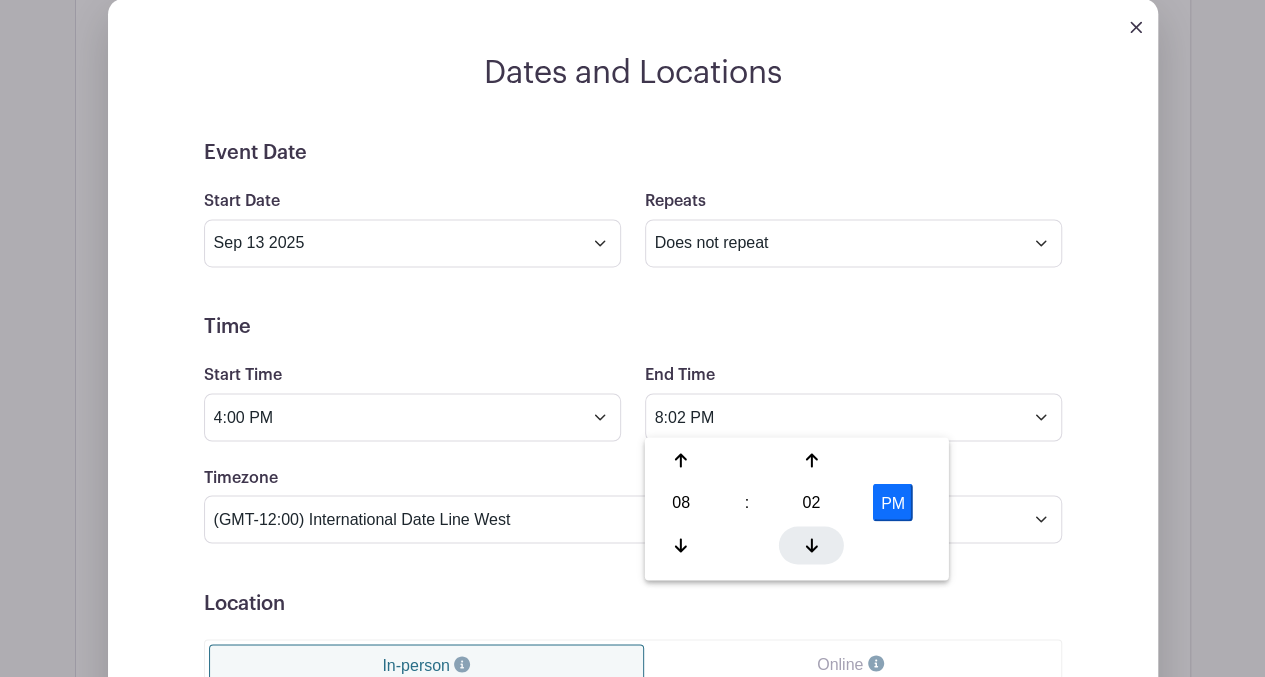 click 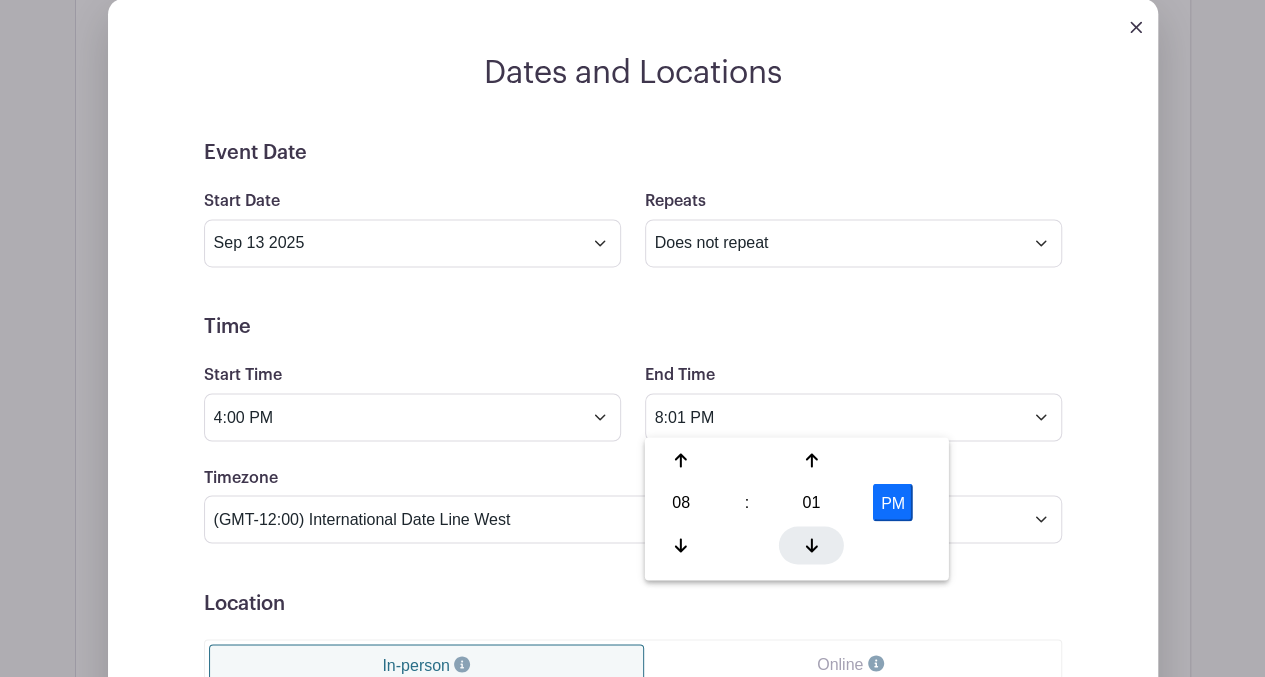click 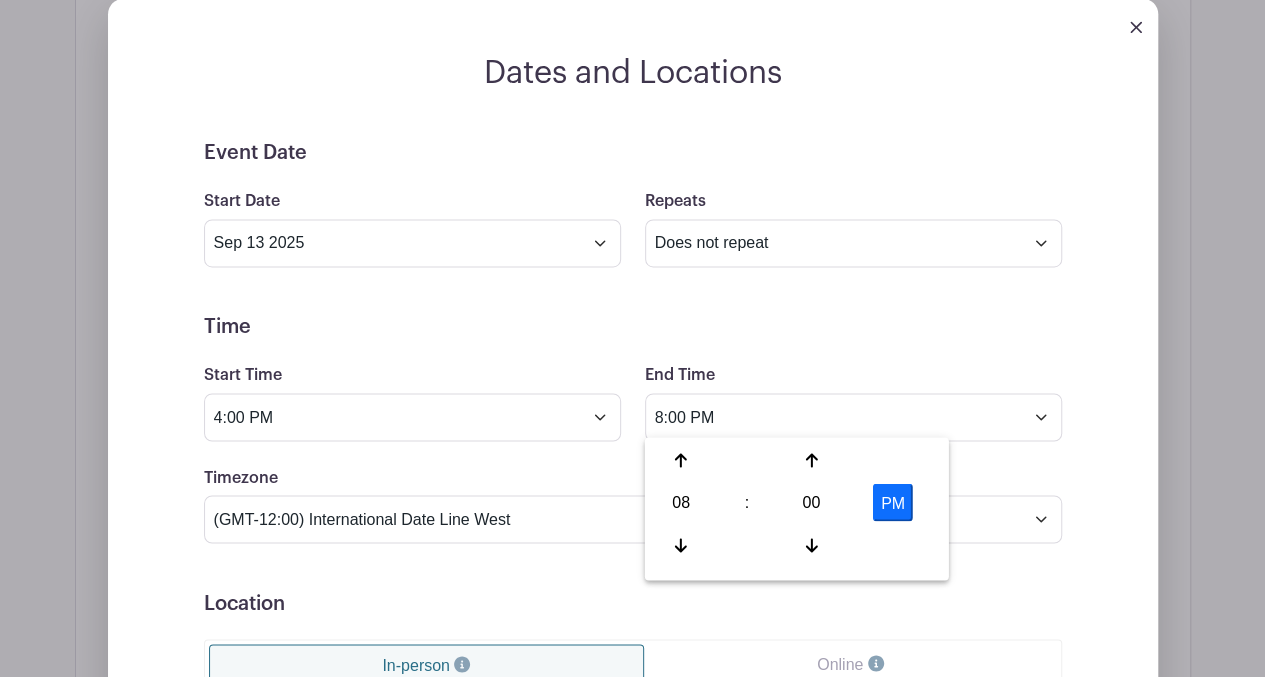 click on "Timezone
(GMT-12:00) International Date Line West
(GMT-11:00) American Samoa
(GMT-11:00) Midway Island
(GMT-10:00) Hawaii
(GMT-09:00) Alaska
(GMT-08:00) Pacific Time (US & Canada)
(GMT-08:00) Tijuana
(GMT-07:00) Arizona
(GMT-07:00) Mazatlan
(GMT-07:00) Mountain Time (US & Canada)
(GMT-06:00) Central America
(GMT-06:00) Central Time (US & Canada)
(GMT-06:00) Chihuahua
(GMT-06:00) Guadalajara
(GMT-06:00) Mexico City
(GMT-06:00) Monterrey
(GMT-06:00) Saskatchewan
(GMT-05:00) Bogota
(GMT-05:00) Eastern Time (US & Canada)
(GMT-05:00) Indiana (East)
(GMT-05:00) Lima
(GMT-05:00) Quito
(GMT-04:00) Atlantic Time (Canada)
(GMT-04:00) Caracas
(GMT-04:00) Georgetown
(GMT-04:00) La Paz
(GMT-04:00) Puerto Rico
(GMT-04:00) Santiago
(GMT-03:30) Newfoundland
(GMT-03:00) Brasilia
(GMT-03:00) Buenos Aires
(GMT-03:00) Montevideo
(GMT-02:00) Greenland
(GMT-02:00) Mid-Atlantic
(GMT-01:00) Azores
(GMT-01:00) Cape Verde Is.
(GMT+00:00) Casablanca" at bounding box center [633, 504] 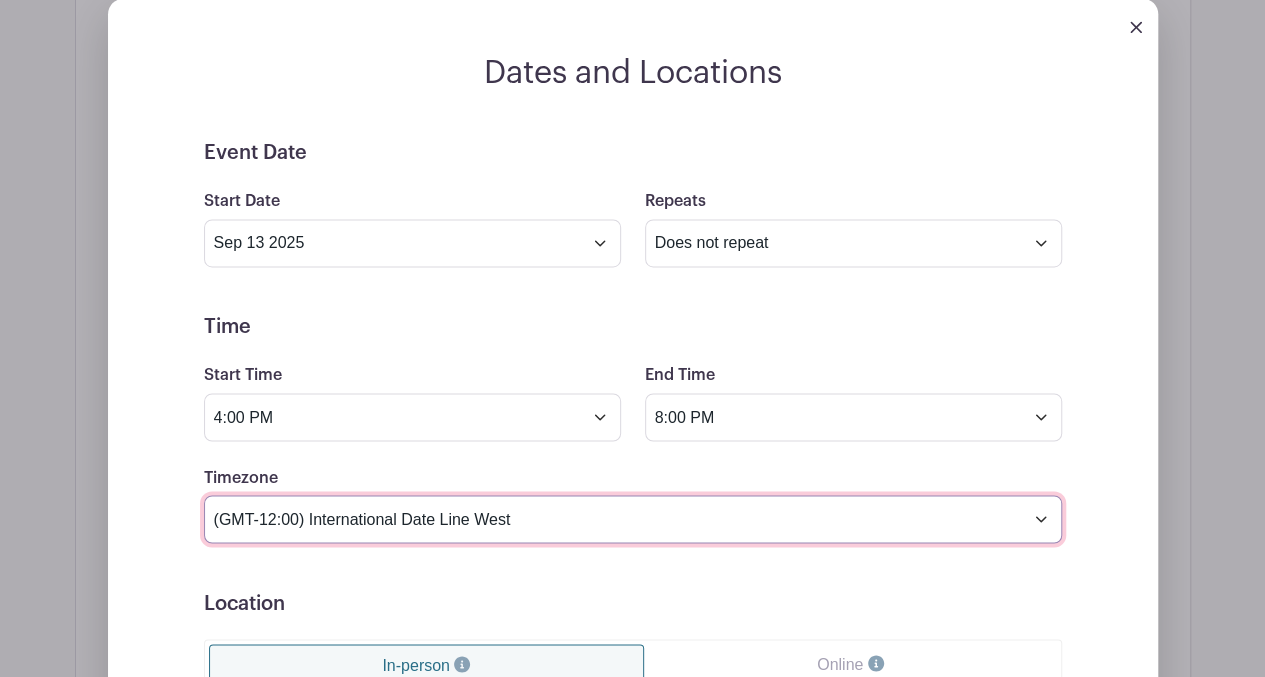 click on "(GMT-12:00) International Date Line West
(GMT-11:00) American Samoa
(GMT-11:00) Midway Island
(GMT-10:00) Hawaii
(GMT-09:00) Alaska
(GMT-08:00) Pacific Time (US & Canada)
(GMT-08:00) Tijuana
(GMT-07:00) Arizona
(GMT-07:00) Mazatlan
(GMT-07:00) Mountain Time (US & Canada)
(GMT-06:00) Central America
(GMT-06:00) Central Time (US & Canada)
(GMT-06:00) Chihuahua
(GMT-06:00) Guadalajara
(GMT-06:00) Mexico City
(GMT-06:00) Monterrey
(GMT-06:00) Saskatchewan
(GMT-05:00) Bogota
(GMT-05:00) Eastern Time (US & Canada)
(GMT-05:00) Indiana (East)
(GMT-05:00) Lima
(GMT-05:00) Quito
(GMT-04:00) Atlantic Time (Canada)
(GMT-04:00) Caracas
(GMT-04:00) Georgetown
(GMT-04:00) La Paz
(GMT-04:00) Puerto Rico
(GMT-04:00) Santiago
(GMT-03:30) Newfoundland
(GMT-03:00) Brasilia
(GMT-03:00) Buenos Aires
(GMT-03:00) Montevideo
(GMT-02:00) Greenland
(GMT-02:00) Mid-Atlantic
(GMT-01:00) Azores
(GMT-01:00) Cape Verde Is.
(GMT+00:00) Casablanca
(GMT+00:00) Dublin" at bounding box center [633, 519] 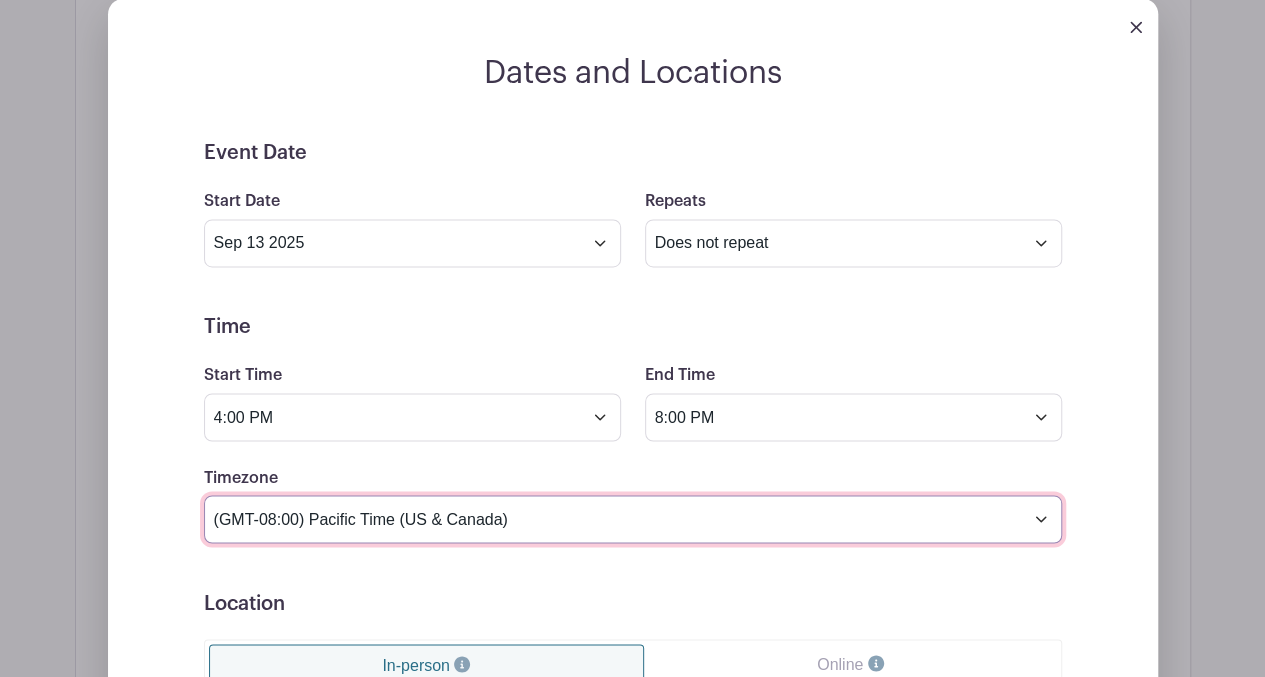click on "(GMT-12:00) International Date Line West
(GMT-11:00) American Samoa
(GMT-11:00) Midway Island
(GMT-10:00) Hawaii
(GMT-09:00) Alaska
(GMT-08:00) Pacific Time (US & Canada)
(GMT-08:00) Tijuana
(GMT-07:00) Arizona
(GMT-07:00) Mazatlan
(GMT-07:00) Mountain Time (US & Canada)
(GMT-06:00) Central America
(GMT-06:00) Central Time (US & Canada)
(GMT-06:00) Chihuahua
(GMT-06:00) Guadalajara
(GMT-06:00) Mexico City
(GMT-06:00) Monterrey
(GMT-06:00) Saskatchewan
(GMT-05:00) Bogota
(GMT-05:00) Eastern Time (US & Canada)
(GMT-05:00) Indiana (East)
(GMT-05:00) Lima
(GMT-05:00) Quito
(GMT-04:00) Atlantic Time (Canada)
(GMT-04:00) Caracas
(GMT-04:00) Georgetown
(GMT-04:00) La Paz
(GMT-04:00) Puerto Rico
(GMT-04:00) Santiago
(GMT-03:30) Newfoundland
(GMT-03:00) Brasilia
(GMT-03:00) Buenos Aires
(GMT-03:00) Montevideo
(GMT-02:00) Greenland
(GMT-02:00) Mid-Atlantic
(GMT-01:00) Azores
(GMT-01:00) Cape Verde Is.
(GMT+00:00) Casablanca
(GMT+00:00) Dublin" at bounding box center (633, 519) 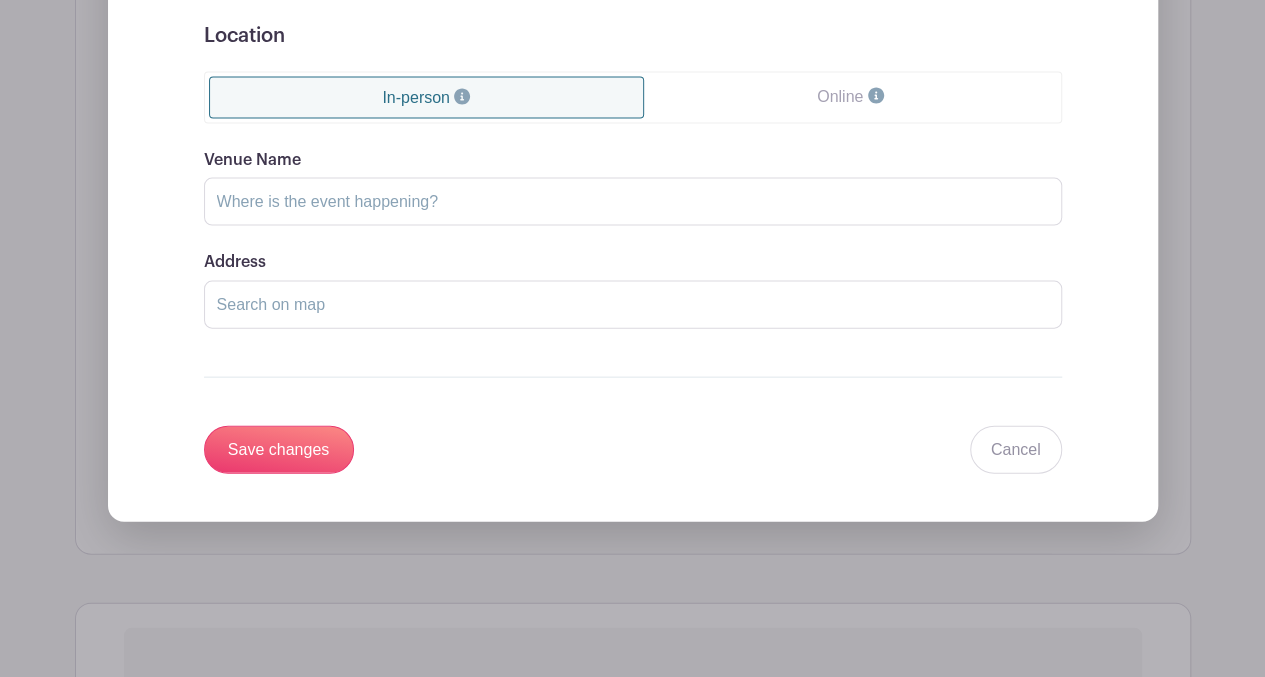 scroll, scrollTop: 2052, scrollLeft: 0, axis: vertical 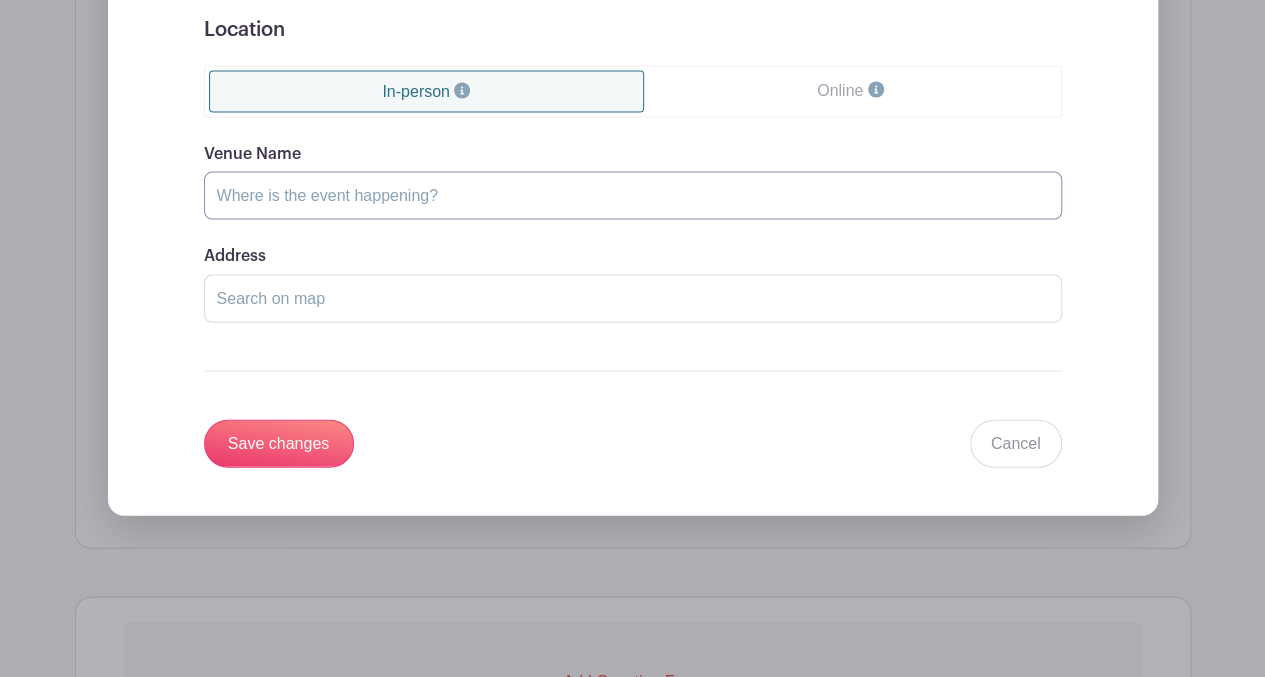 click on "Venue Name" at bounding box center (633, 196) 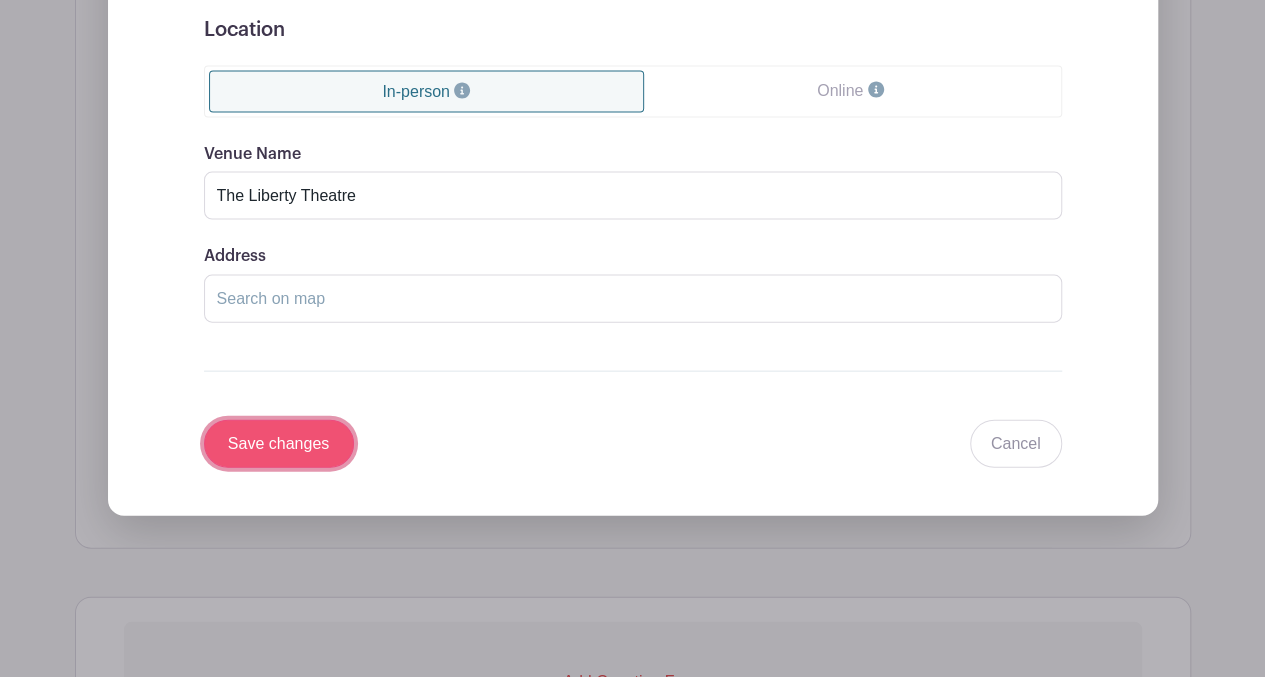 click on "Save changes" at bounding box center [279, 444] 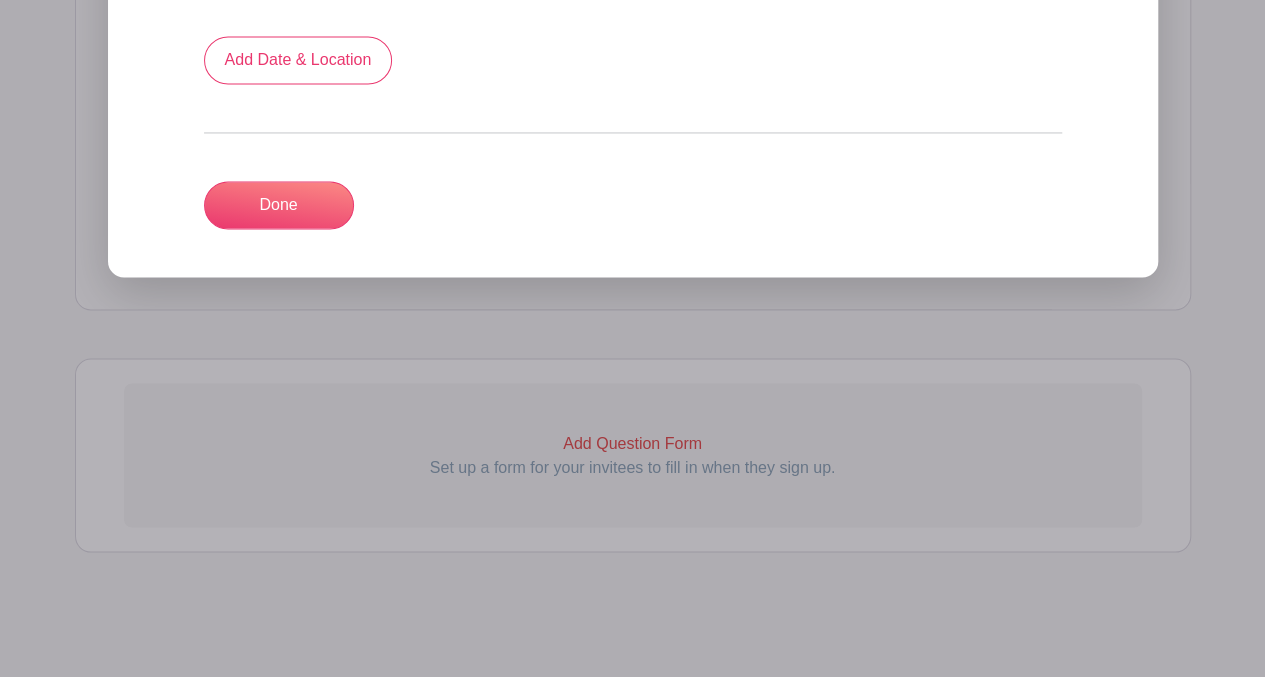 scroll, scrollTop: 1580, scrollLeft: 0, axis: vertical 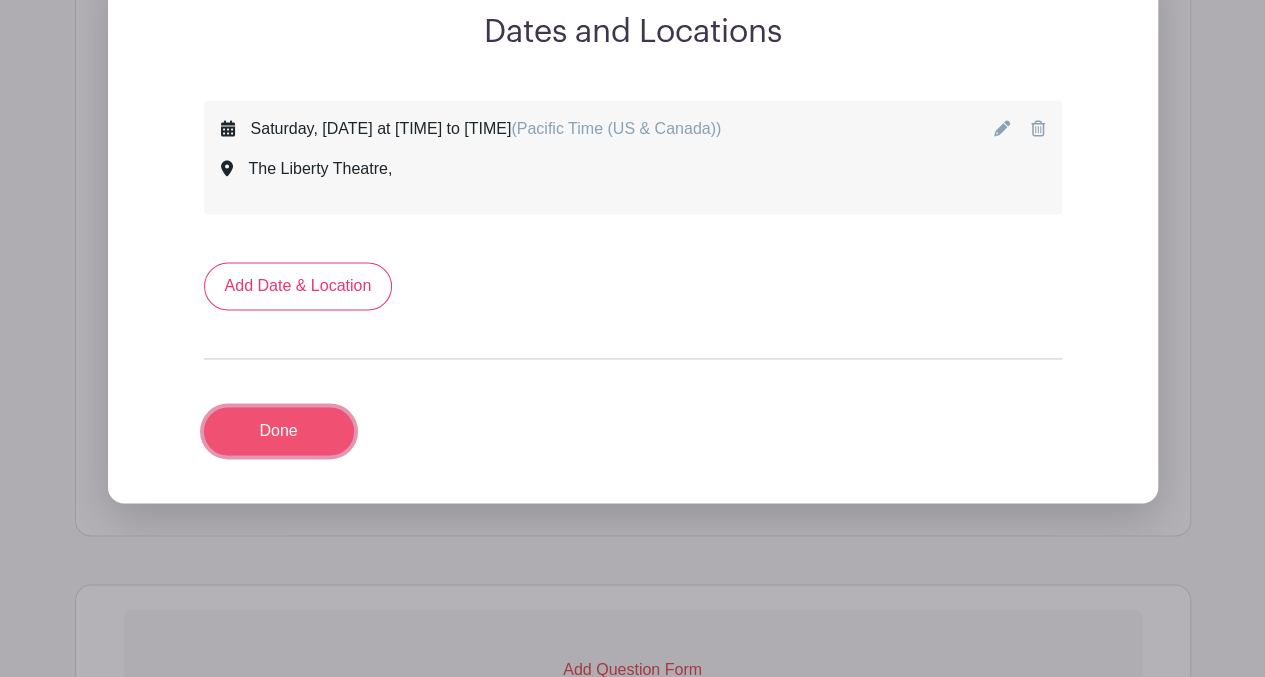 click on "Done" at bounding box center (279, 431) 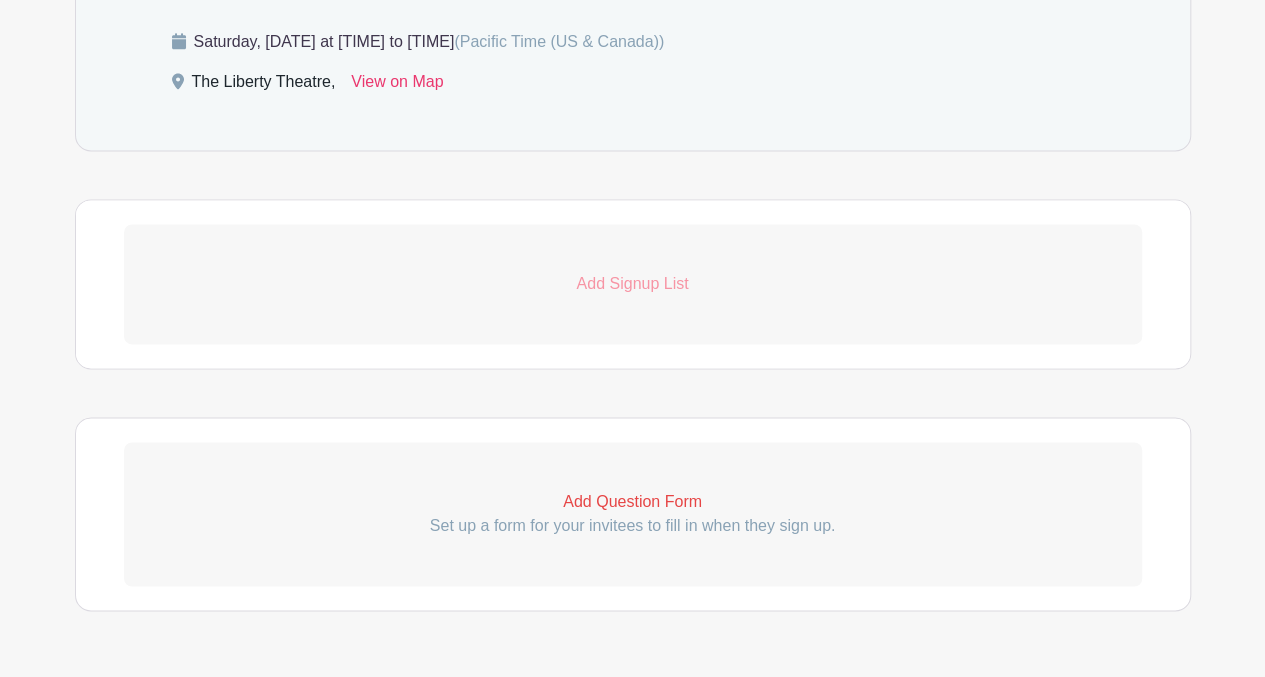 scroll, scrollTop: 1195, scrollLeft: 0, axis: vertical 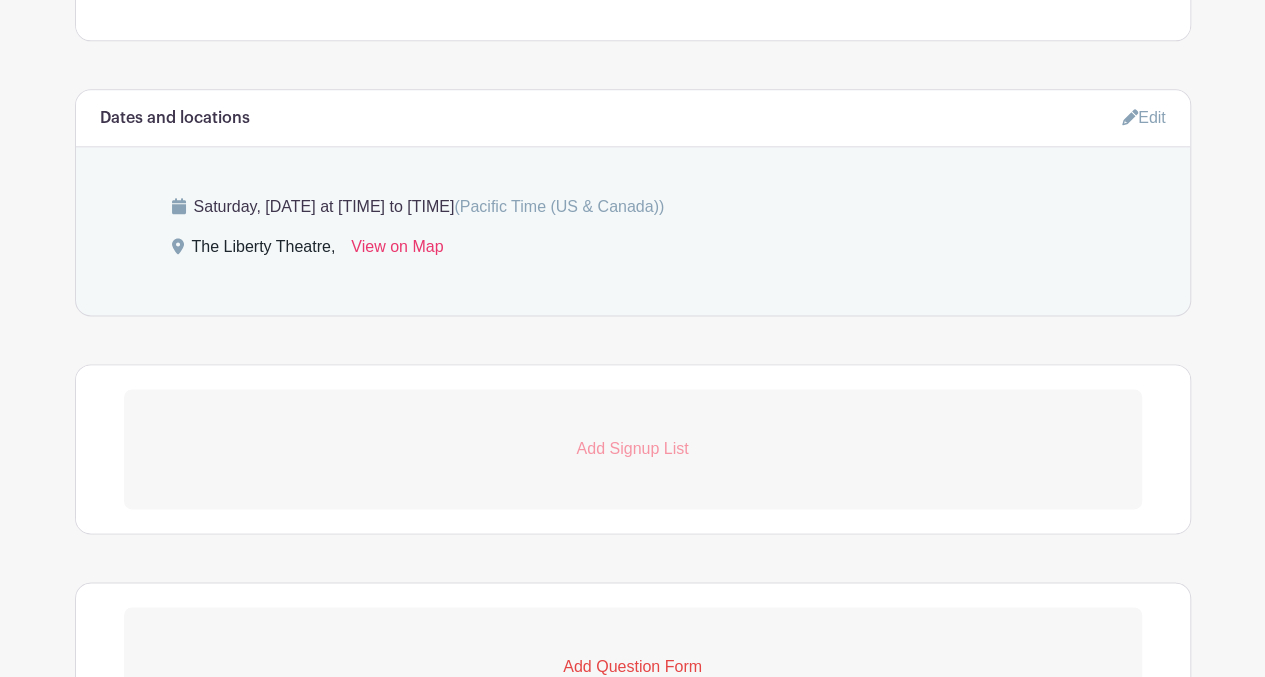 click on "Add Signup List" at bounding box center [633, 449] 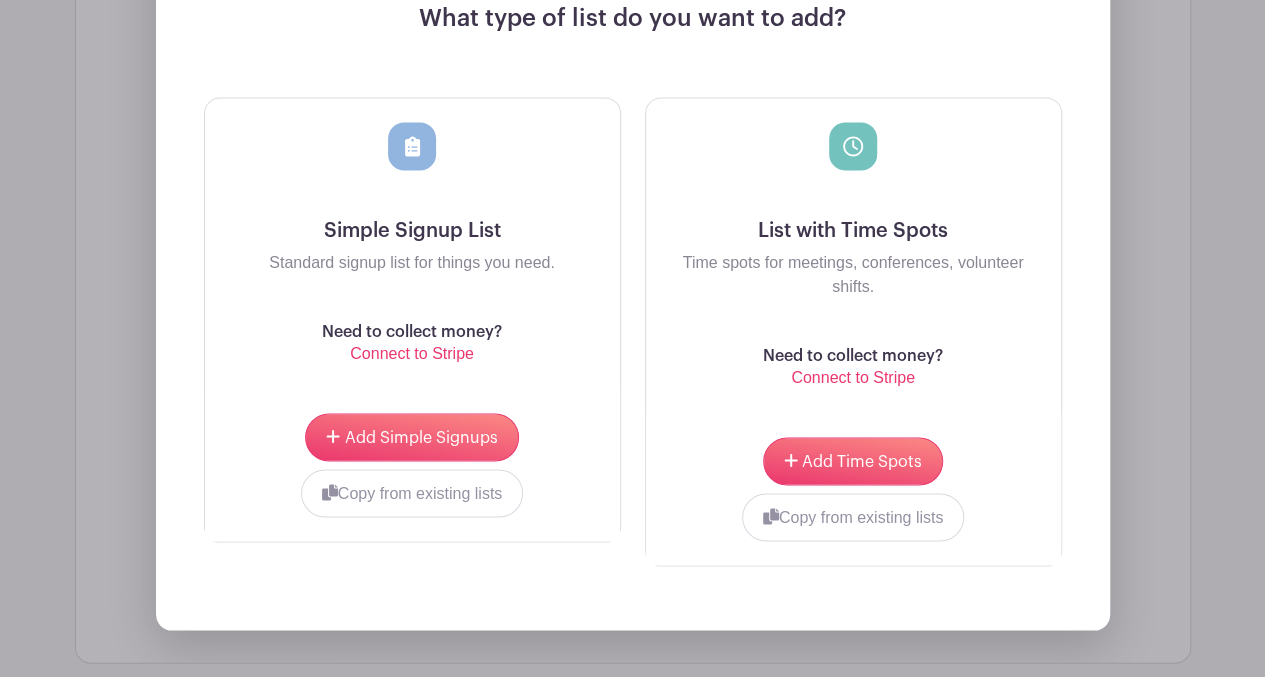 scroll, scrollTop: 1733, scrollLeft: 0, axis: vertical 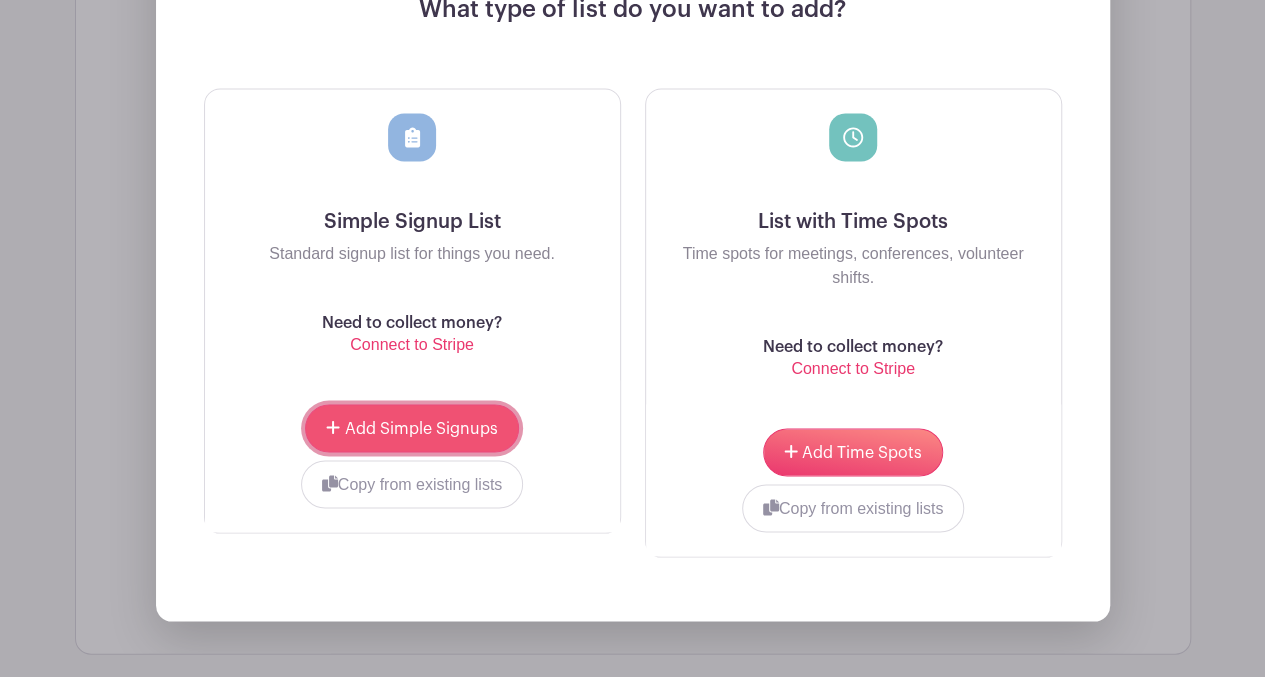 click on "Add Simple Signups" at bounding box center (411, 428) 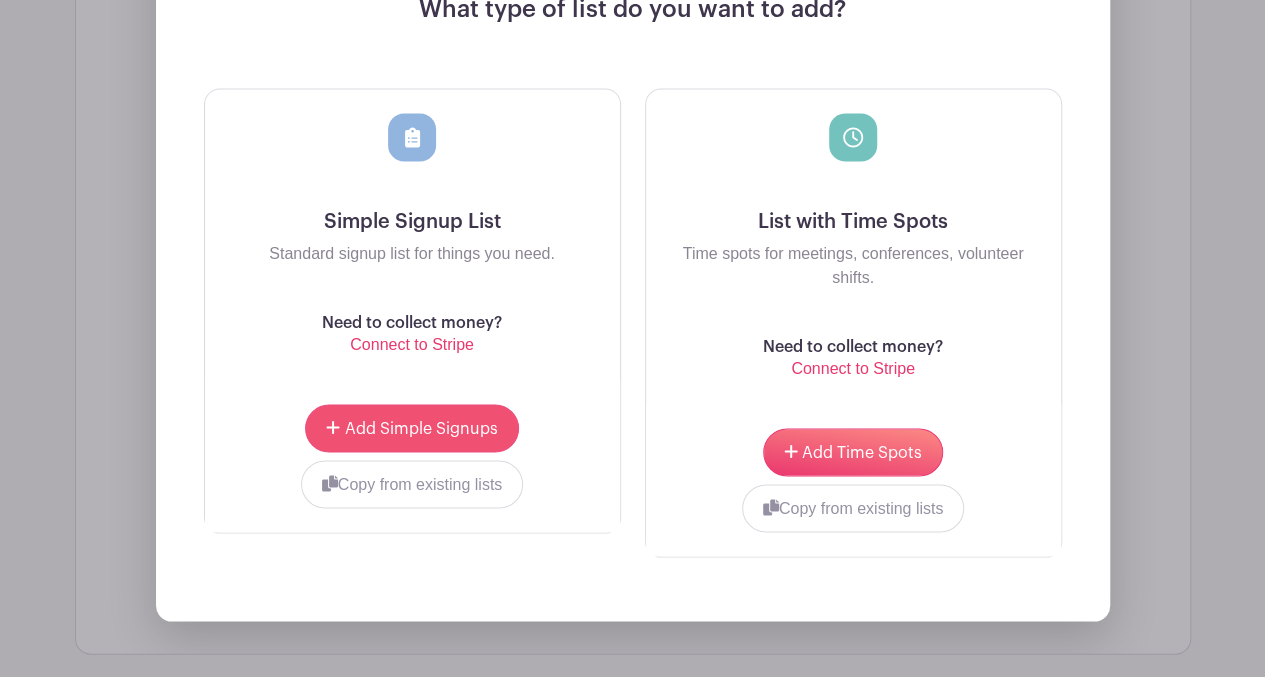 scroll, scrollTop: 1893, scrollLeft: 0, axis: vertical 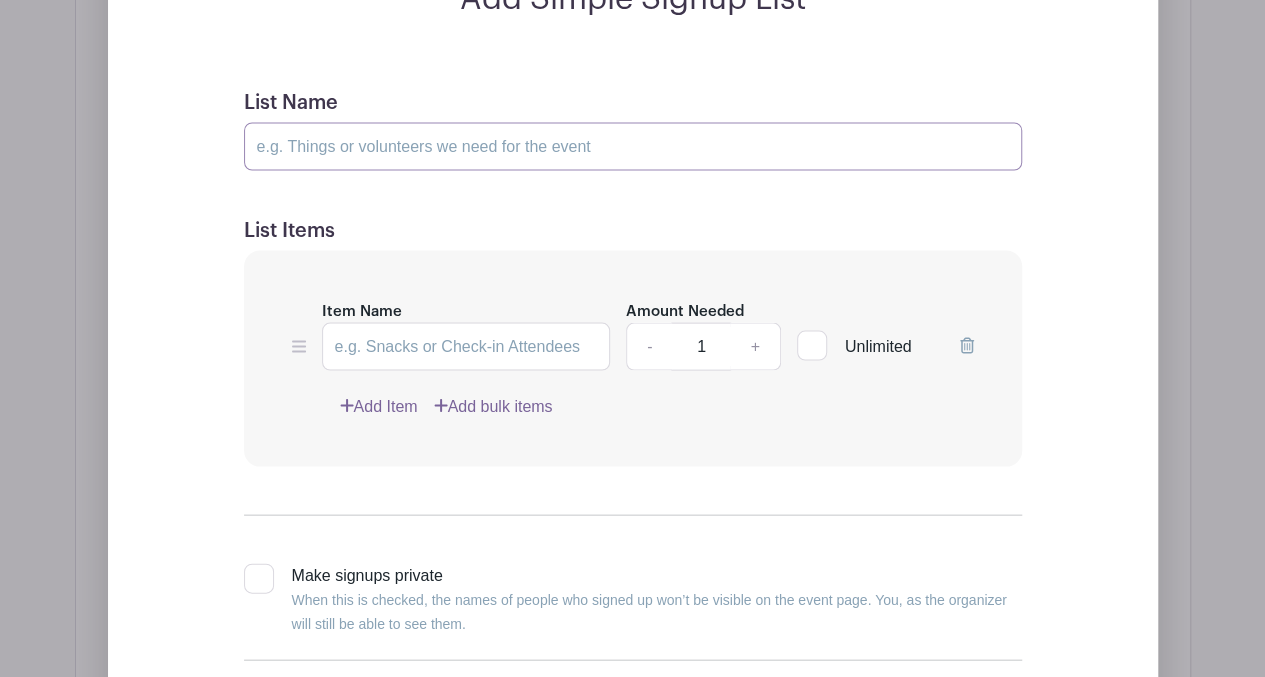 click on "List Name" at bounding box center [633, 146] 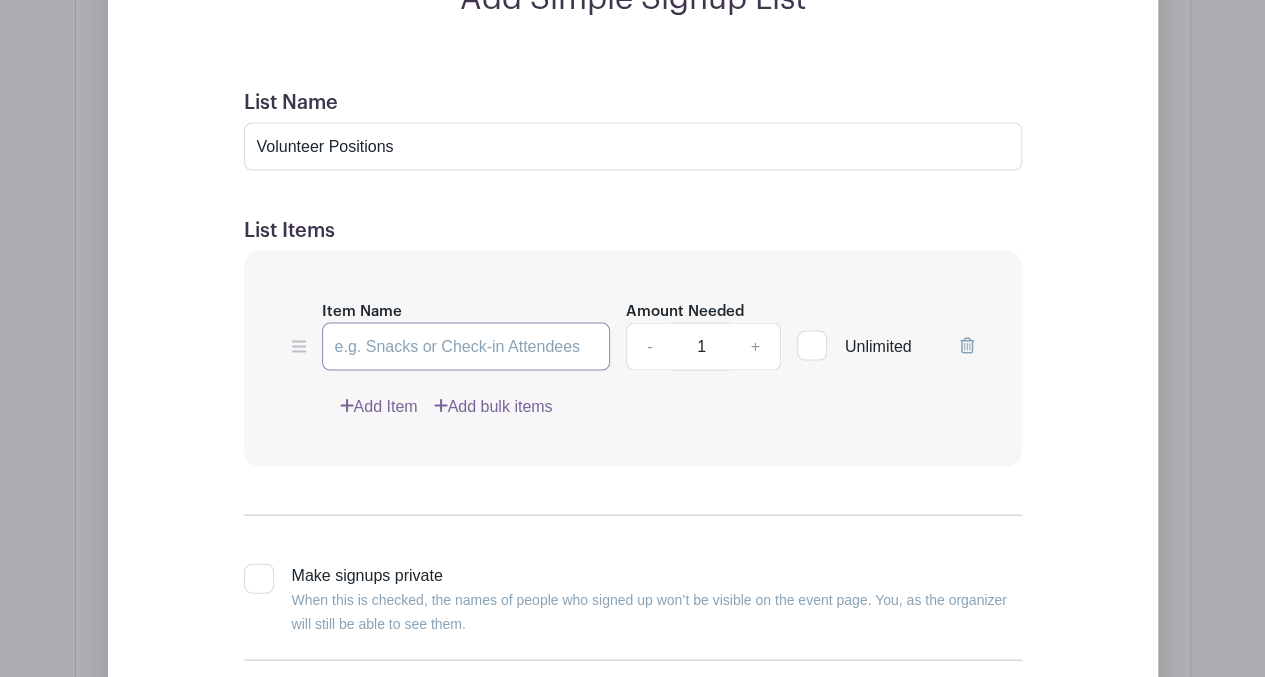 click on "Item Name" at bounding box center (466, 346) 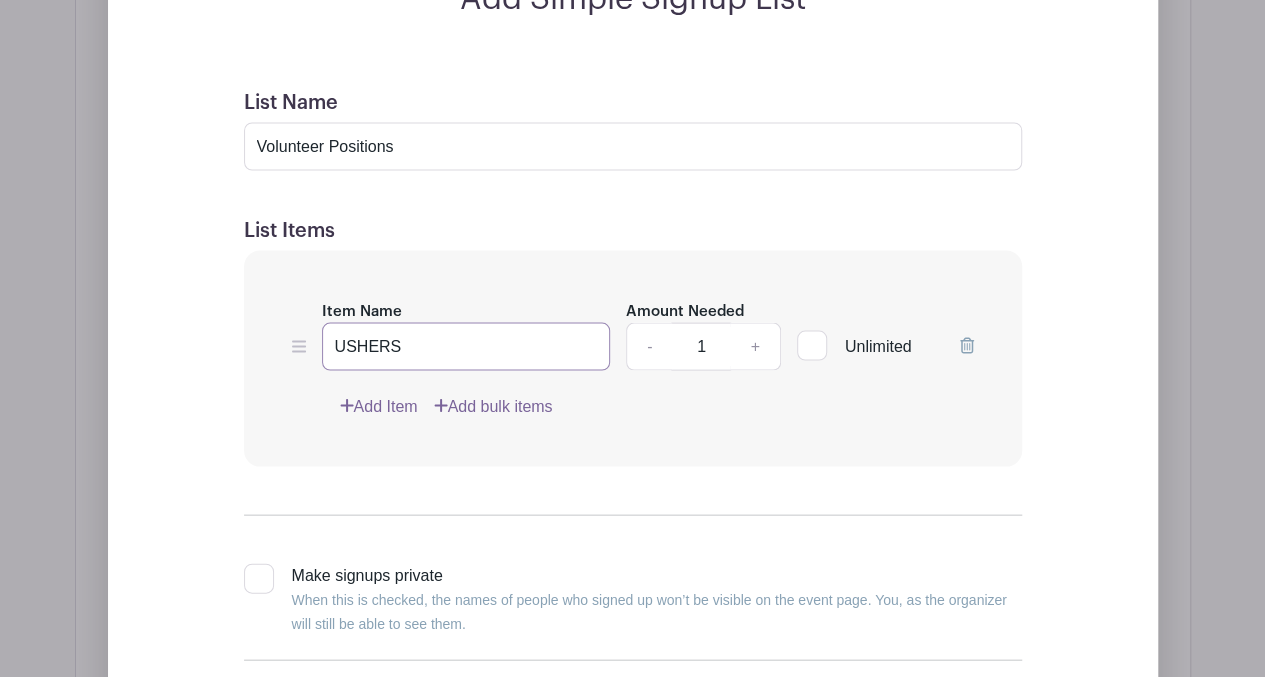 type on "USHERS" 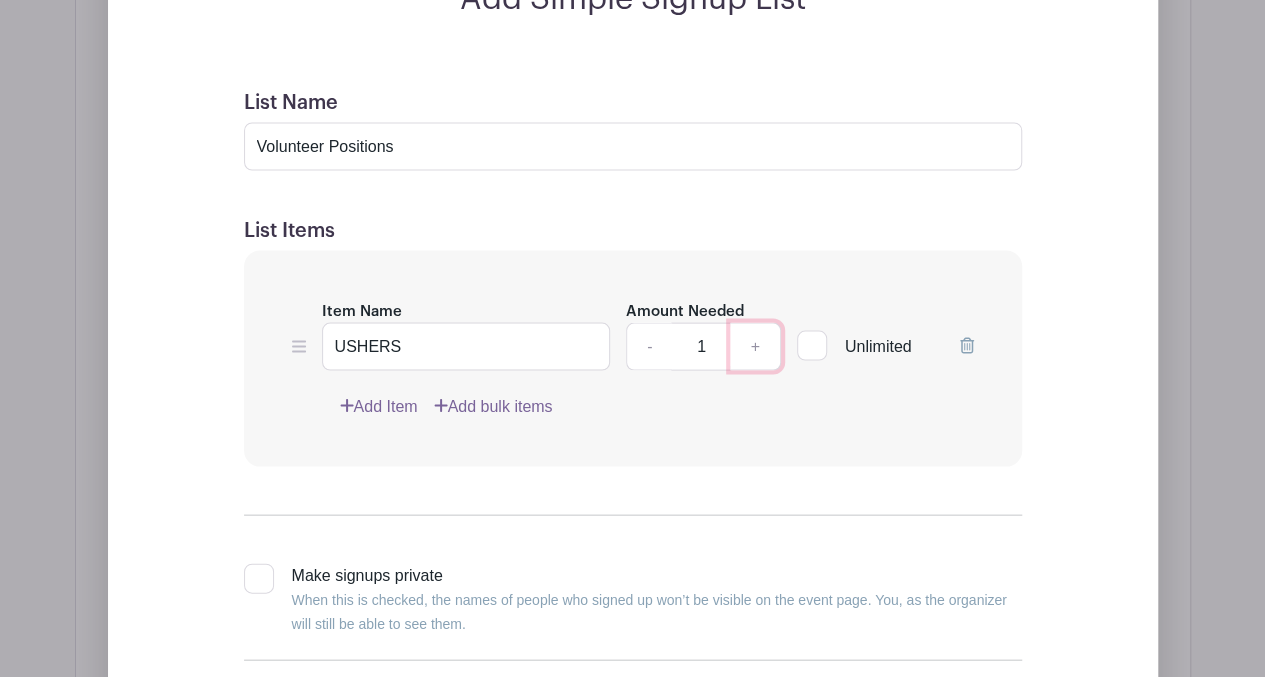 click on "+" at bounding box center (755, 346) 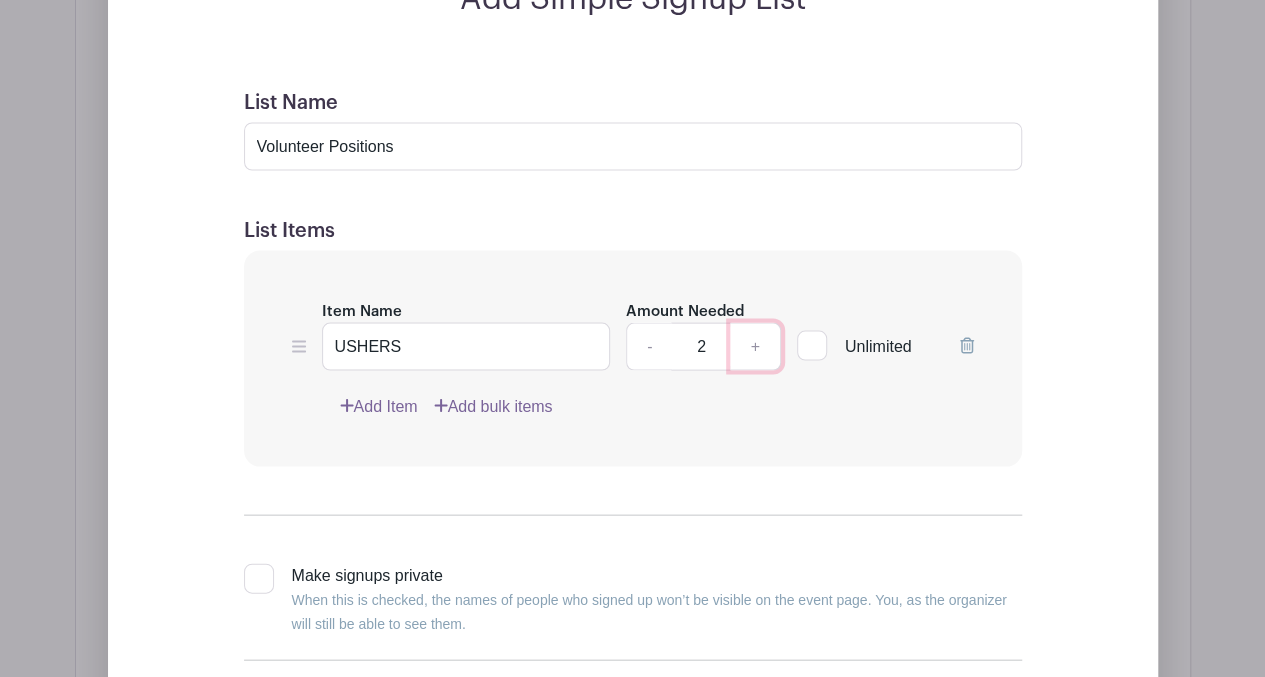 click on "+" at bounding box center (755, 346) 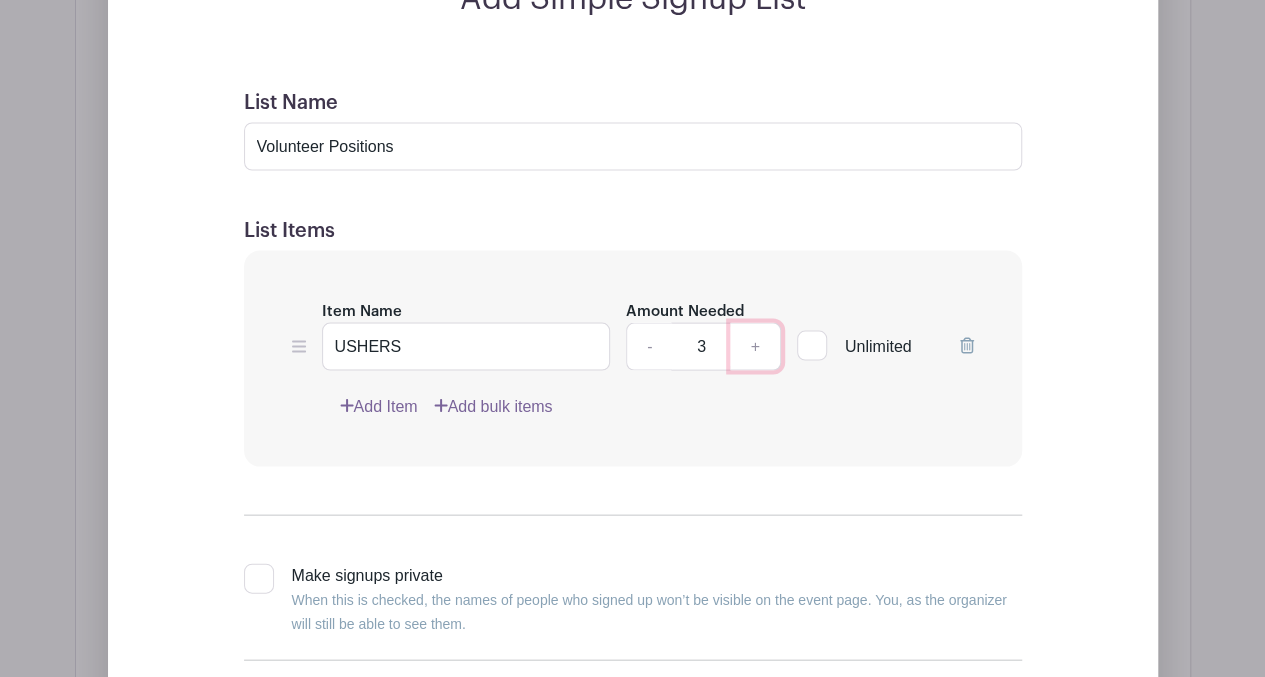 click on "+" at bounding box center [755, 346] 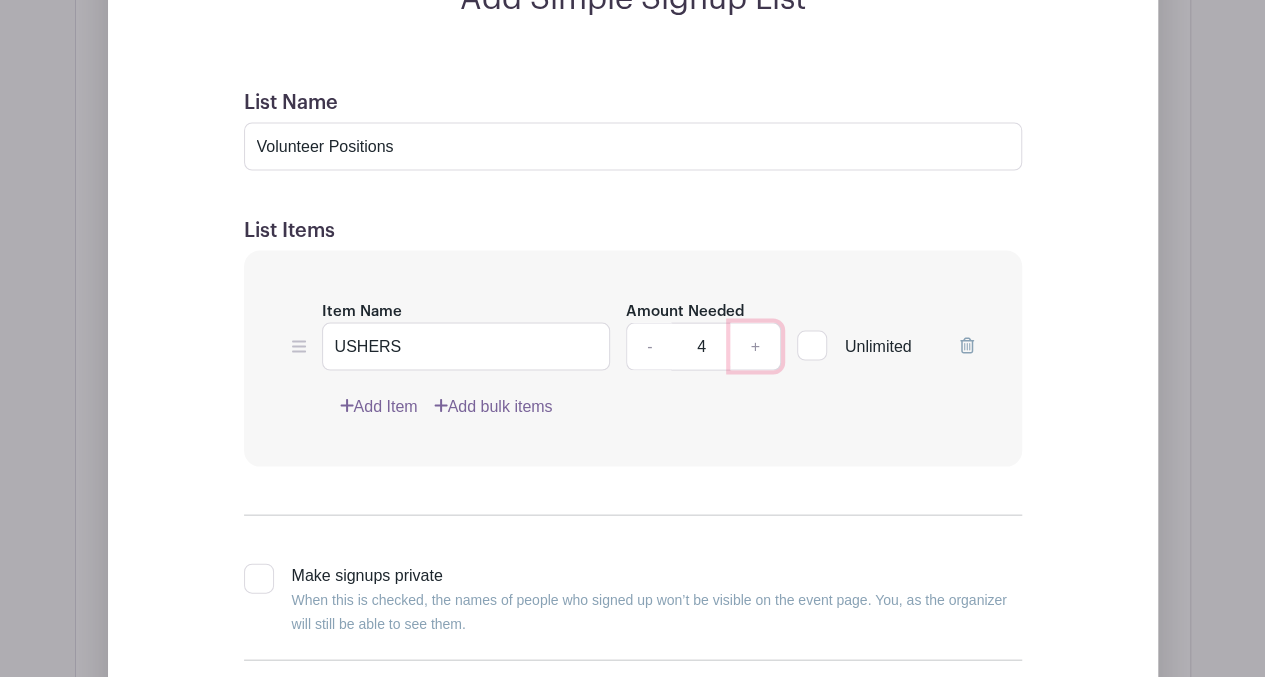 click on "+" at bounding box center (755, 346) 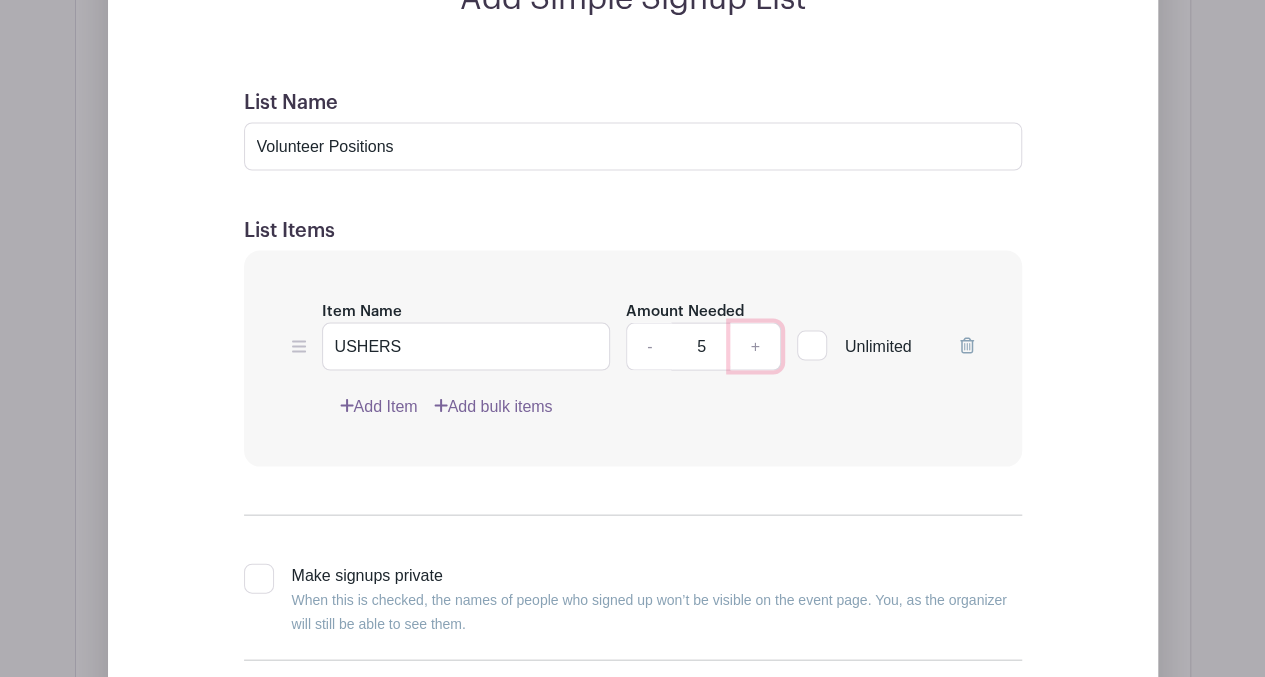 click on "+" at bounding box center (755, 346) 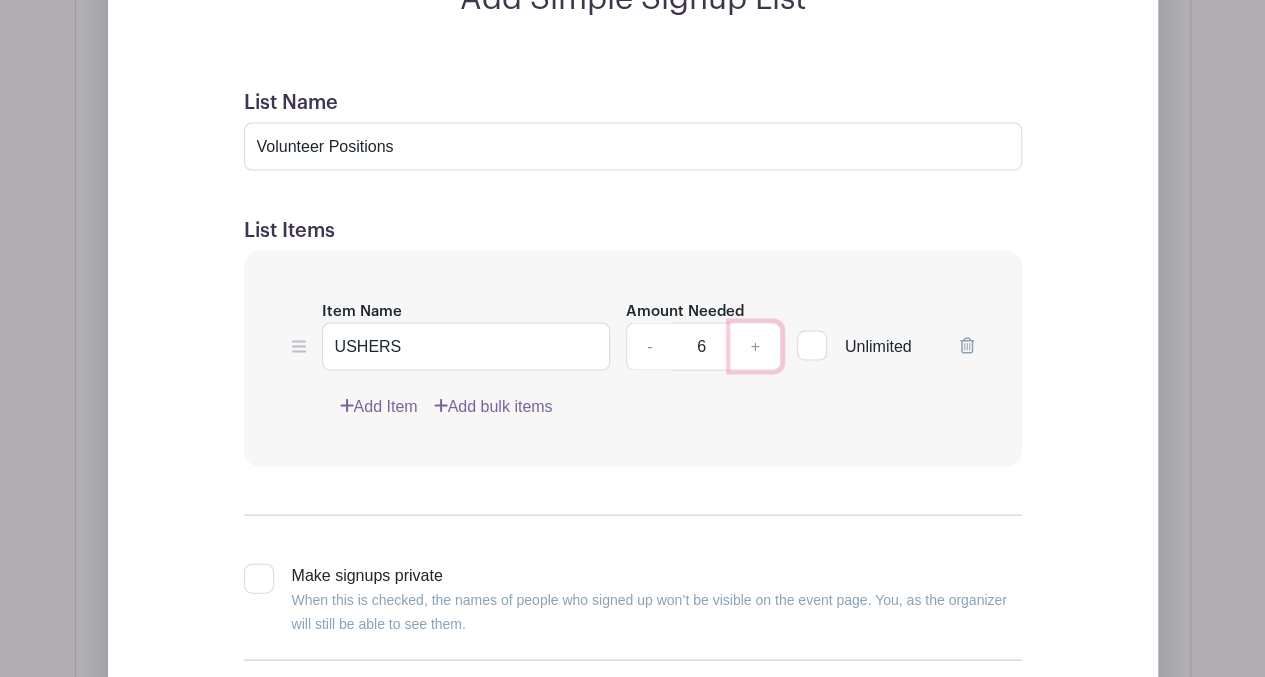 click on "+" at bounding box center (755, 346) 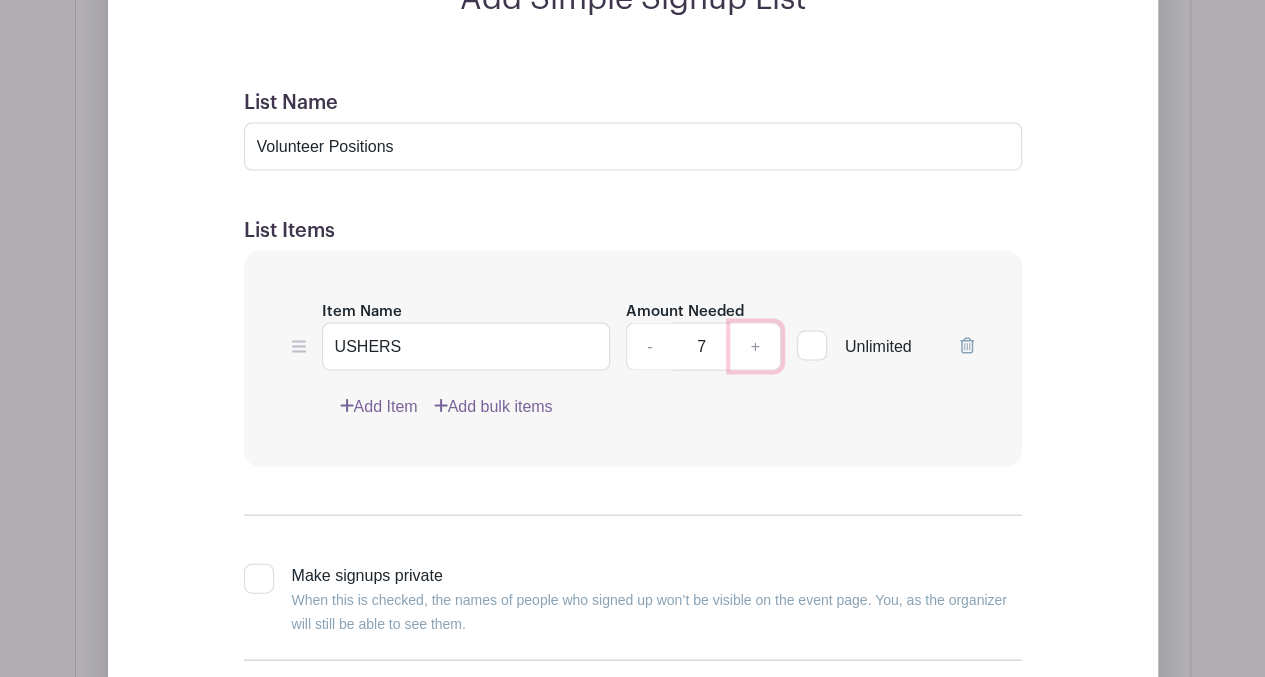 click on "+" at bounding box center (755, 346) 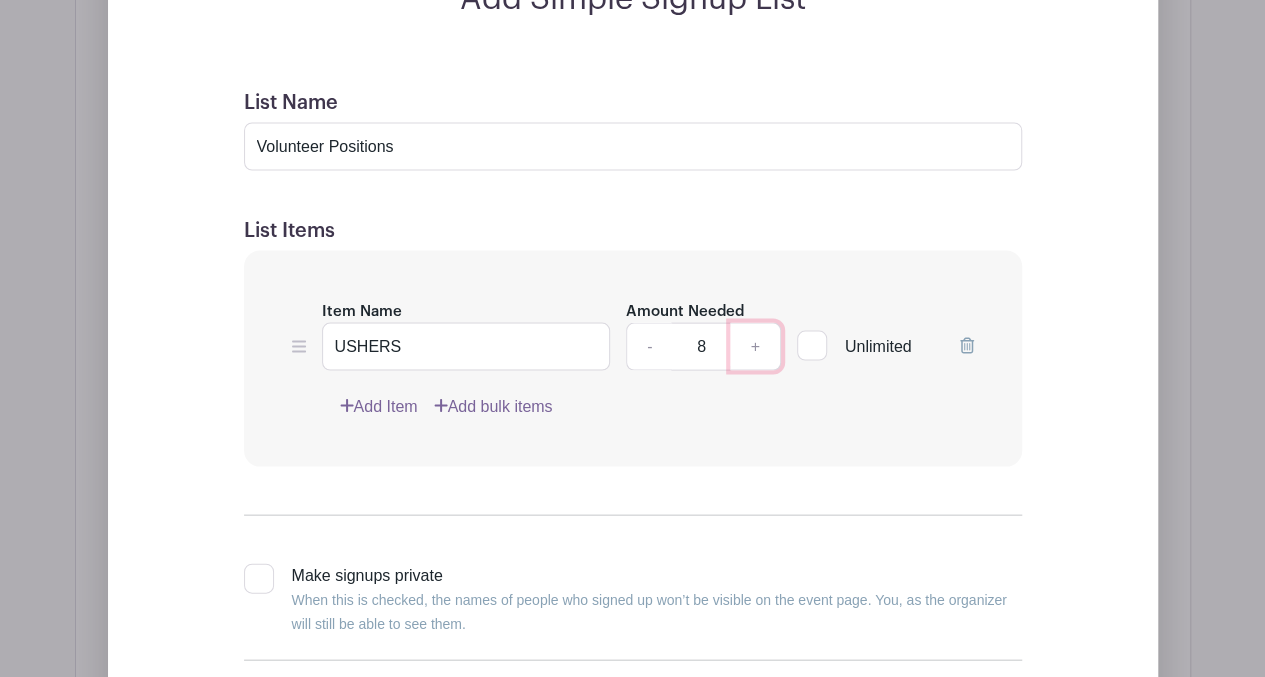 click on "+" at bounding box center [755, 346] 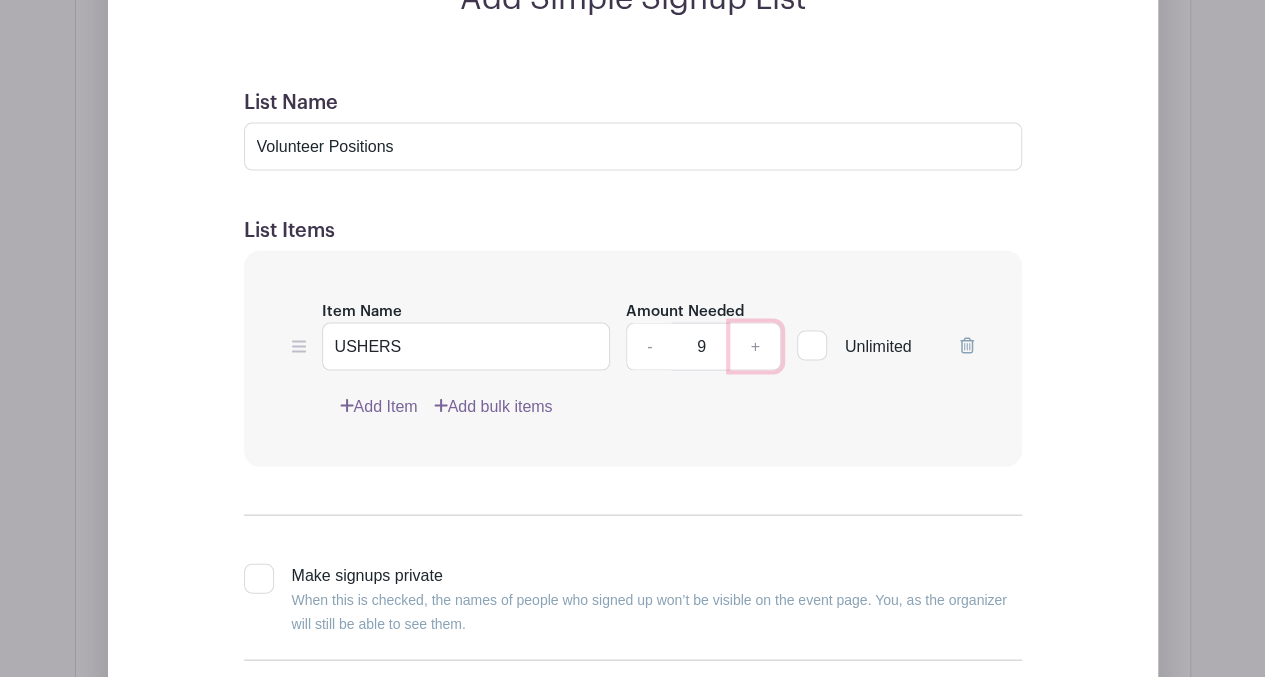 click on "+" at bounding box center [755, 346] 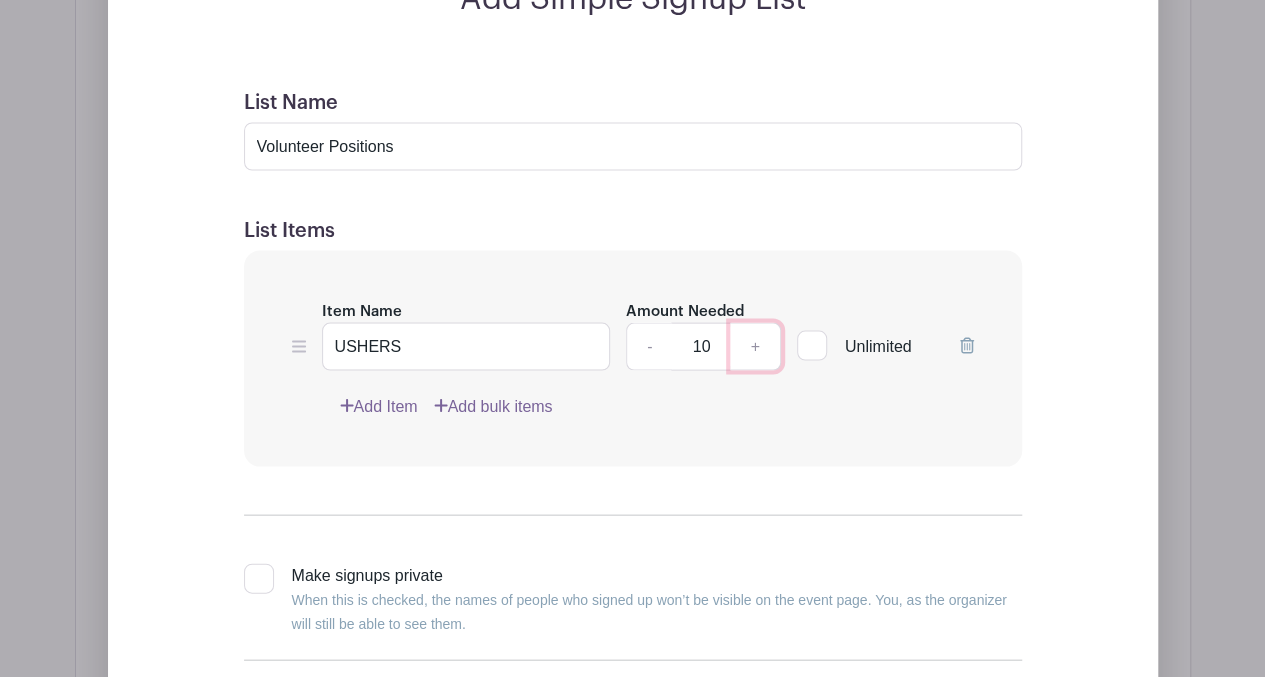 click on "+" at bounding box center [755, 346] 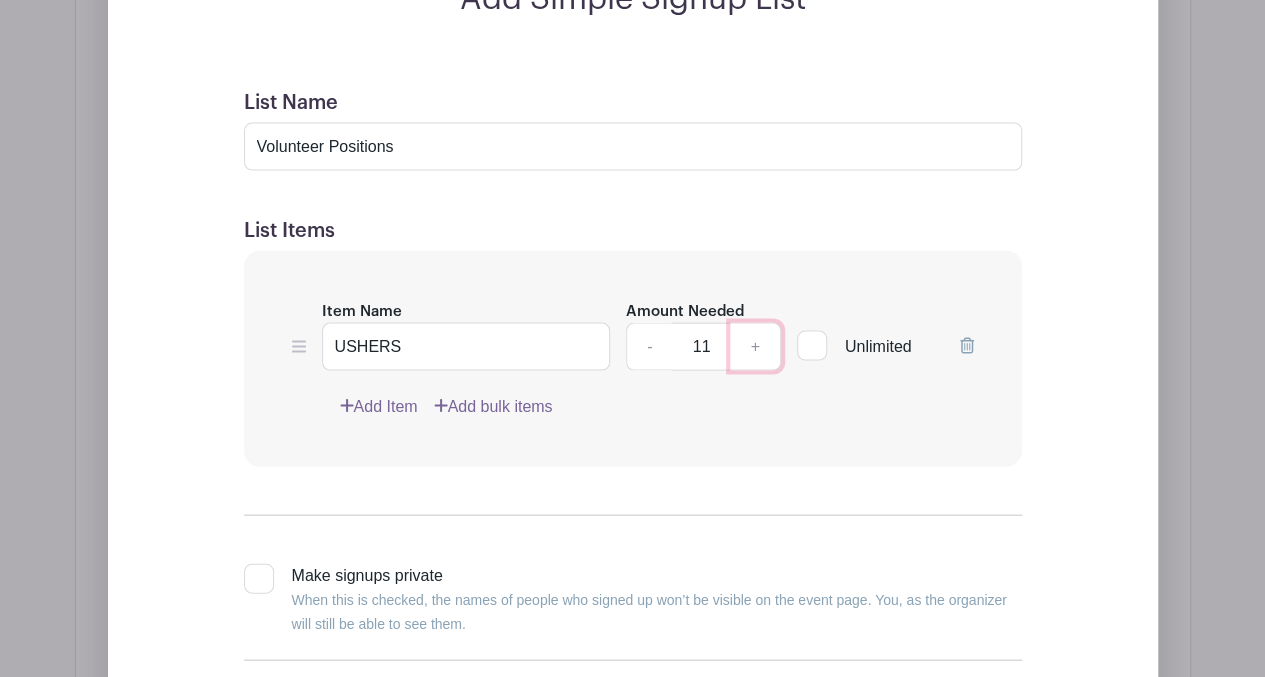 click on "+" at bounding box center [755, 346] 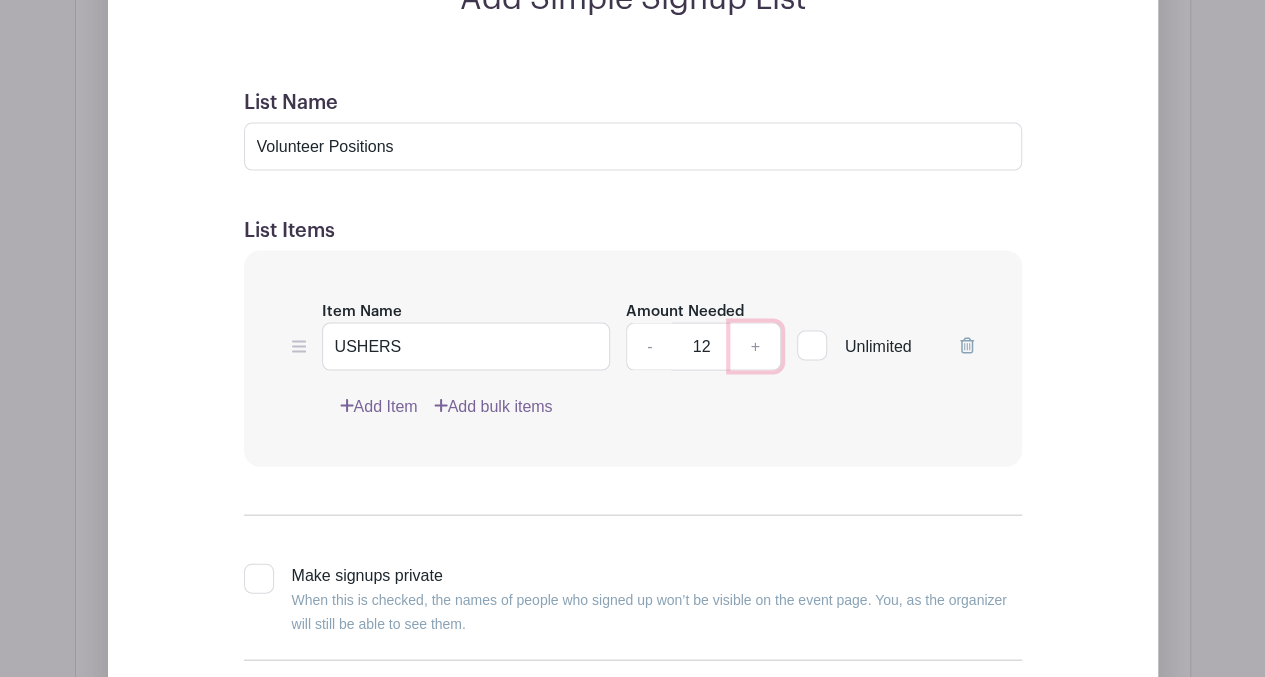 click on "+" at bounding box center (755, 346) 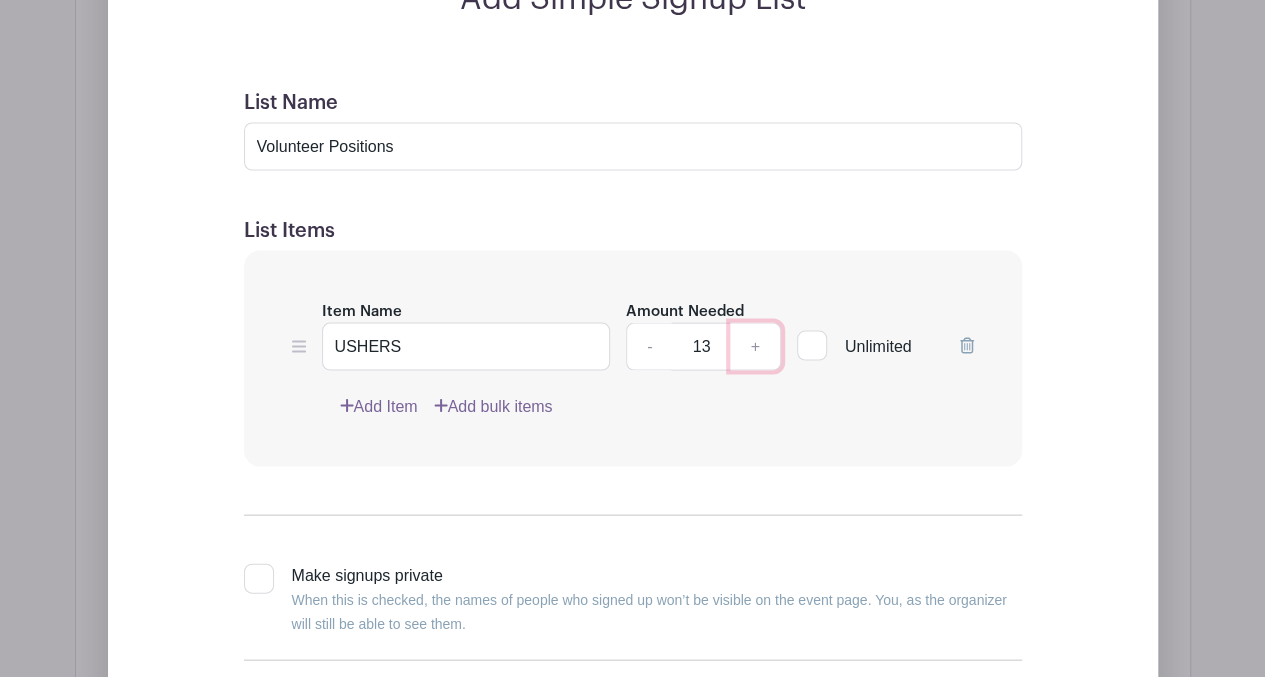 click on "+" at bounding box center (755, 346) 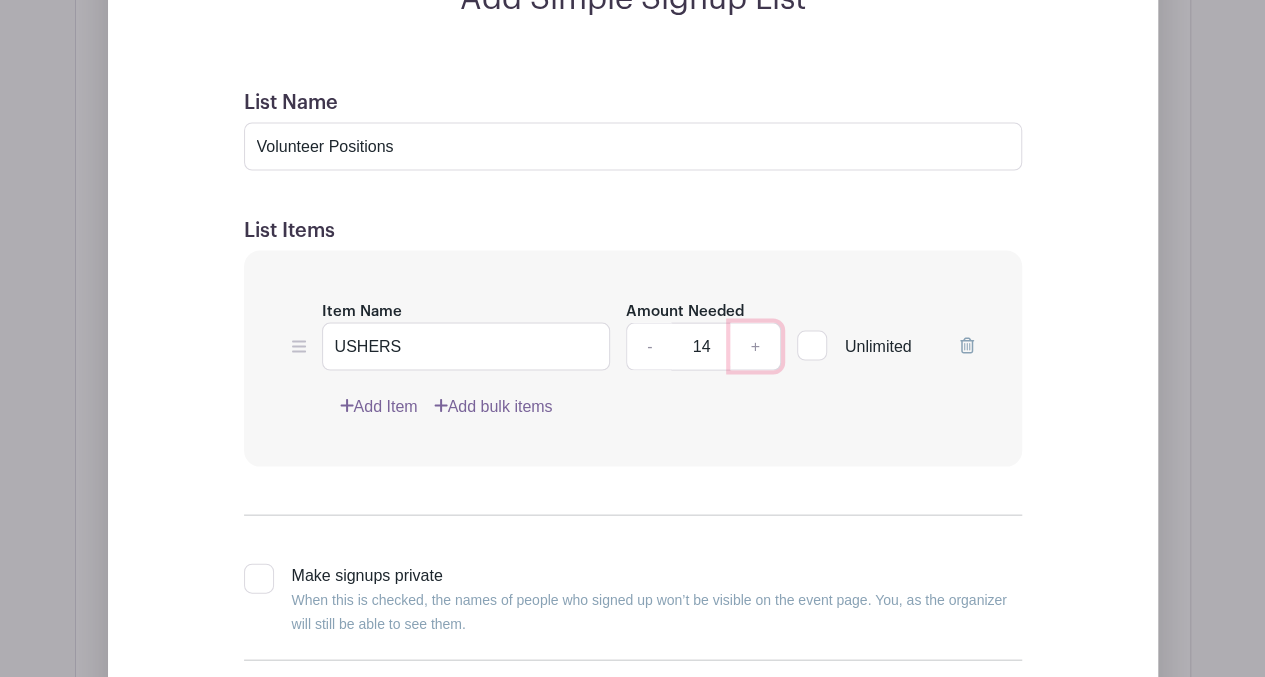 click on "+" at bounding box center (755, 346) 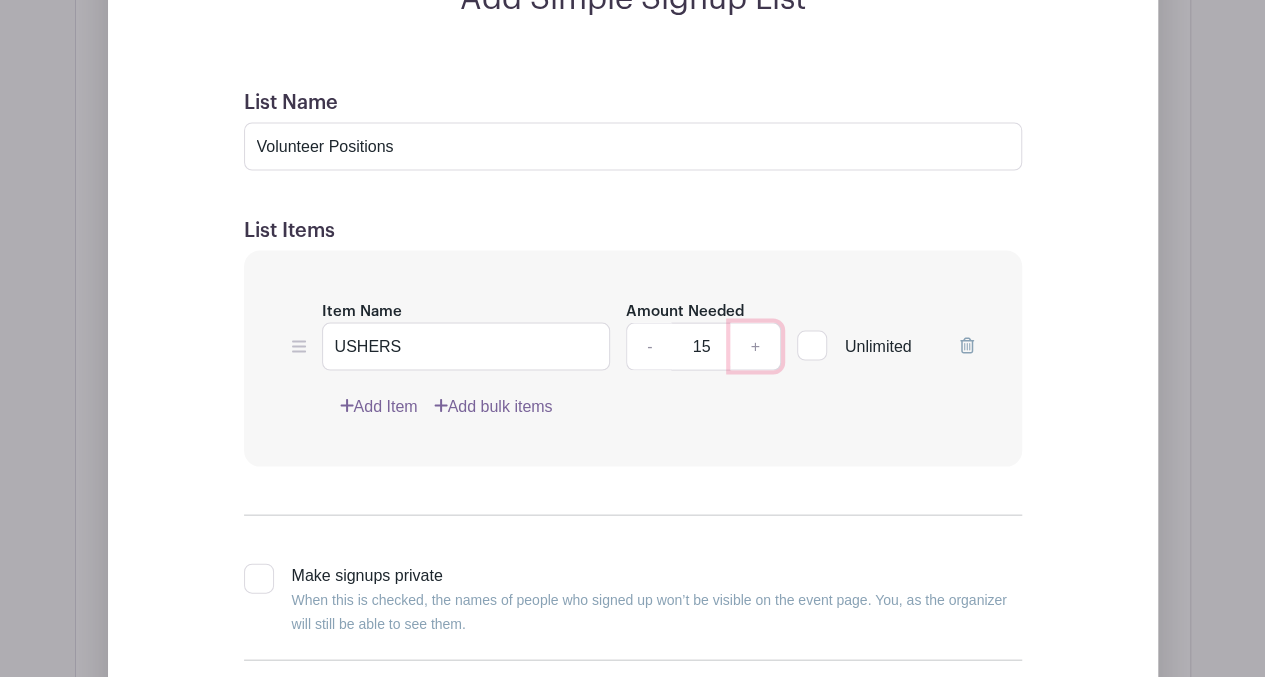 click on "+" at bounding box center (755, 346) 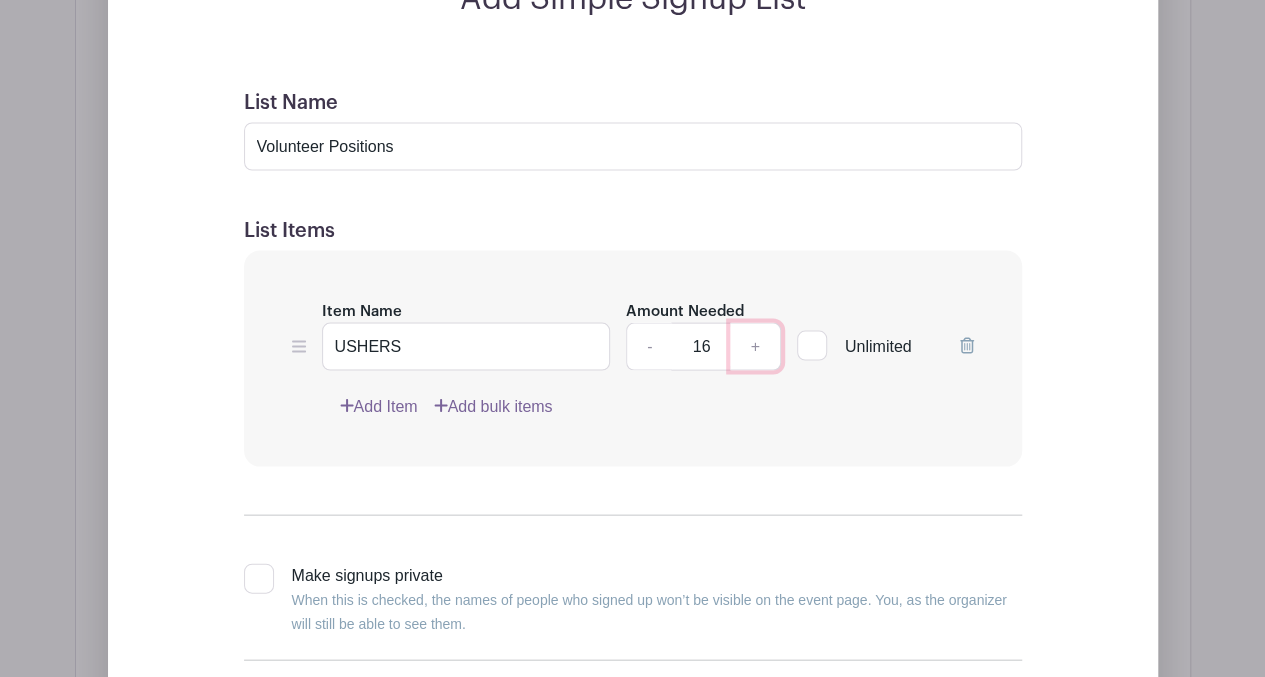 click on "+" at bounding box center (755, 346) 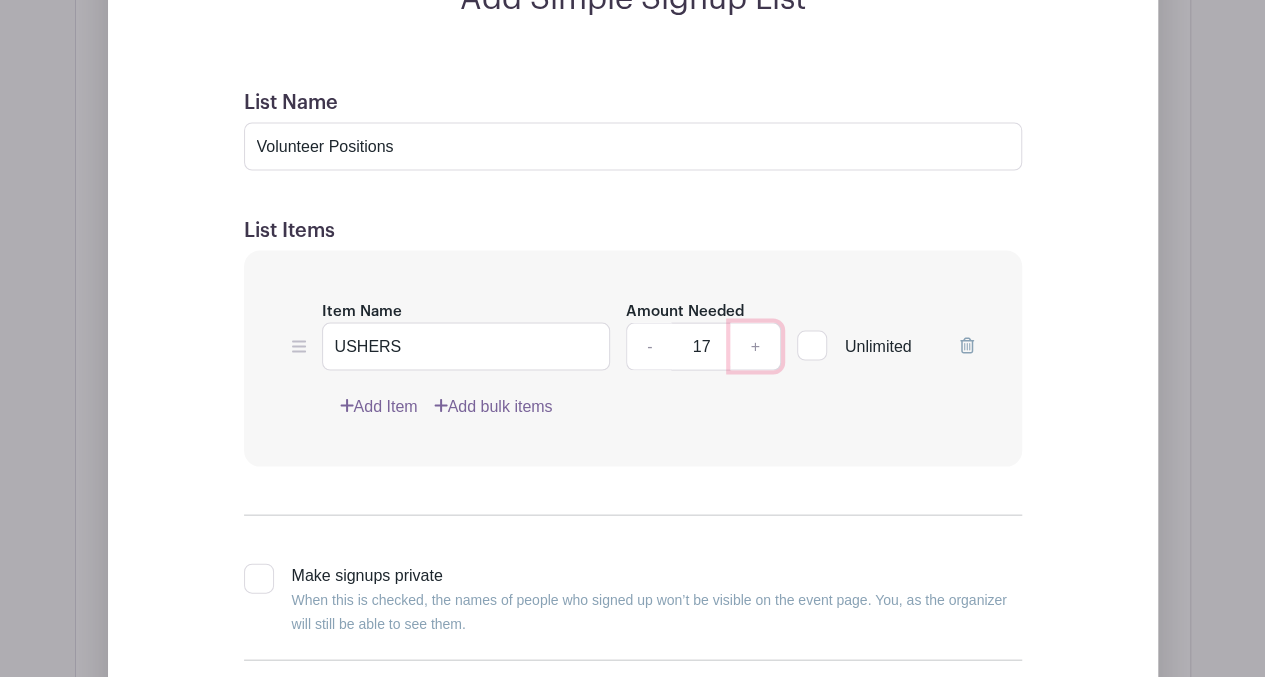 click on "+" at bounding box center [755, 346] 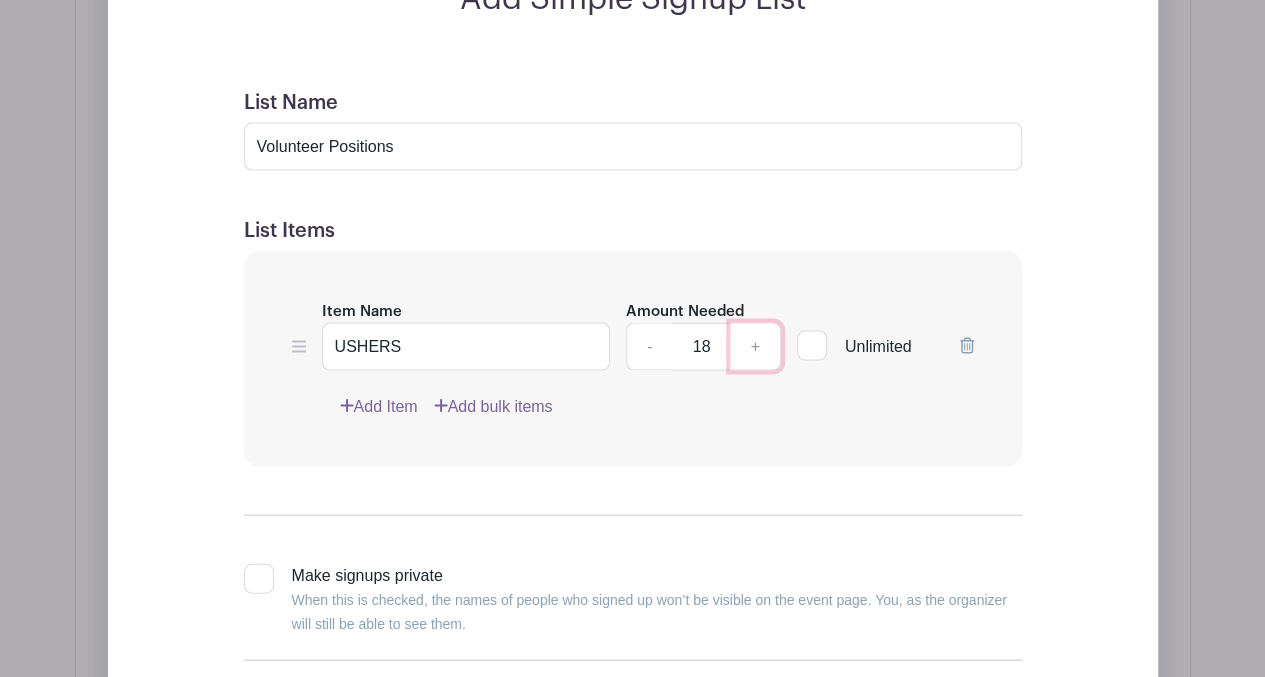 click on "+" at bounding box center [755, 346] 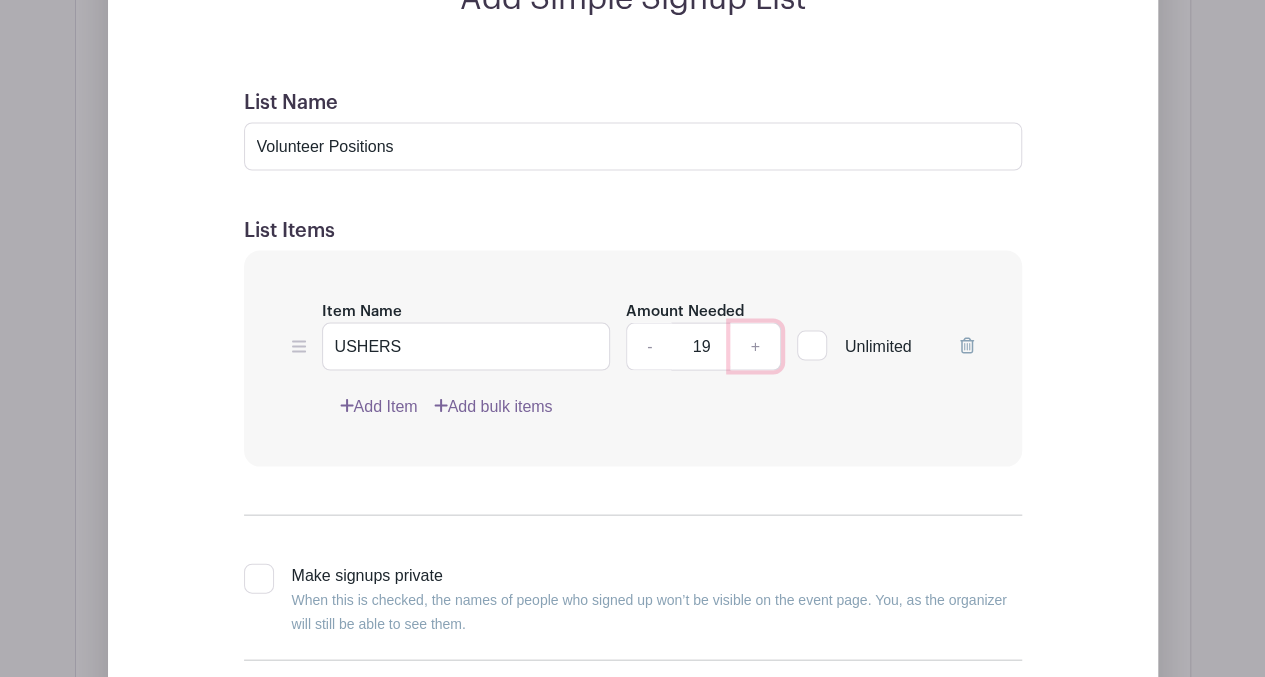 click on "+" at bounding box center [755, 346] 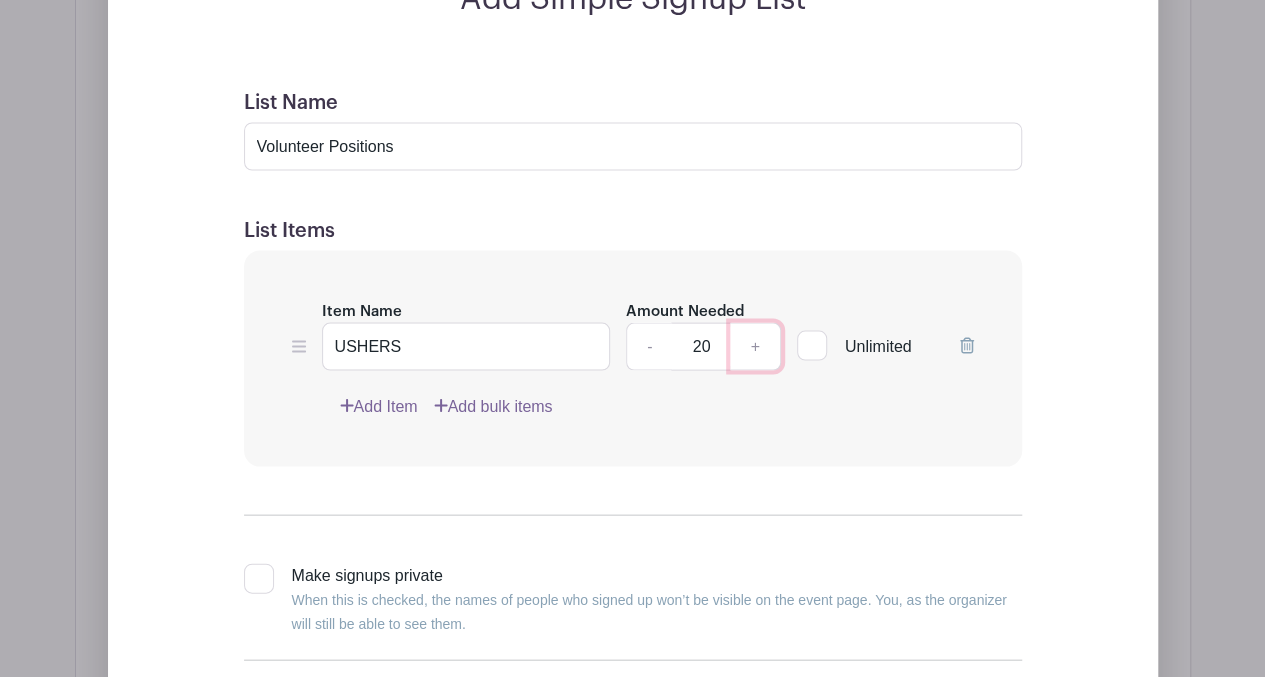 click on "+" at bounding box center (755, 346) 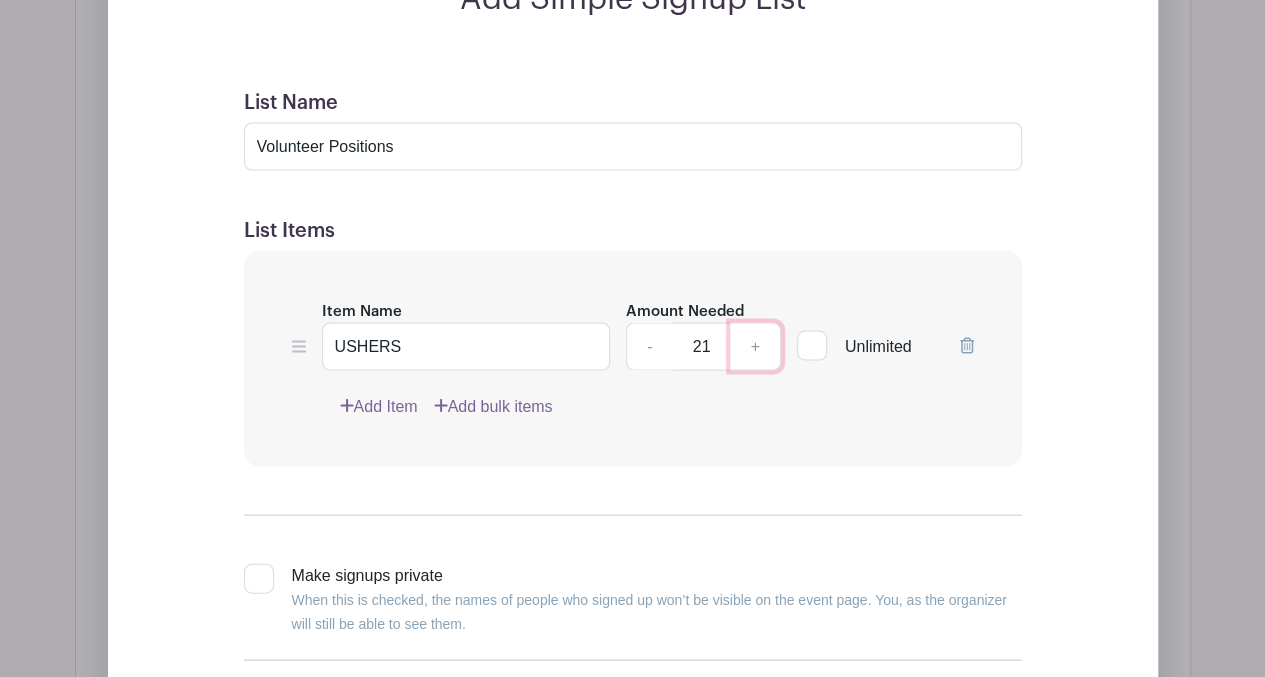 click on "+" at bounding box center (755, 346) 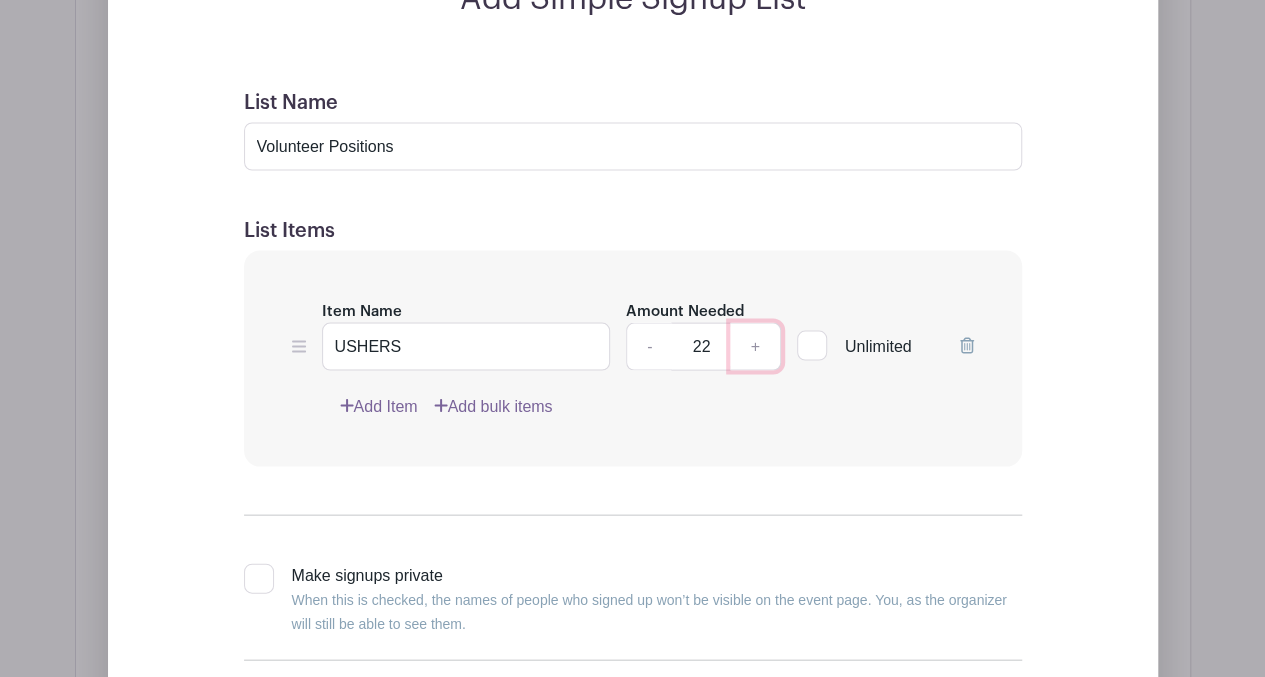 click on "+" at bounding box center (755, 346) 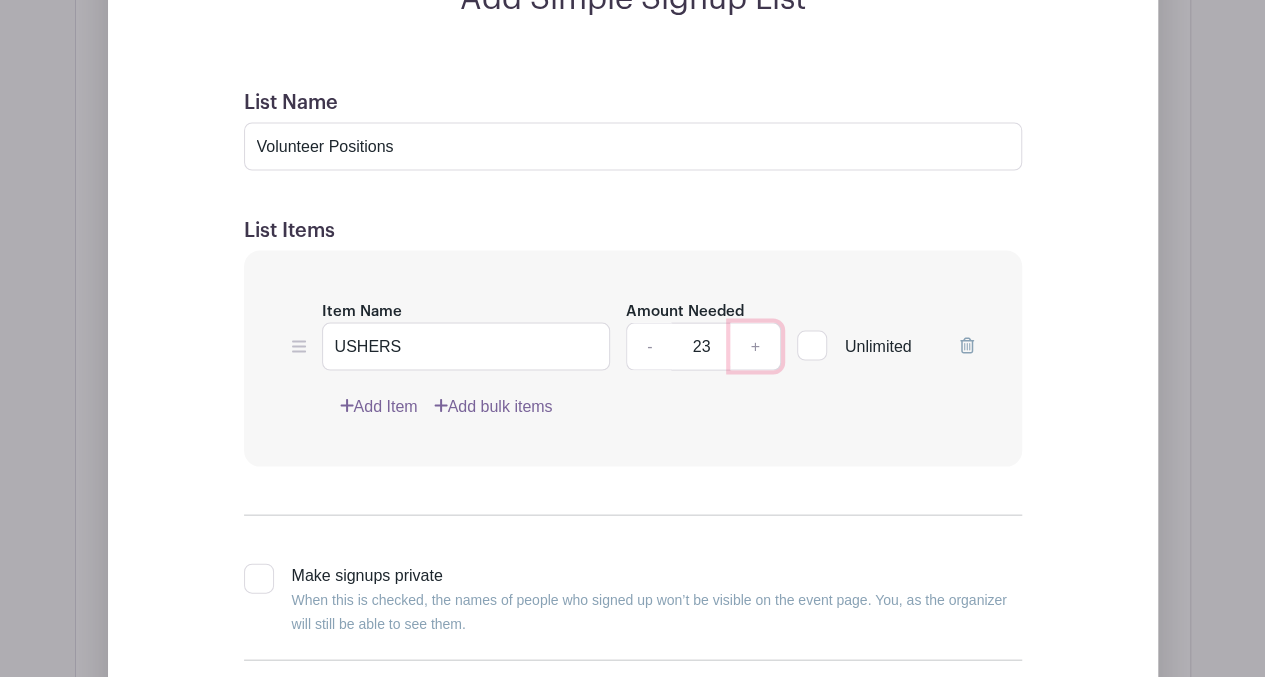 click on "+" at bounding box center [755, 346] 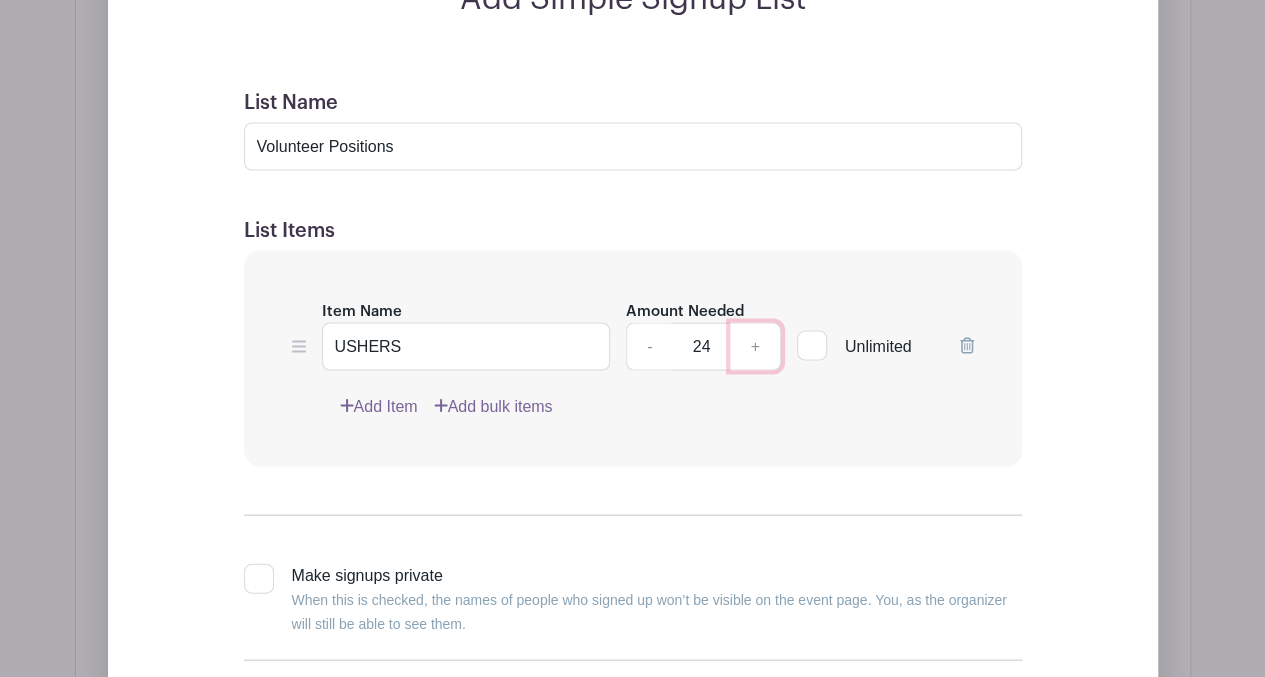 click on "+" at bounding box center [755, 346] 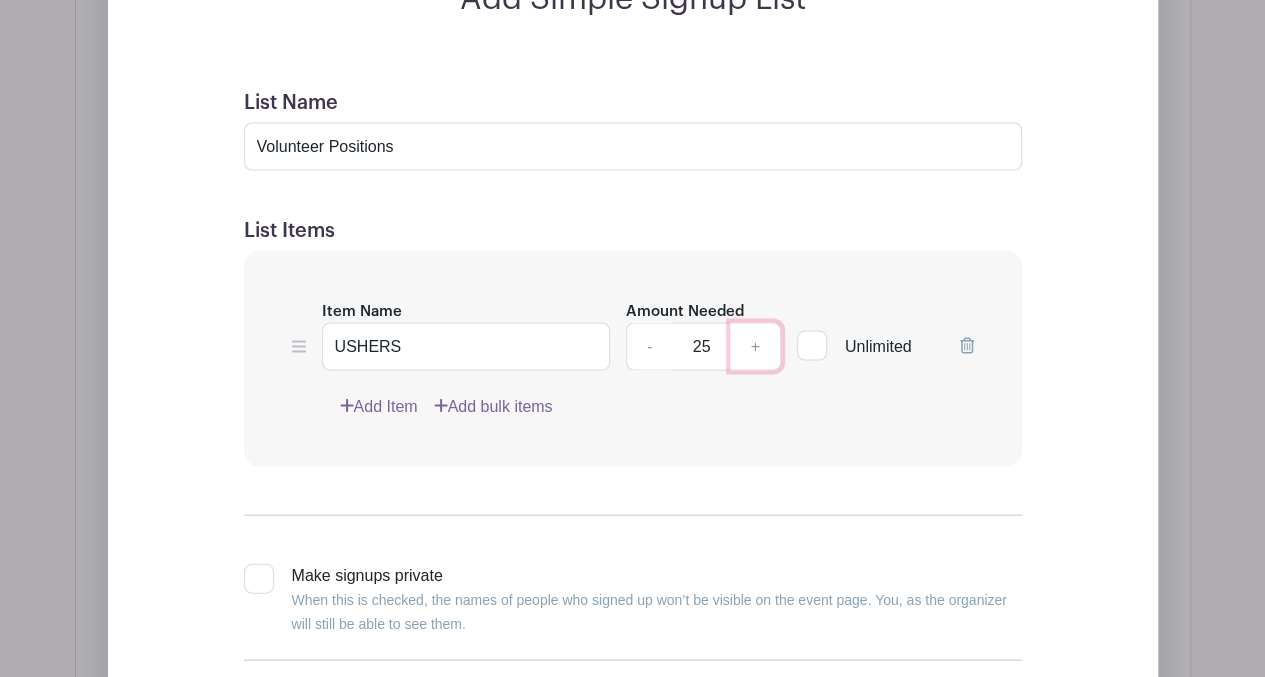 click on "+" at bounding box center [755, 346] 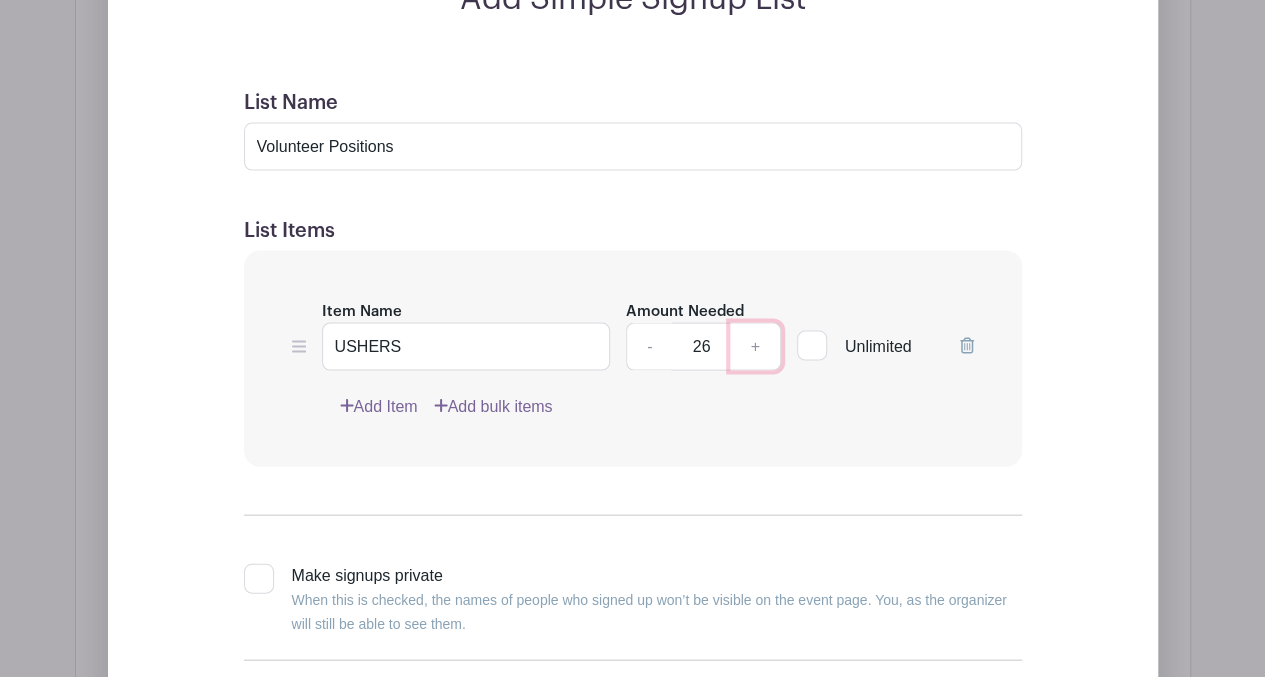 click on "+" at bounding box center (755, 346) 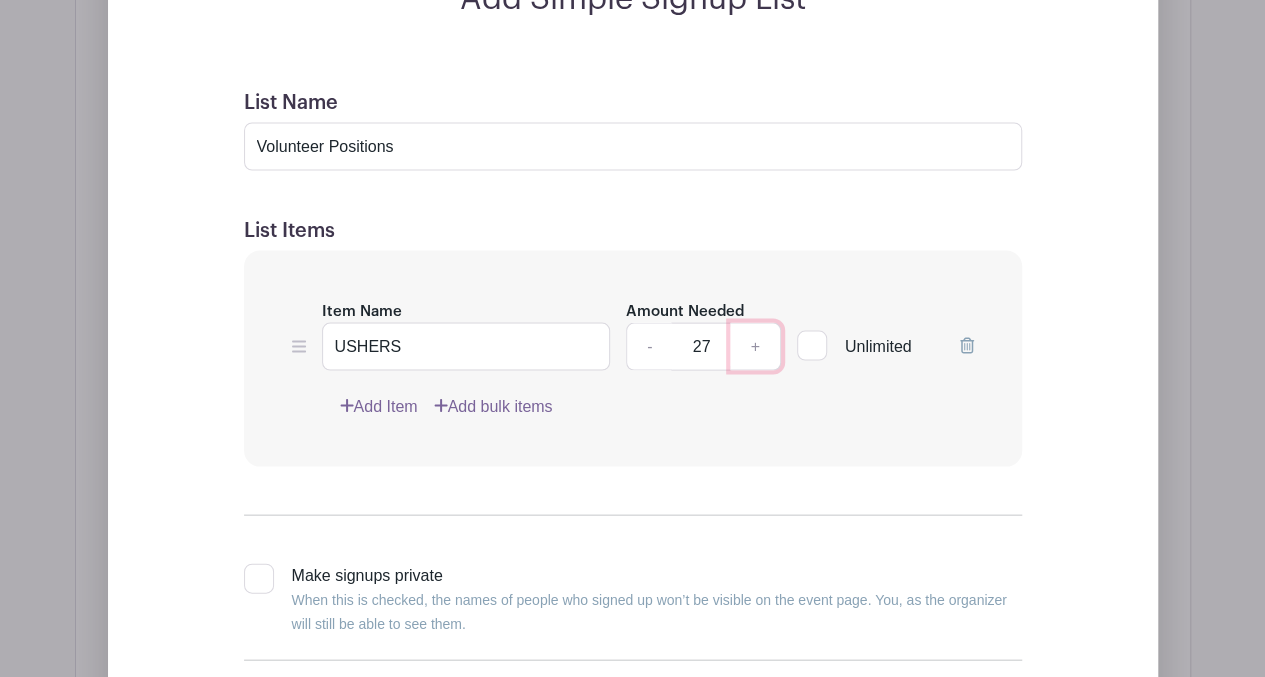 click on "+" at bounding box center (755, 346) 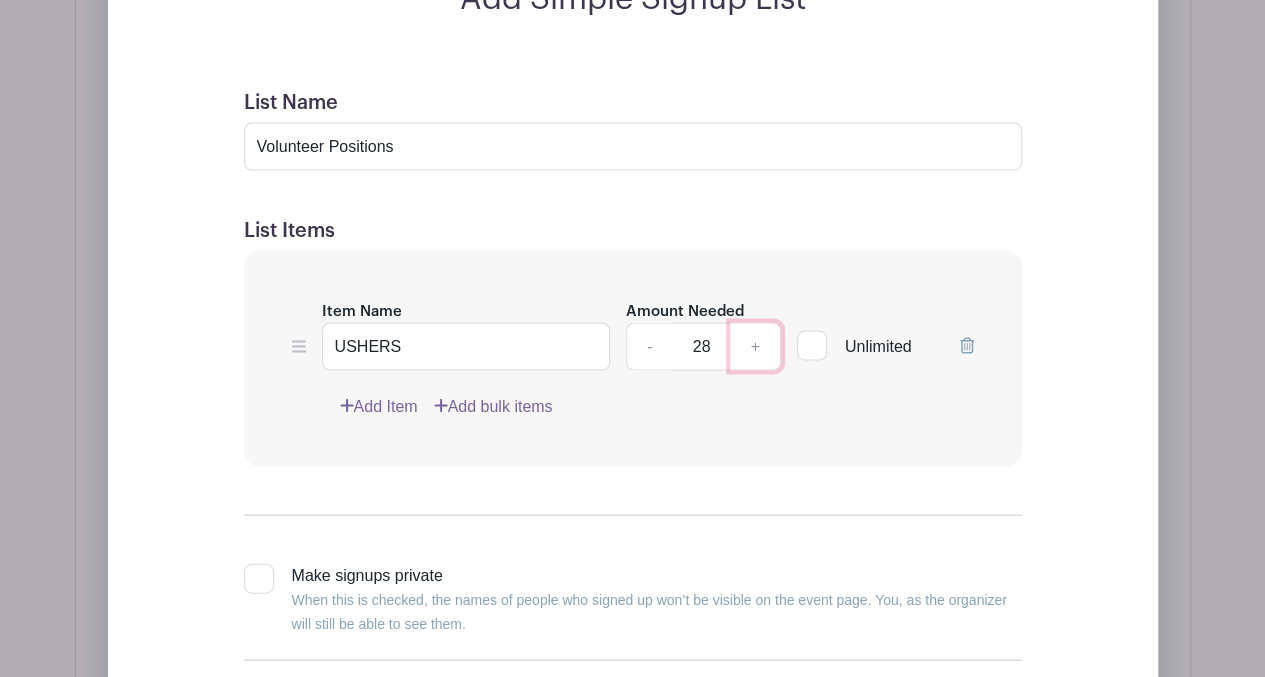 click on "+" at bounding box center (755, 346) 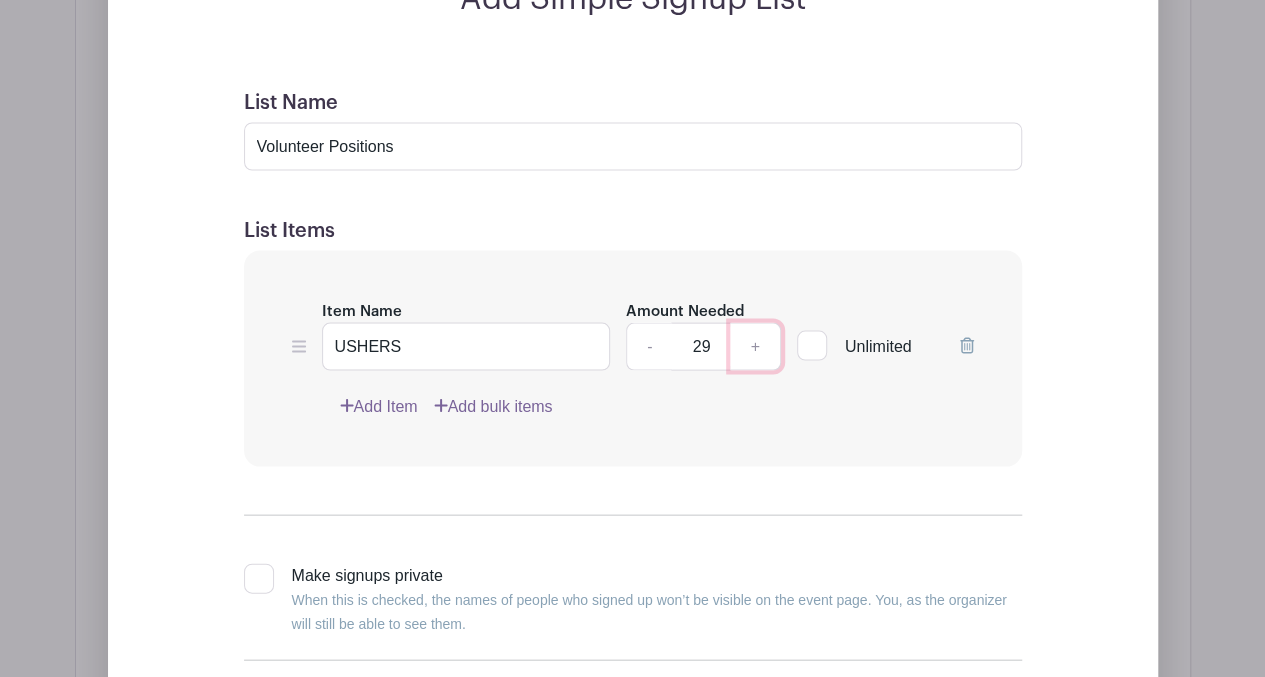 click on "+" at bounding box center [755, 346] 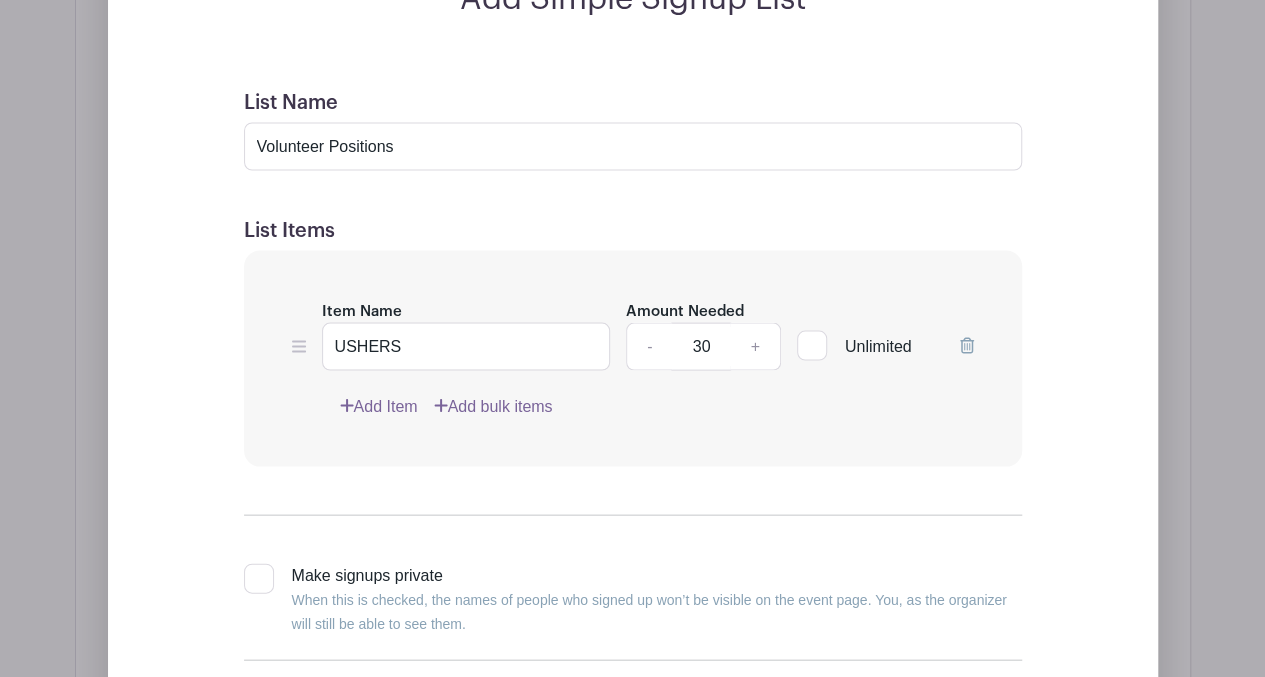 click at bounding box center (259, 578) 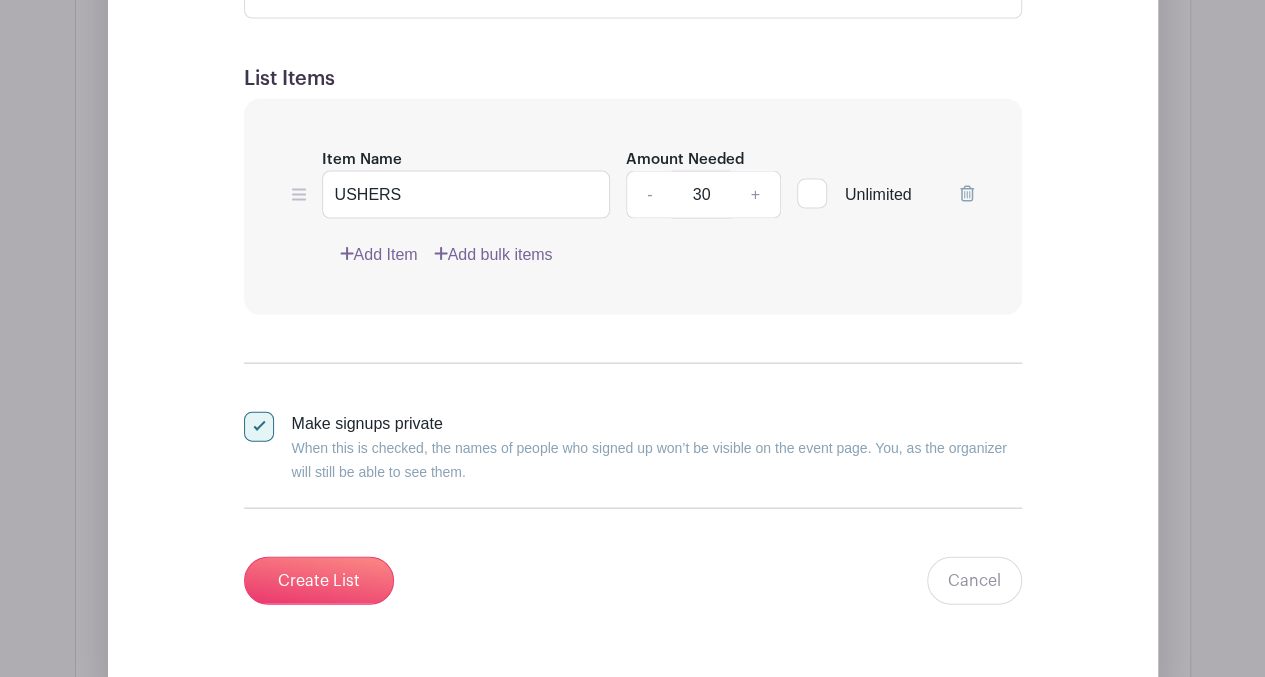 scroll, scrollTop: 2012, scrollLeft: 0, axis: vertical 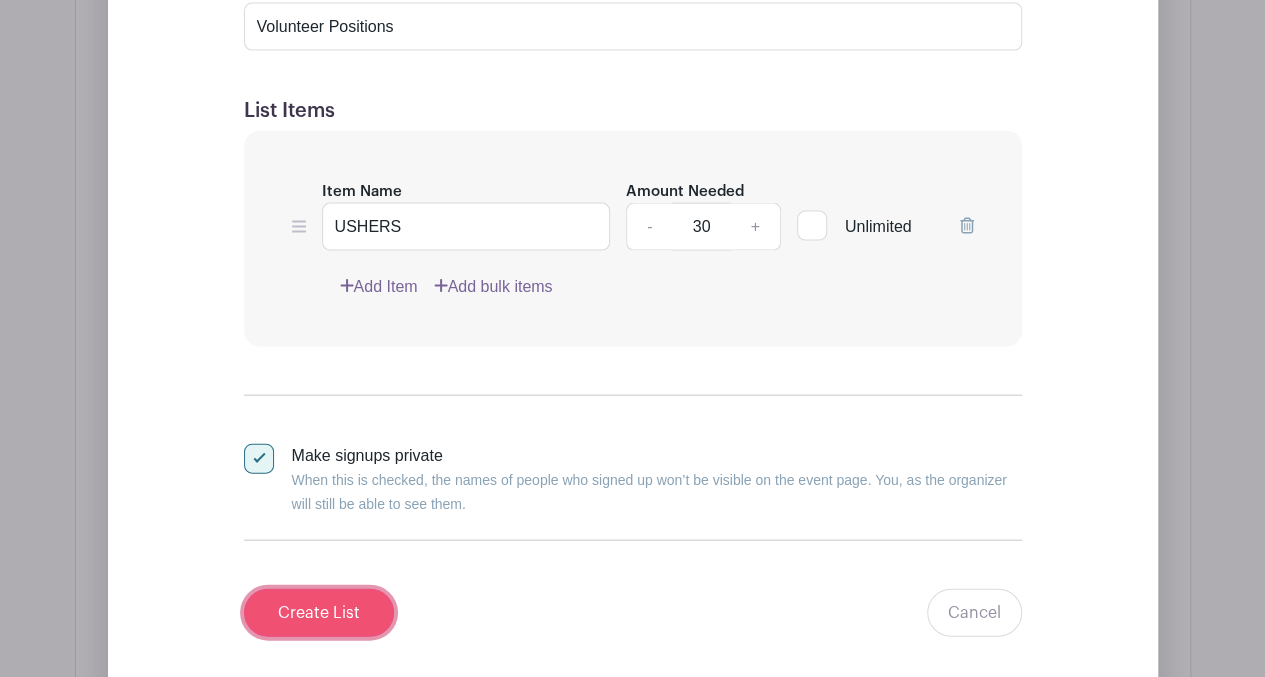 click on "Create List" at bounding box center [319, 613] 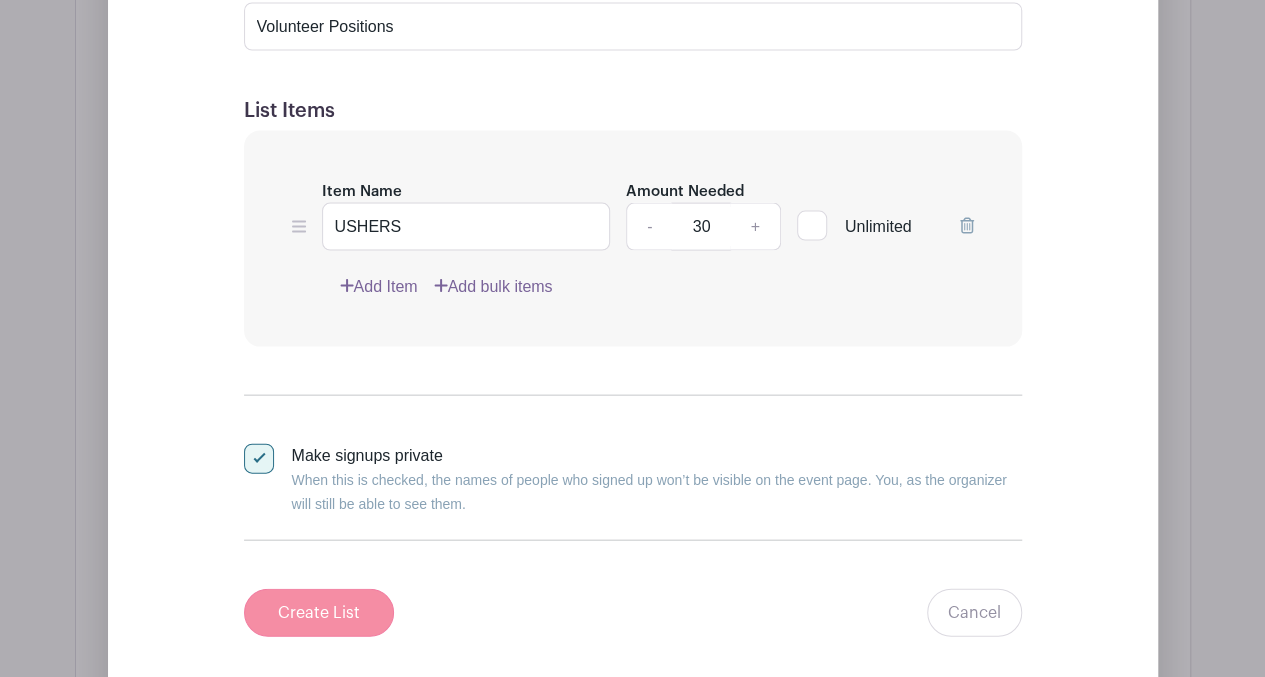 scroll, scrollTop: 1595, scrollLeft: 0, axis: vertical 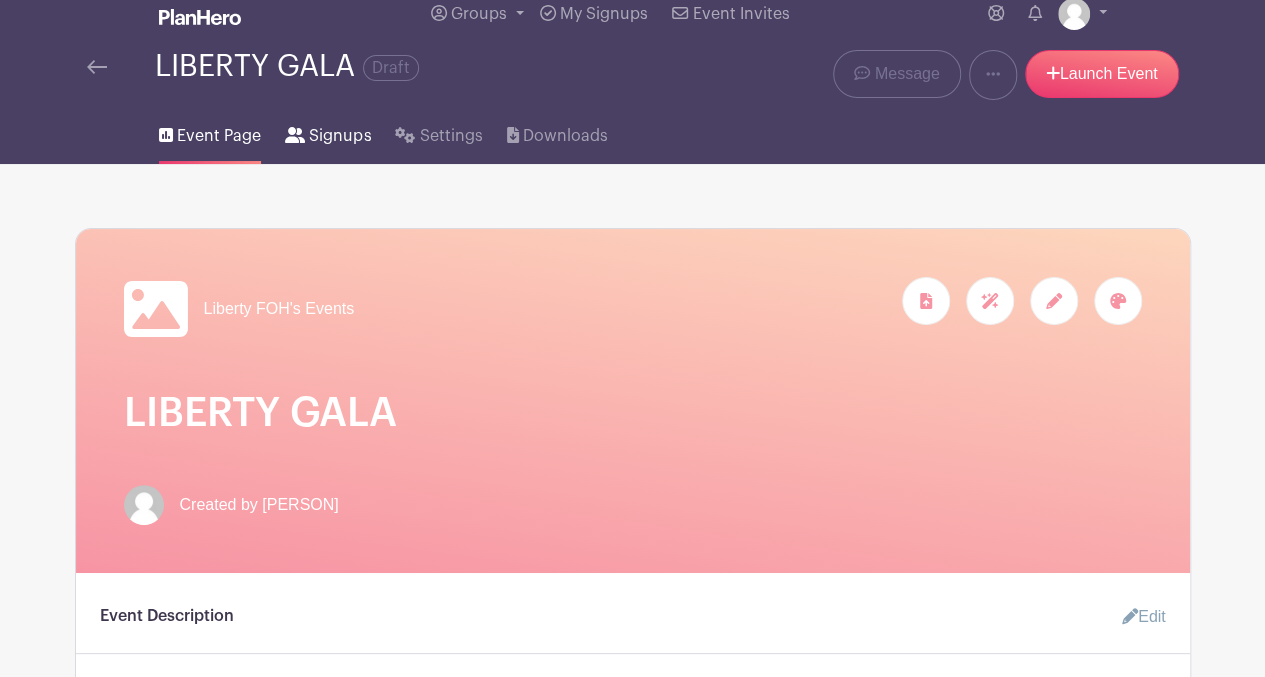 click on "Signups" at bounding box center [340, 136] 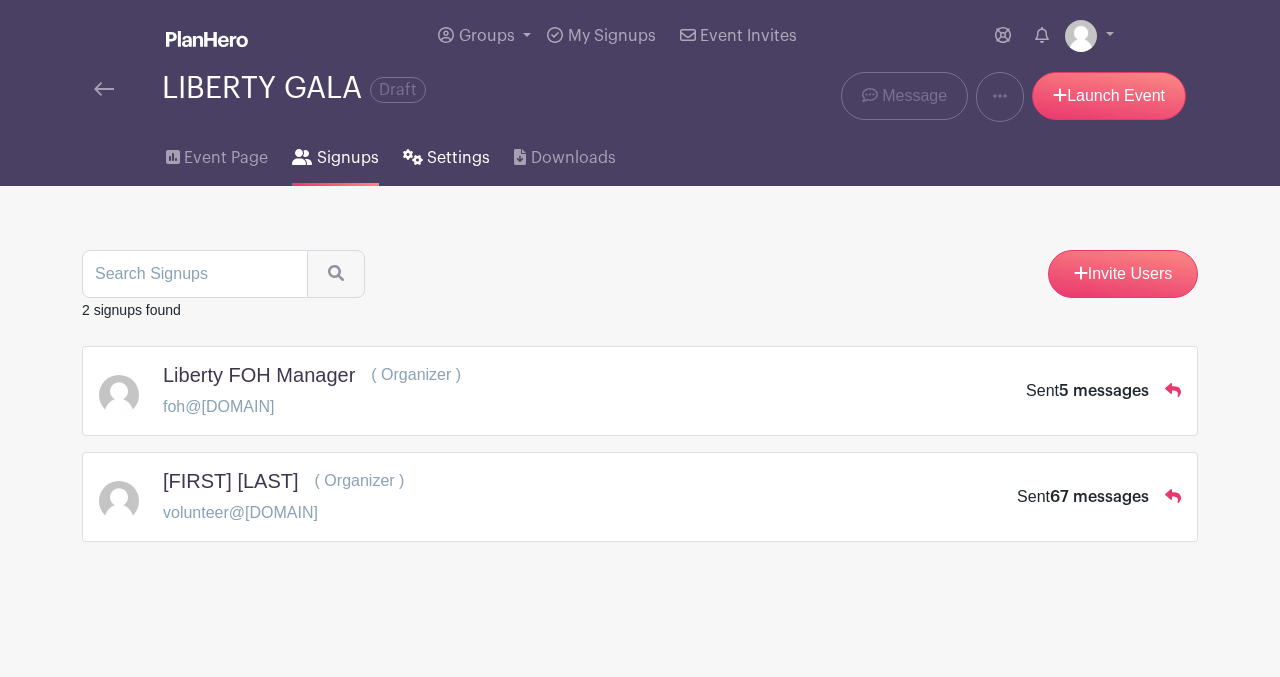 click on "Settings" at bounding box center (458, 158) 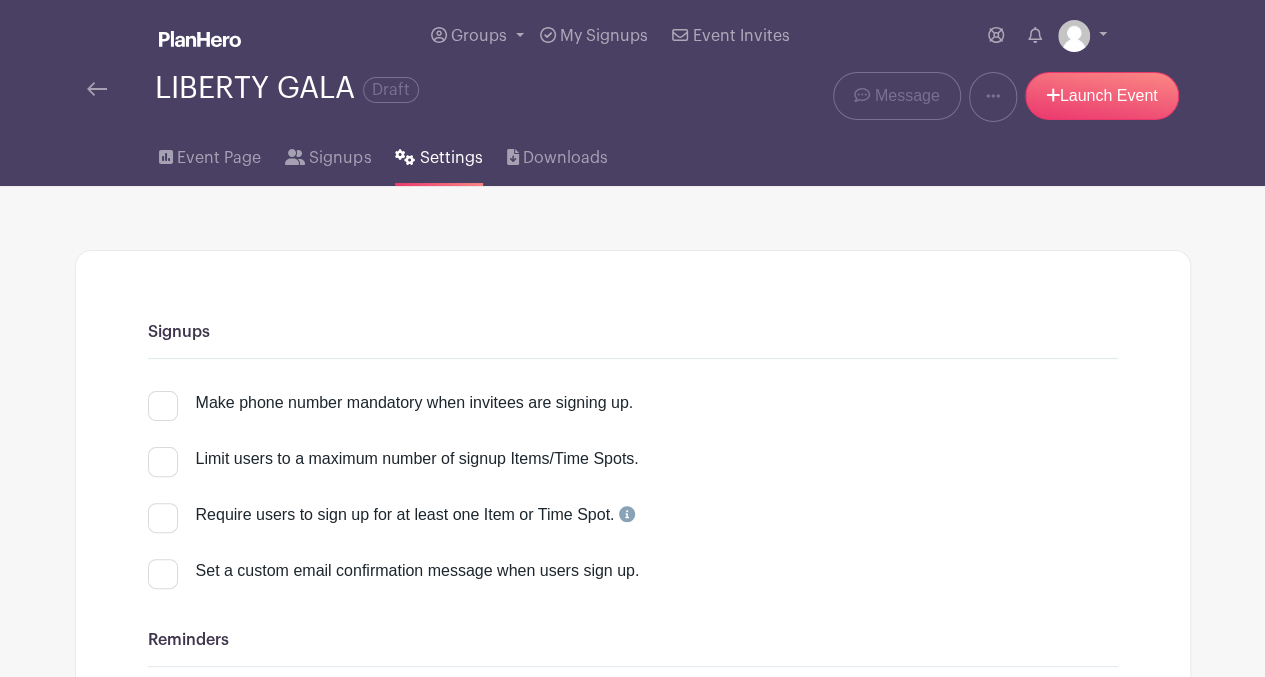 click on "Make phone number mandatory when invitees are signing up." at bounding box center [154, 397] 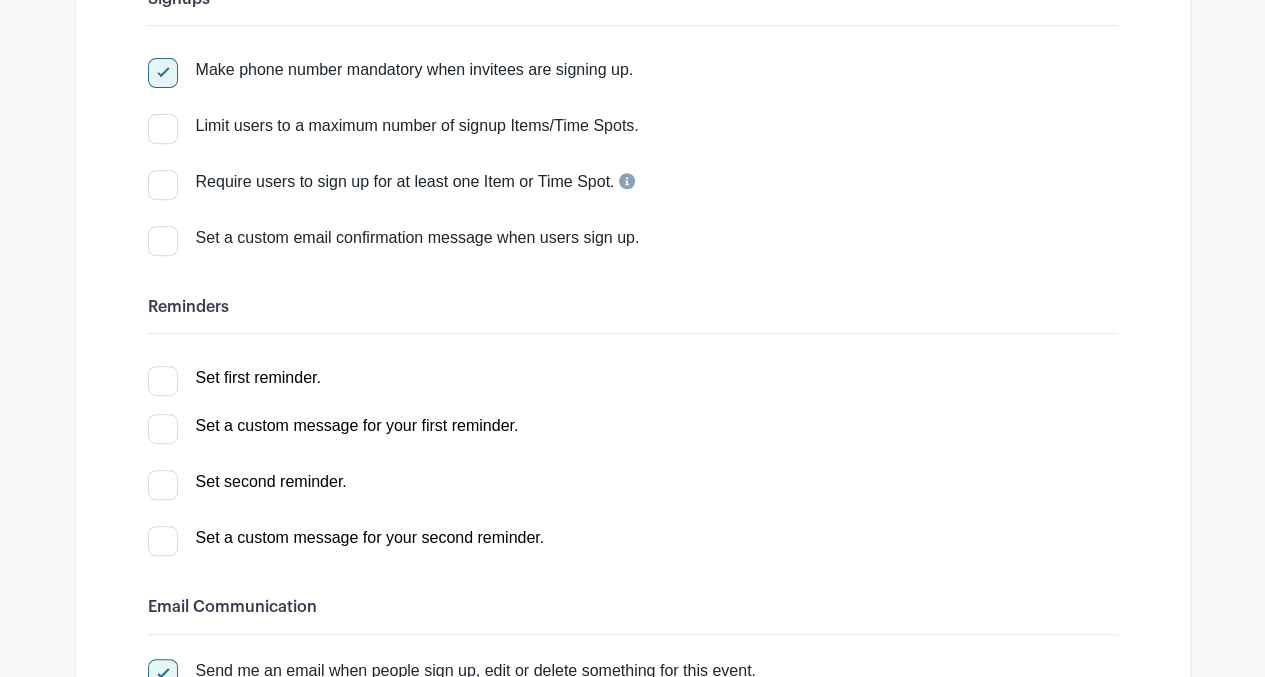 scroll, scrollTop: 365, scrollLeft: 0, axis: vertical 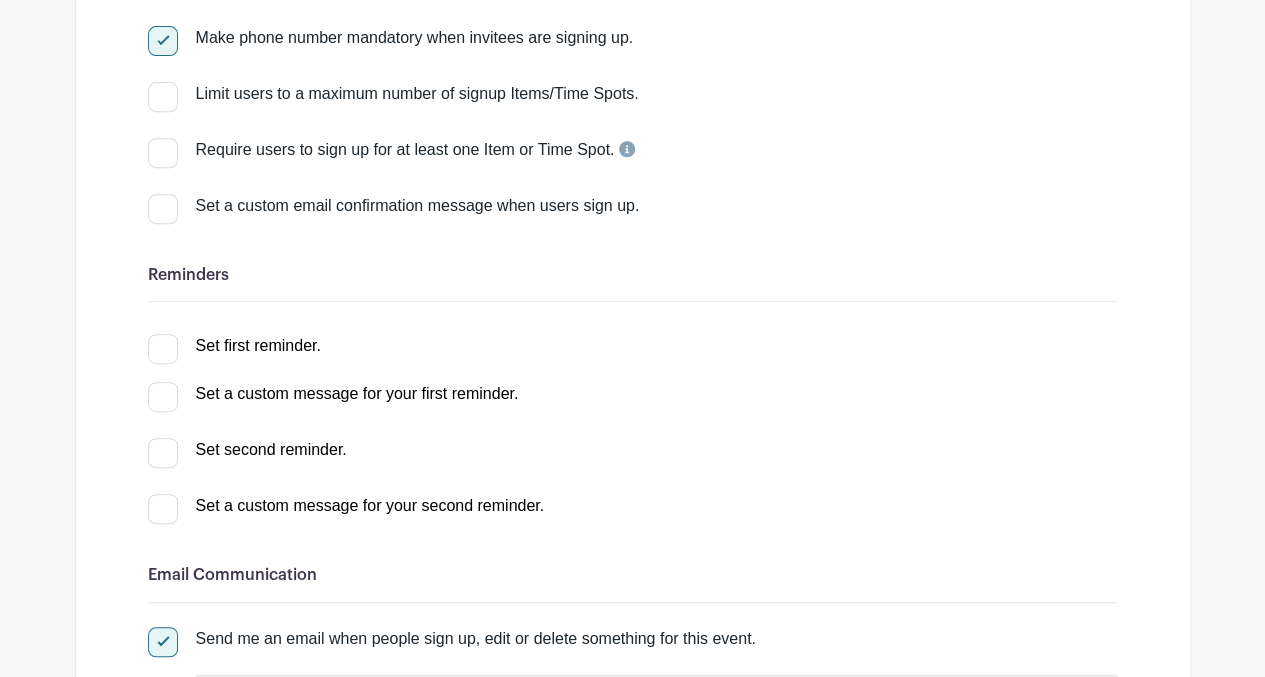 click at bounding box center (163, 349) 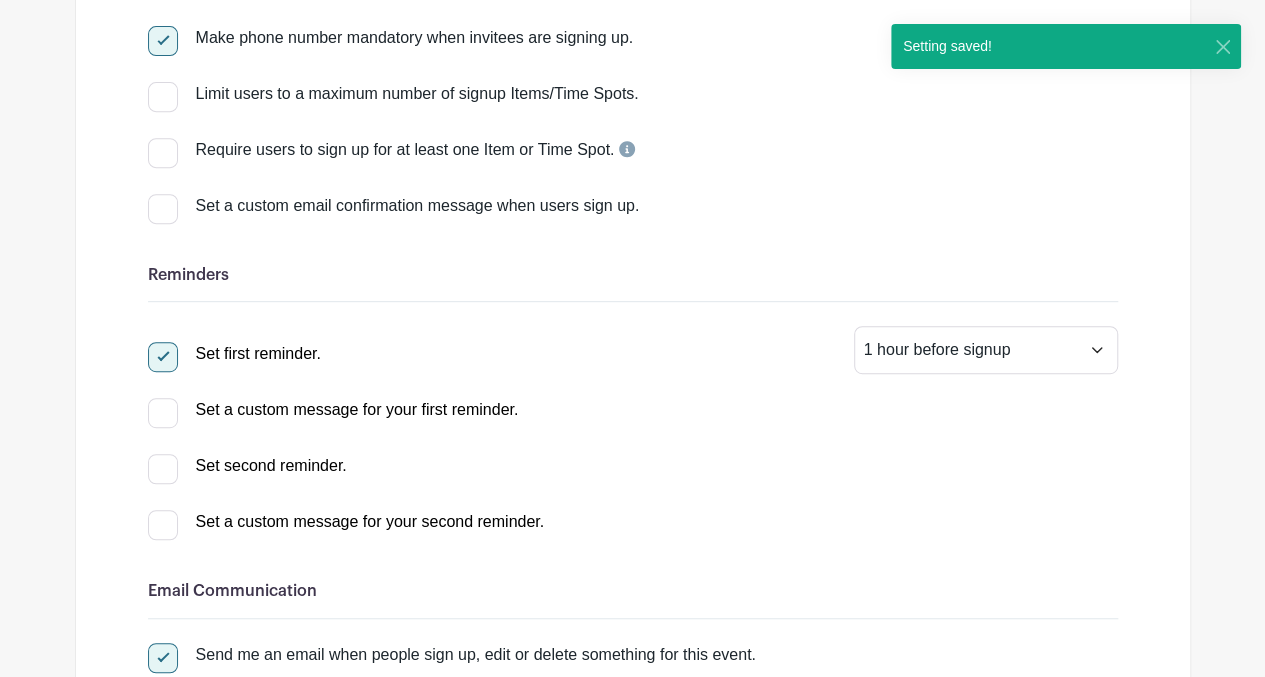 click at bounding box center [163, 469] 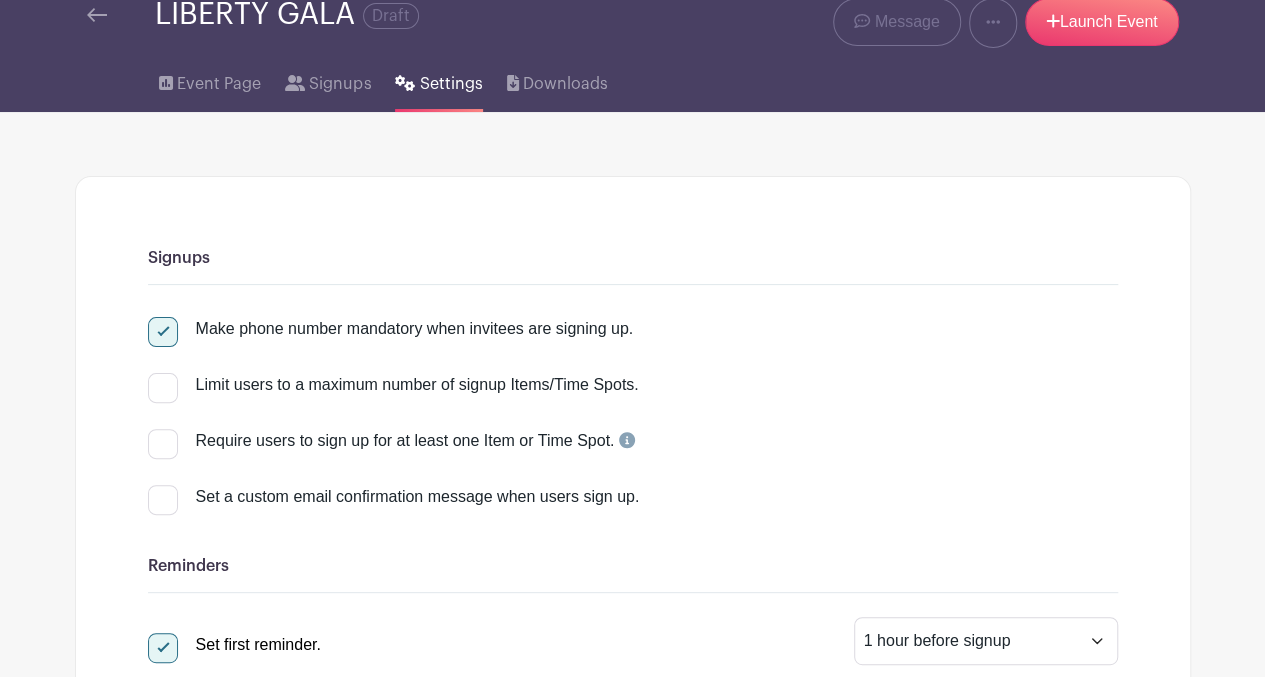 scroll, scrollTop: 0, scrollLeft: 0, axis: both 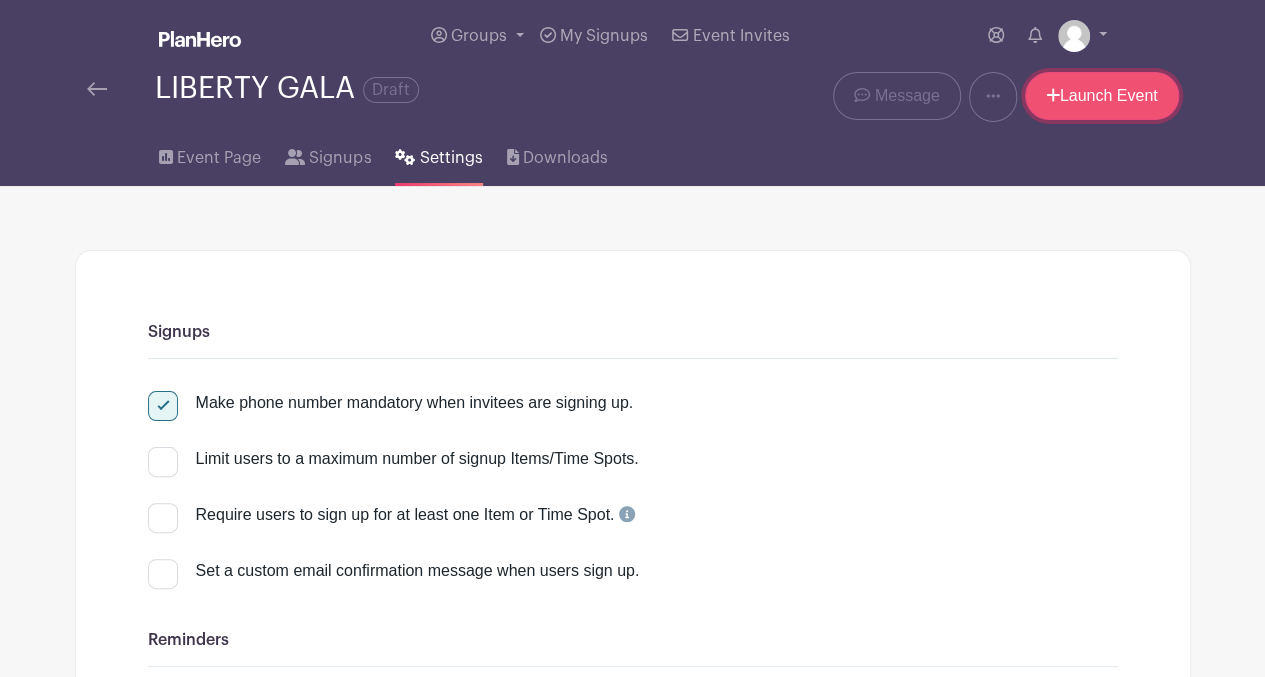 click on "Launch Event" at bounding box center [1102, 96] 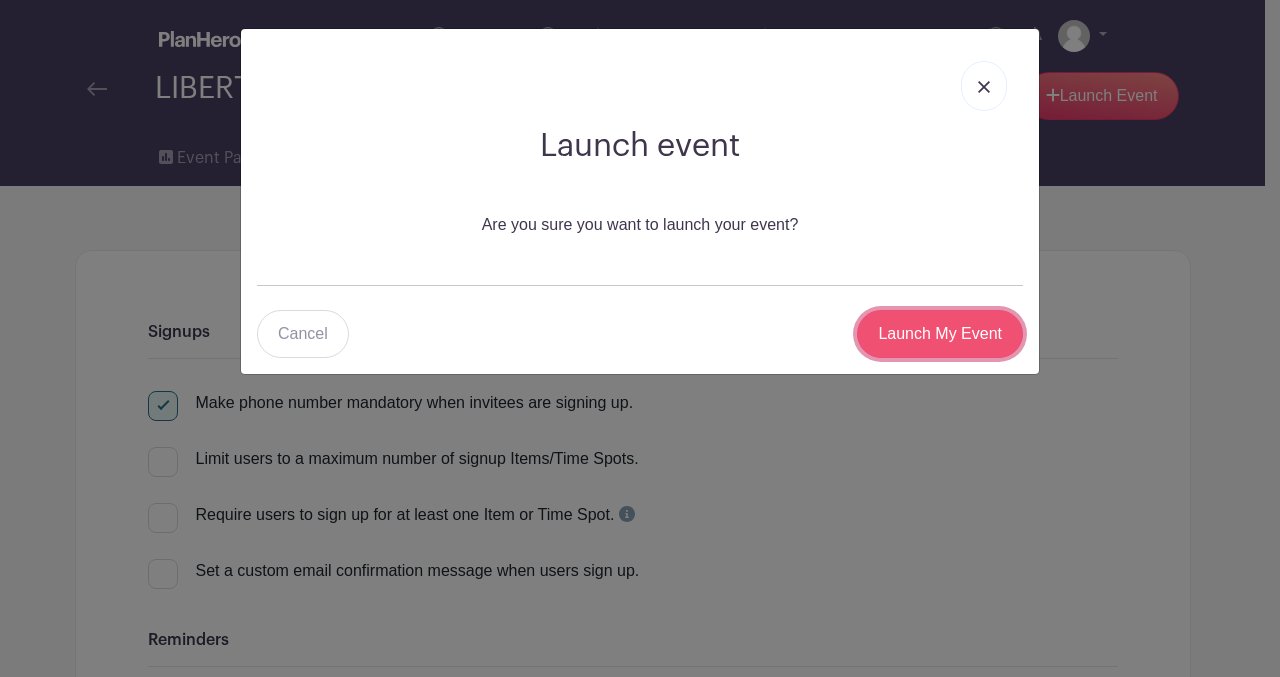 click on "Launch My Event" at bounding box center [940, 334] 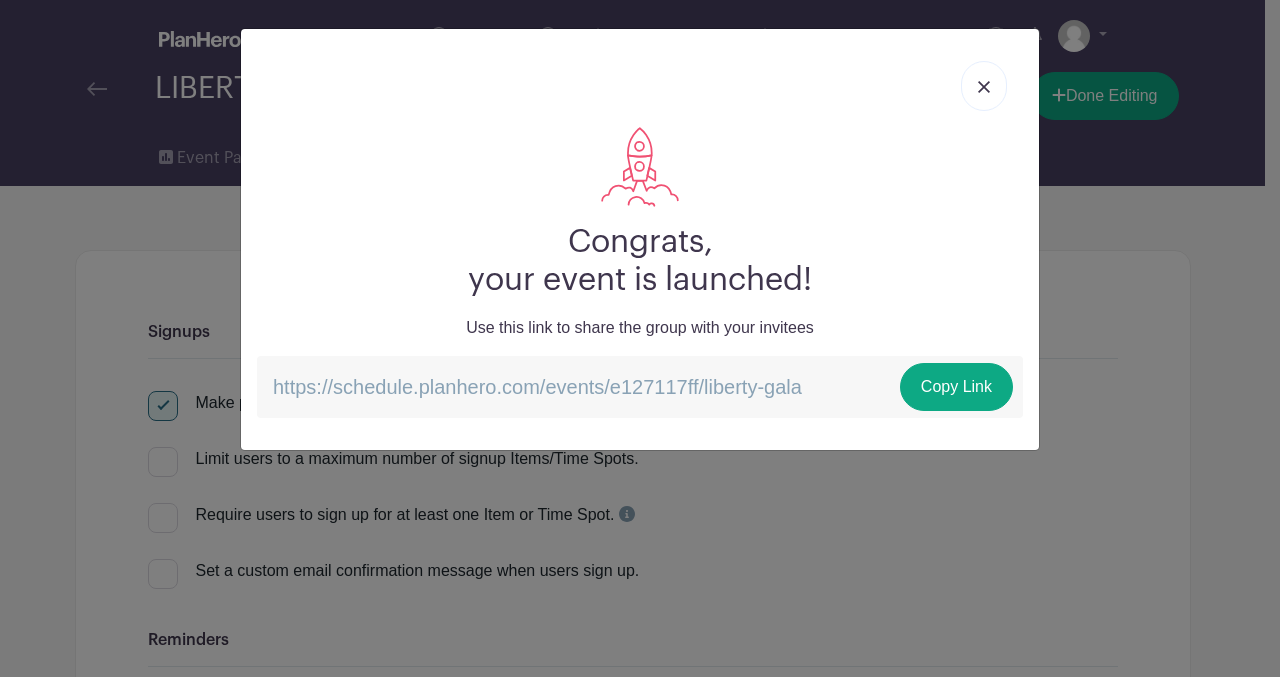 click at bounding box center [984, 87] 